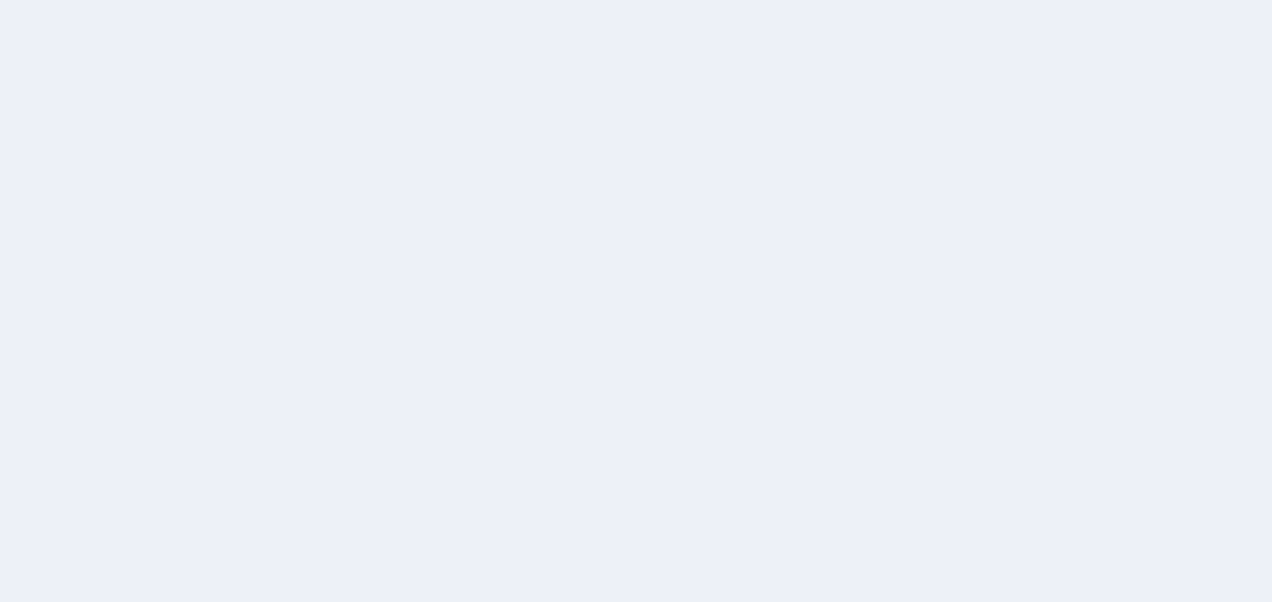 scroll, scrollTop: 0, scrollLeft: 0, axis: both 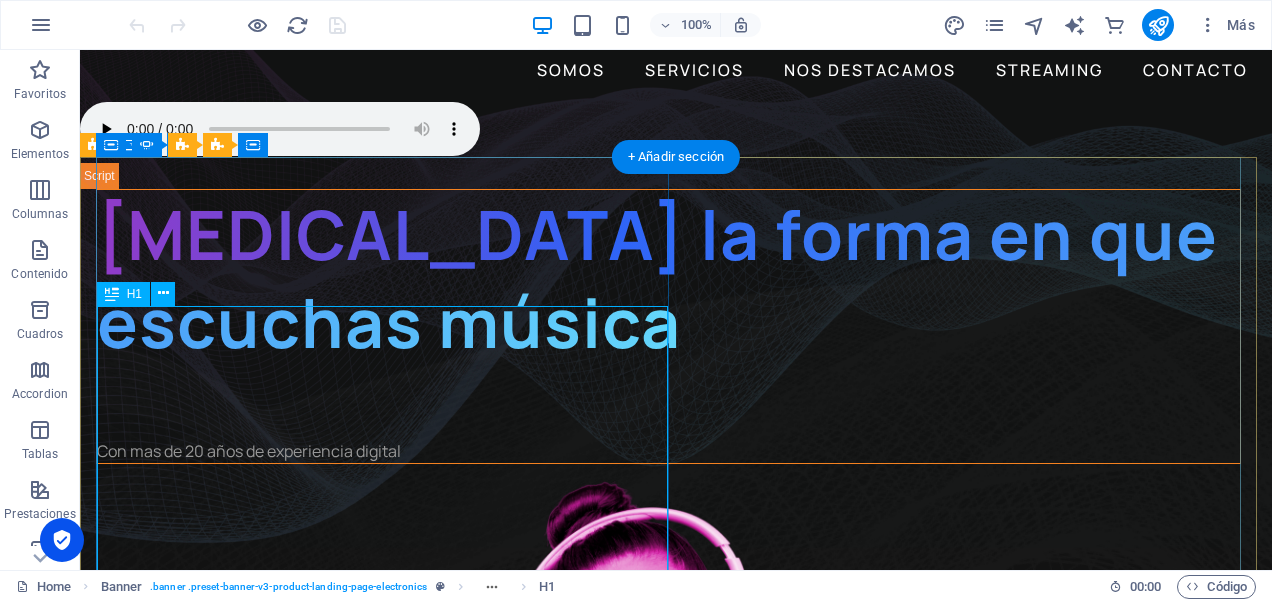 click on "Cambia la forma en que escuchas música" at bounding box center [668, 278] 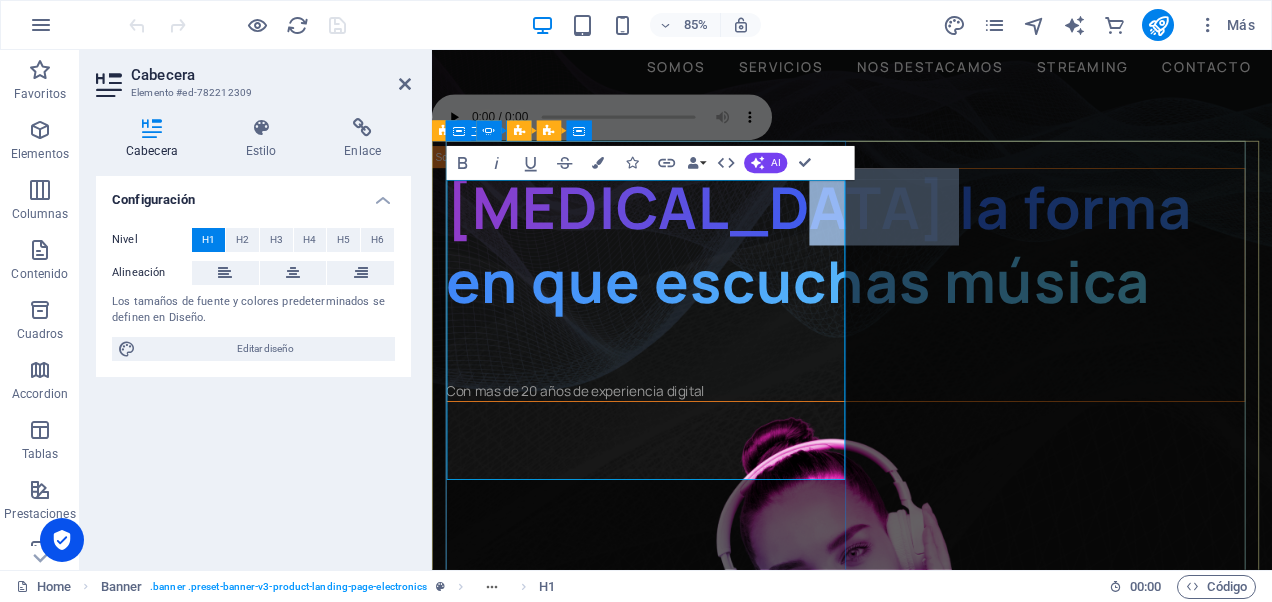 drag, startPoint x: 649, startPoint y: 340, endPoint x: 453, endPoint y: 355, distance: 196.57314 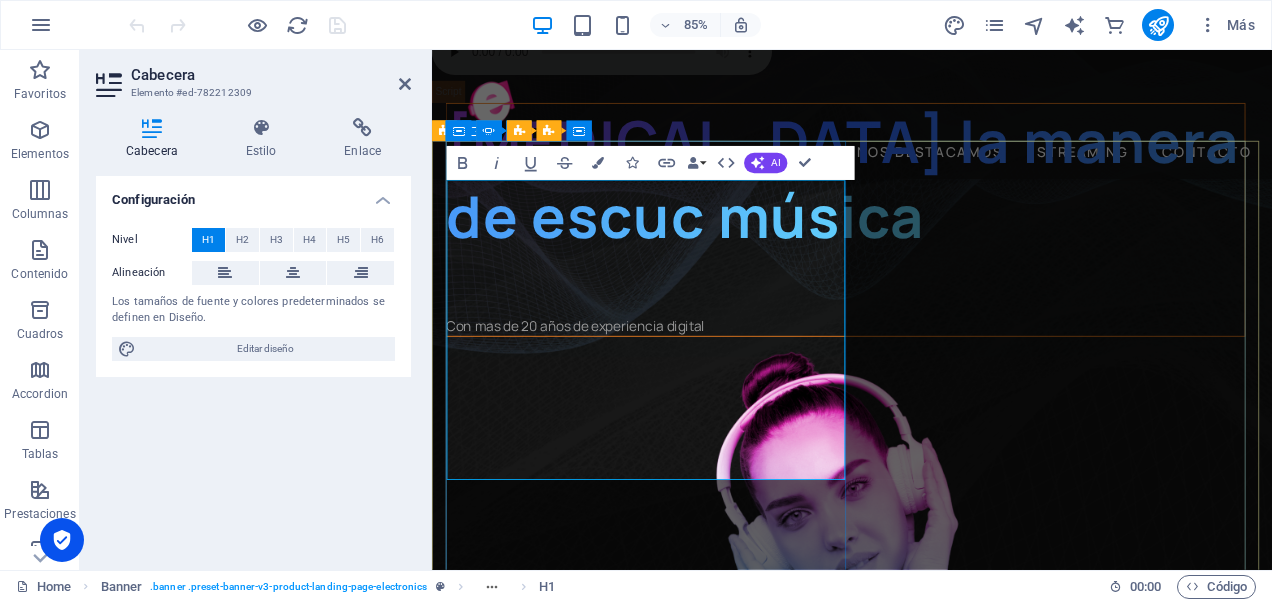 scroll, scrollTop: 100, scrollLeft: 0, axis: vertical 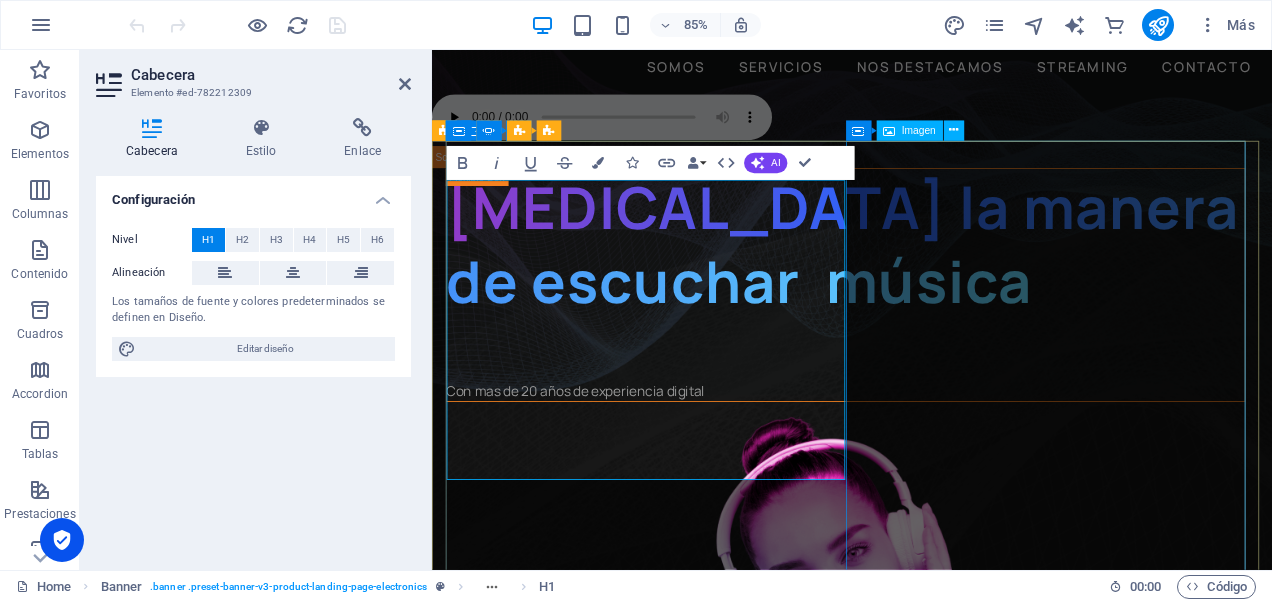 click at bounding box center [918, 800] 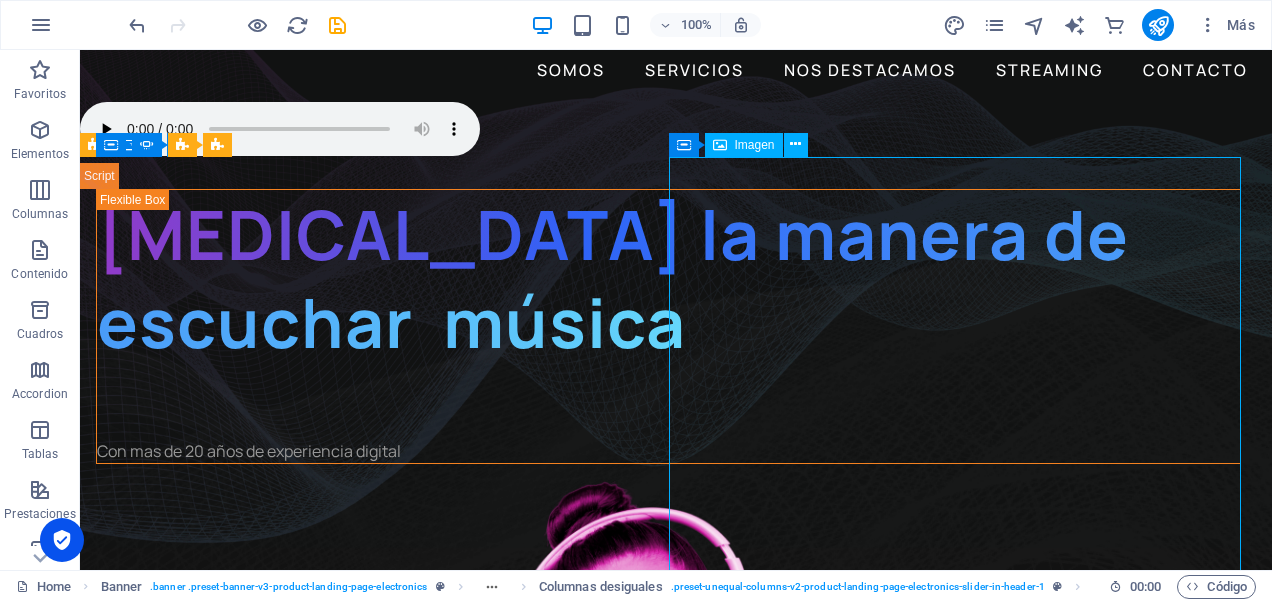 click at bounding box center [668, 800] 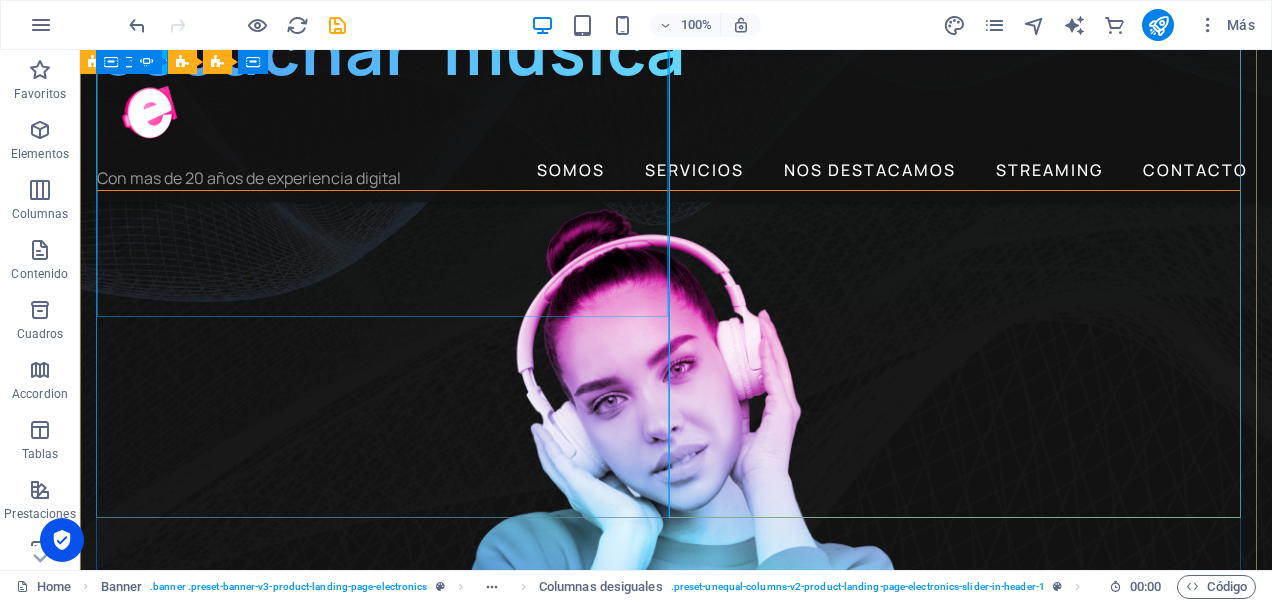scroll, scrollTop: 400, scrollLeft: 0, axis: vertical 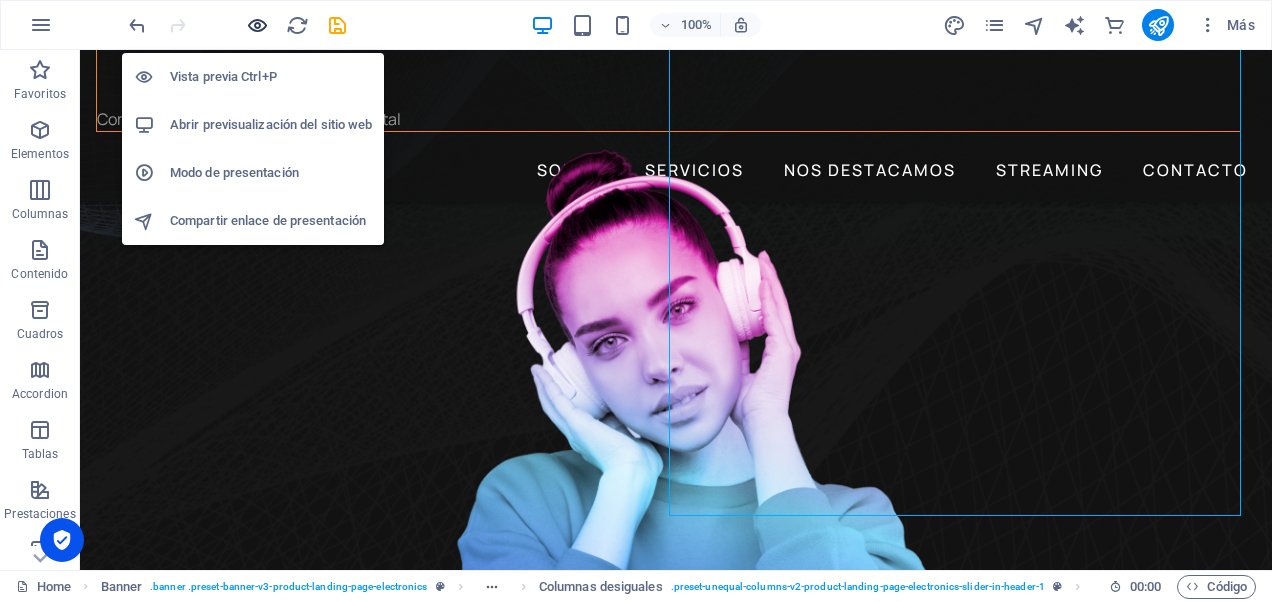click at bounding box center (257, 25) 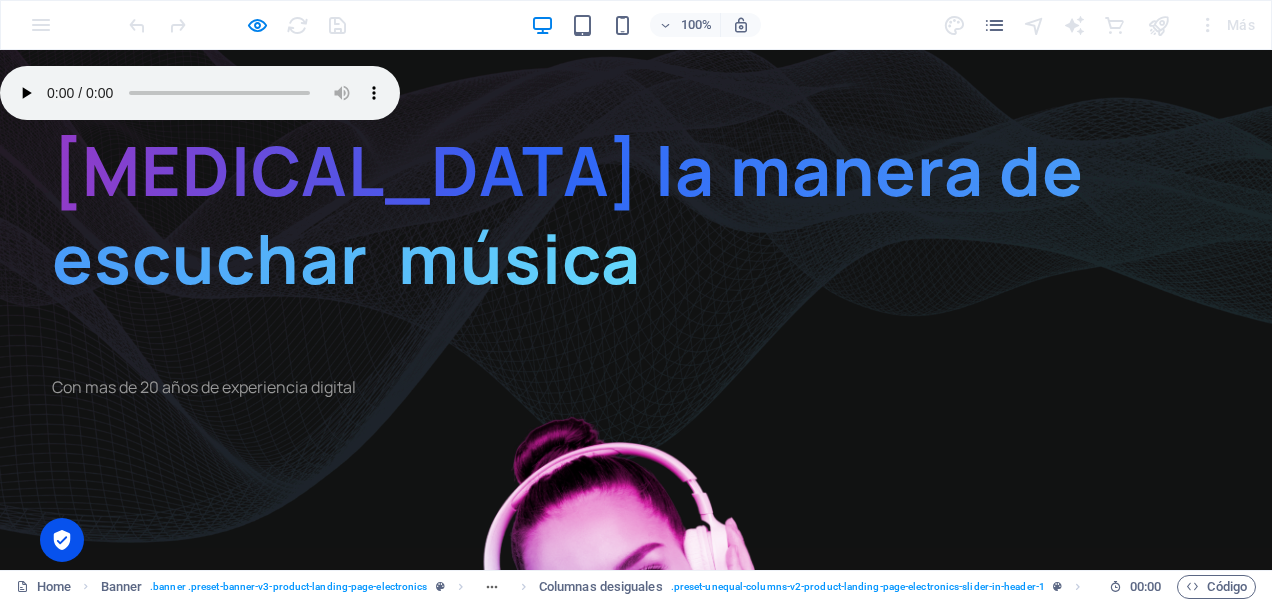 scroll, scrollTop: 200, scrollLeft: 0, axis: vertical 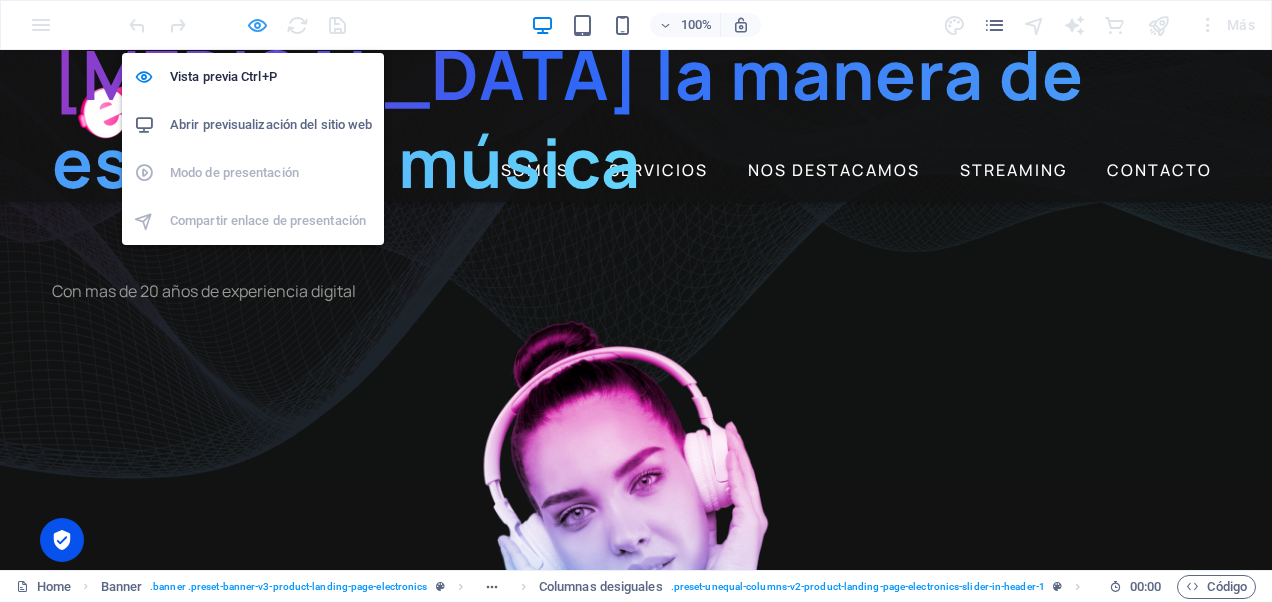 click at bounding box center (257, 25) 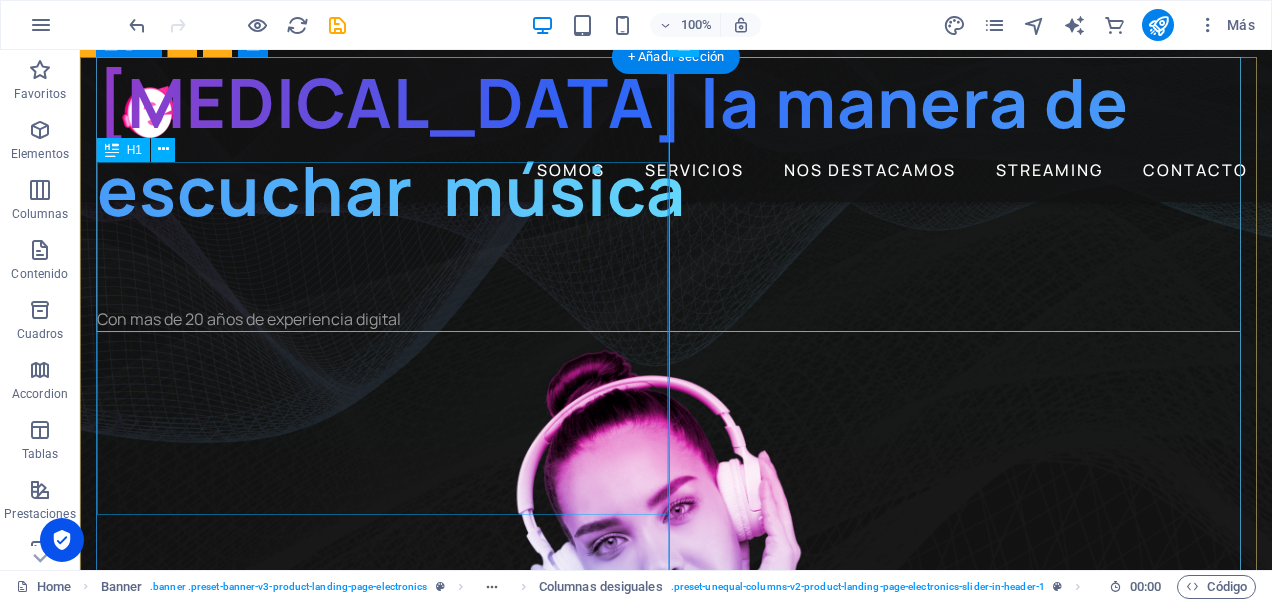 click on "Cambia la manera de escuchar  música" at bounding box center [668, 146] 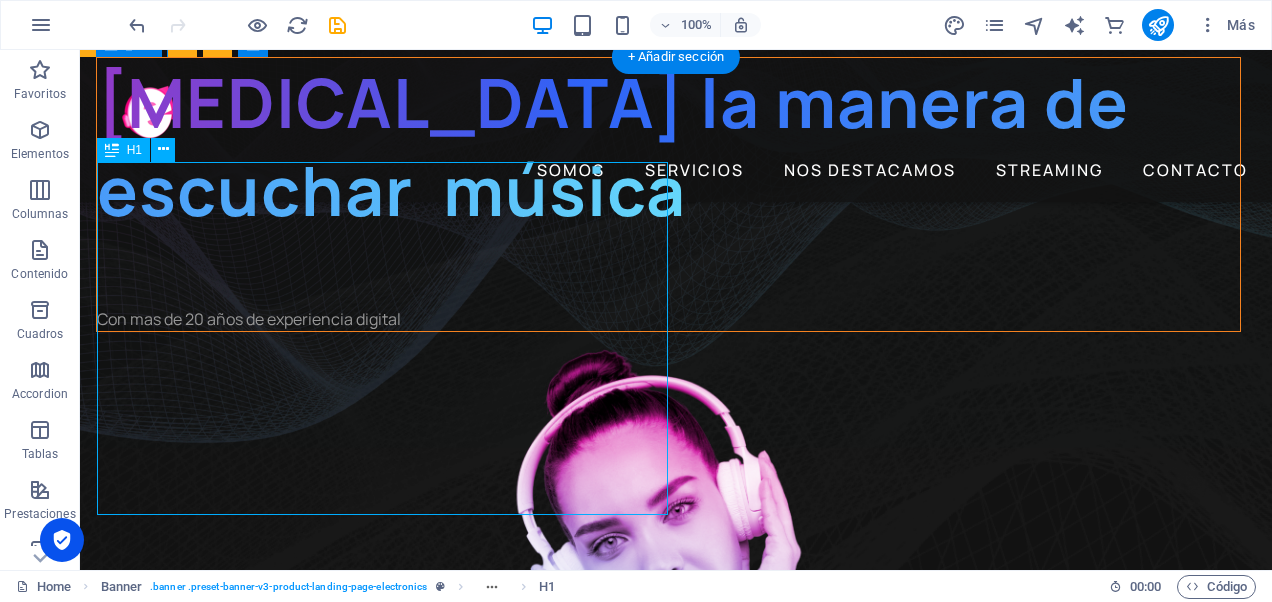 click on "Cambia la manera de escuchar  música" at bounding box center [668, 146] 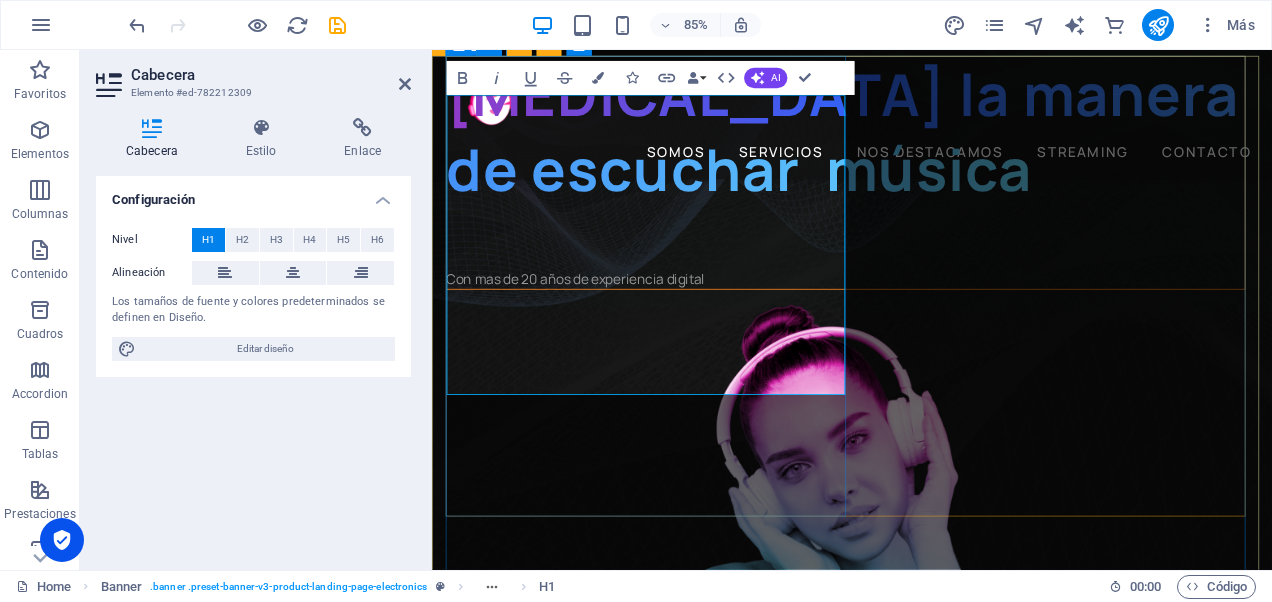 scroll, scrollTop: 100, scrollLeft: 0, axis: vertical 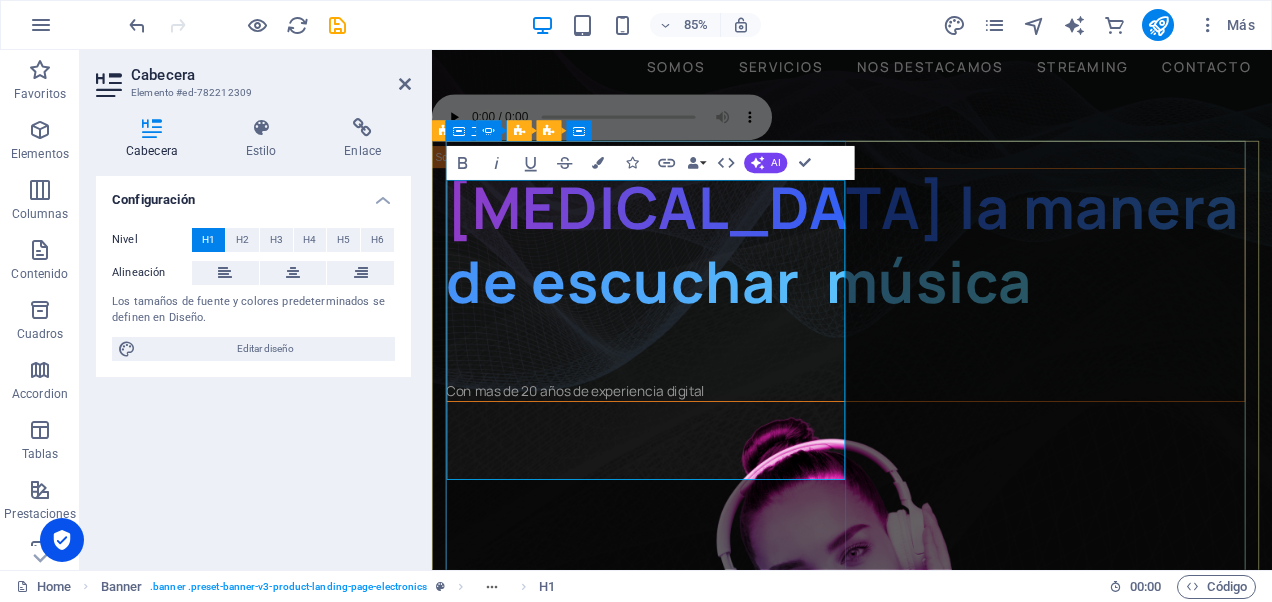 click on "Cambia la manera de escuchar  música" at bounding box center (915, 278) 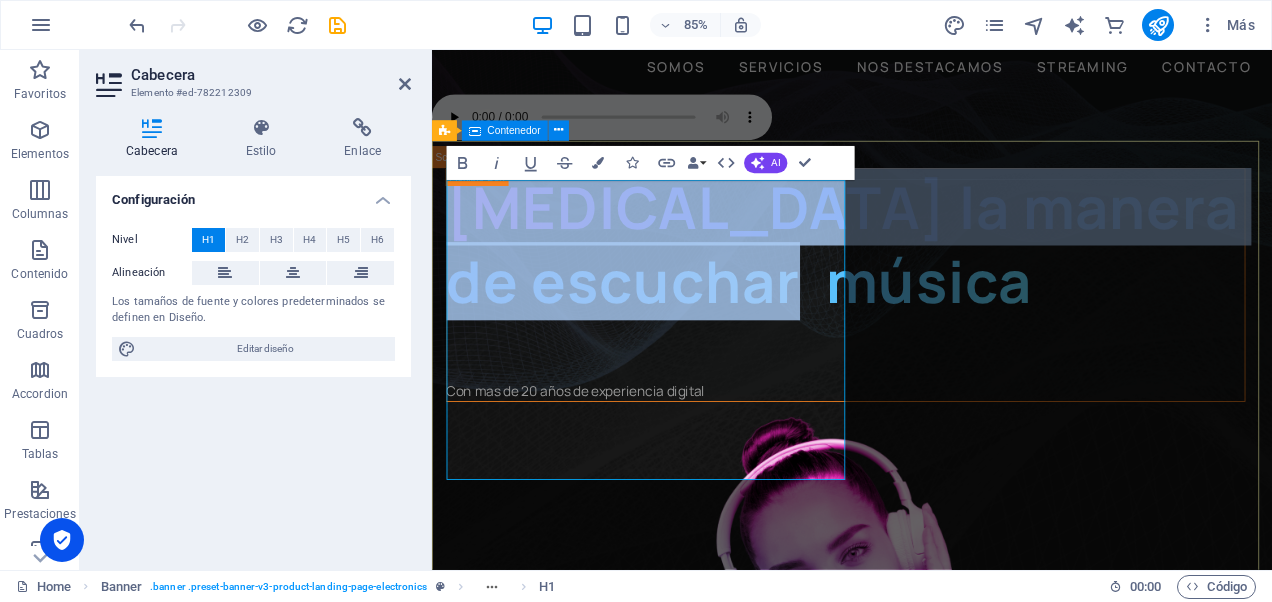 drag, startPoint x: 734, startPoint y: 520, endPoint x: 442, endPoint y: 253, distance: 395.6678 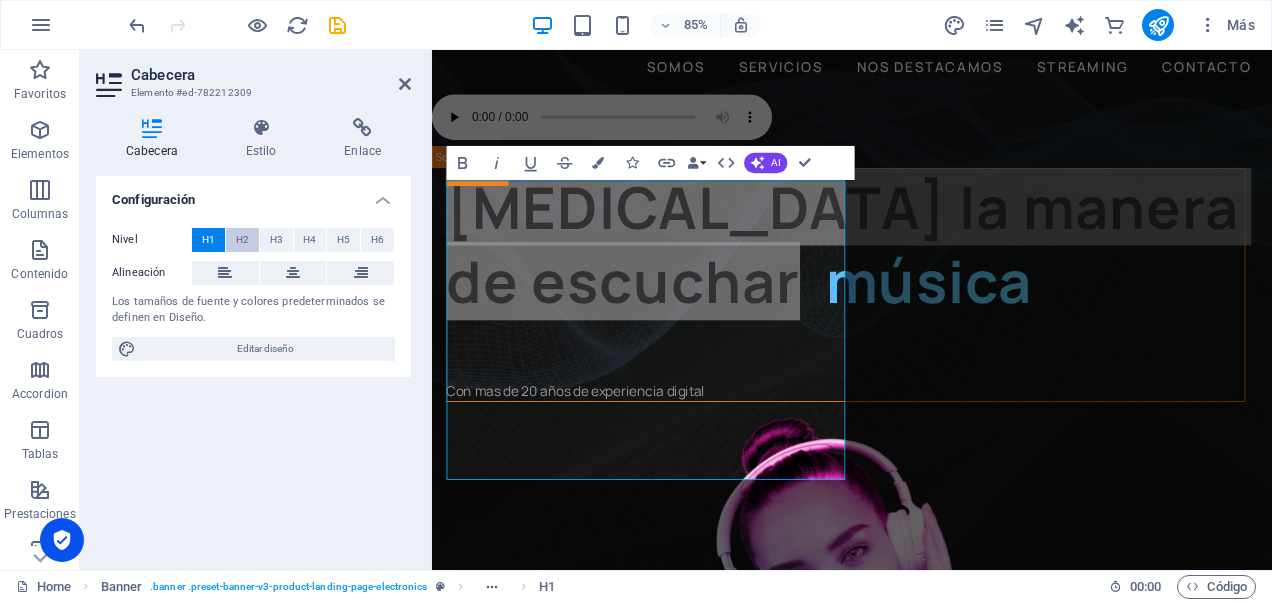 click on "H2" at bounding box center (242, 240) 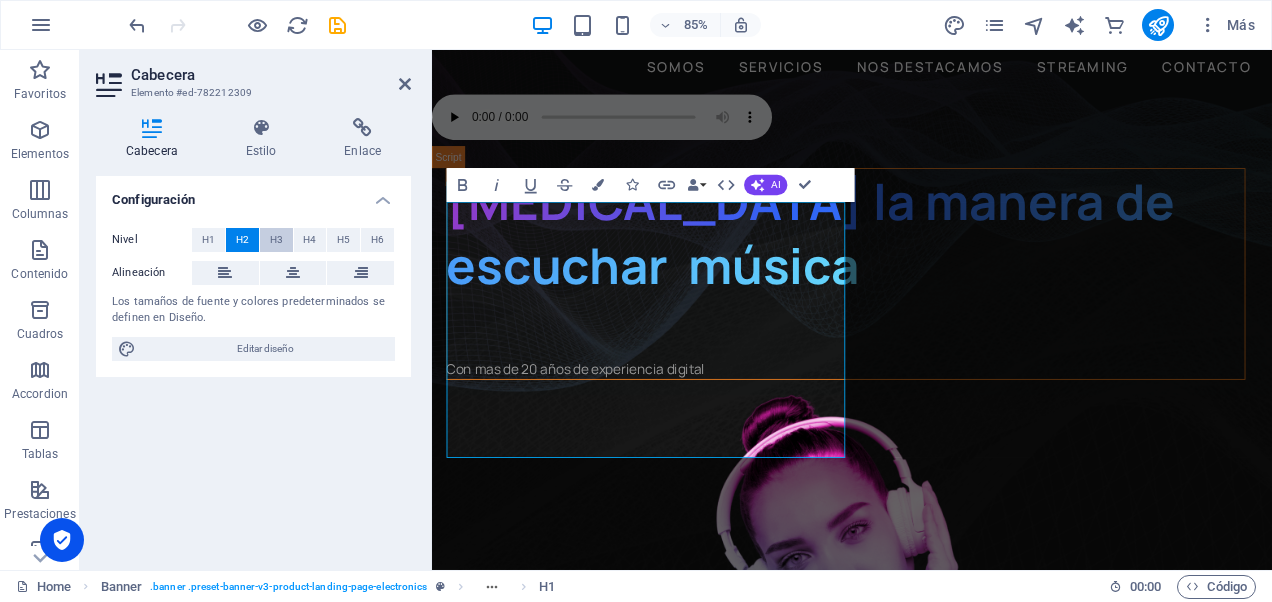 click on "H3" at bounding box center [276, 240] 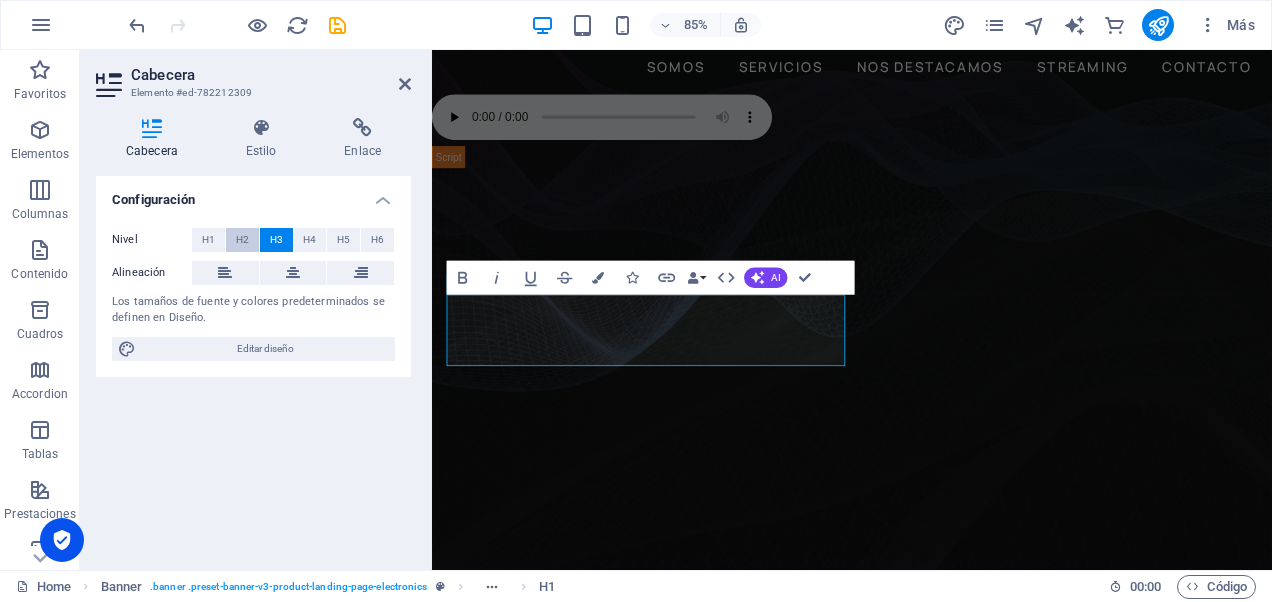 click on "H2" at bounding box center (242, 240) 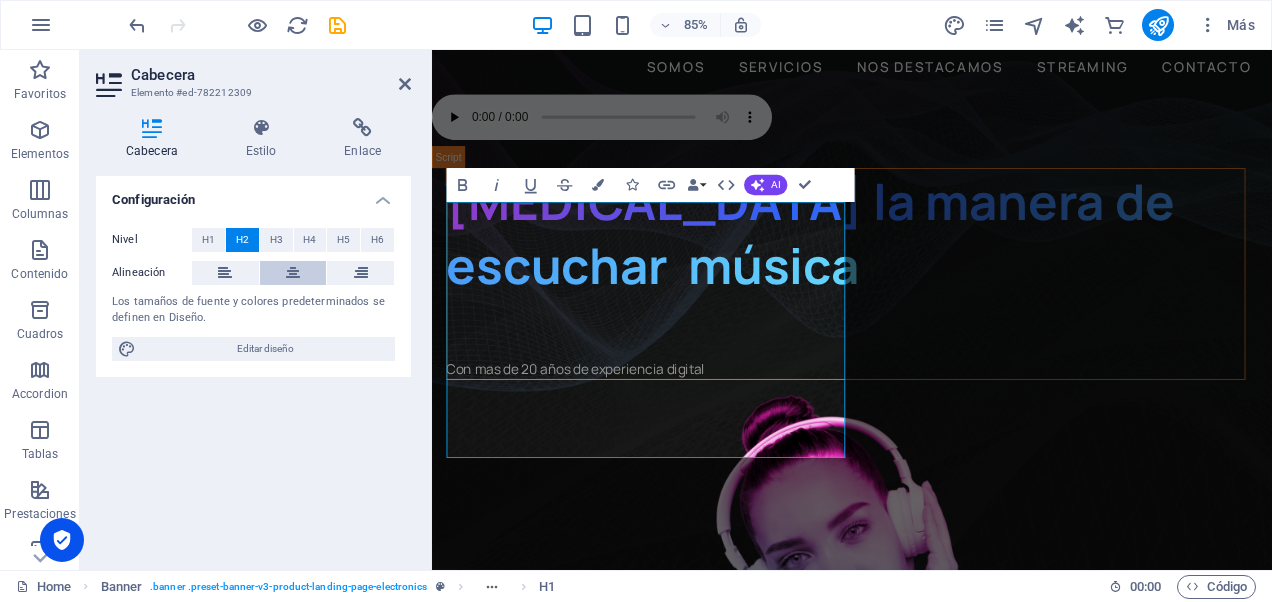 click at bounding box center [293, 273] 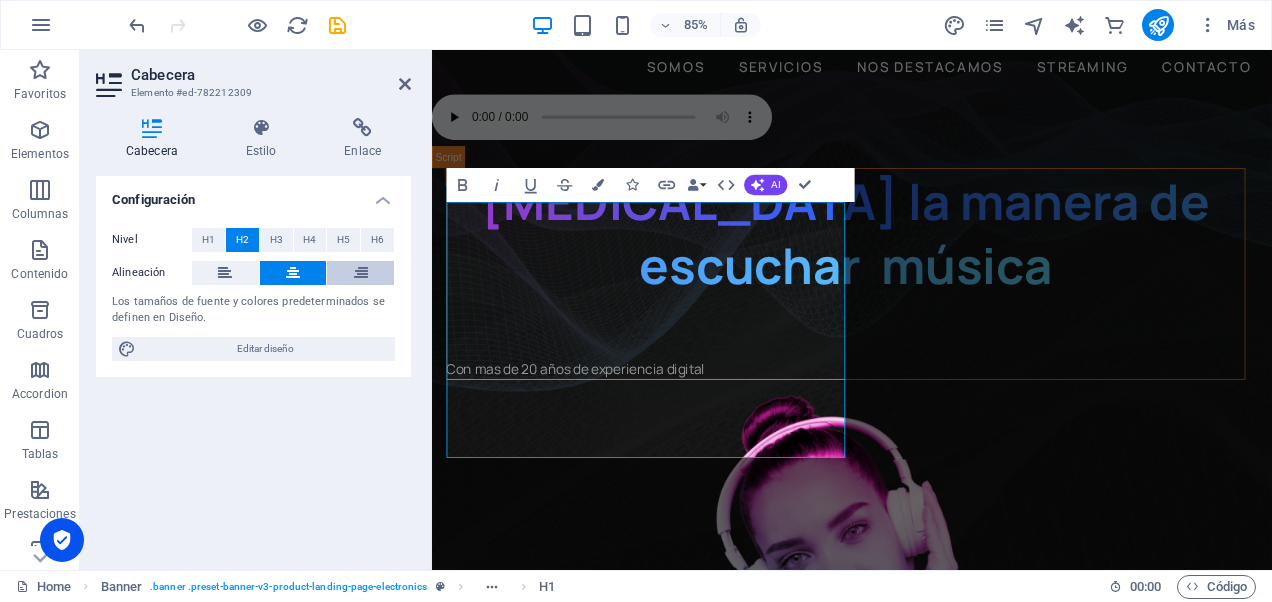 click at bounding box center [361, 273] 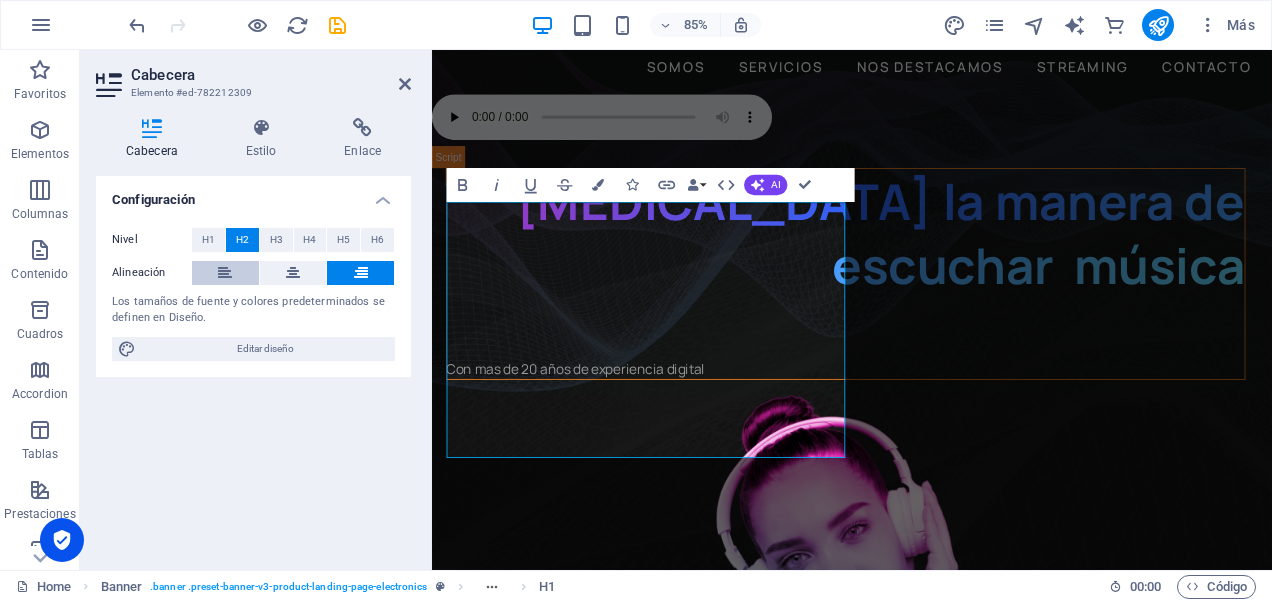 click at bounding box center (225, 273) 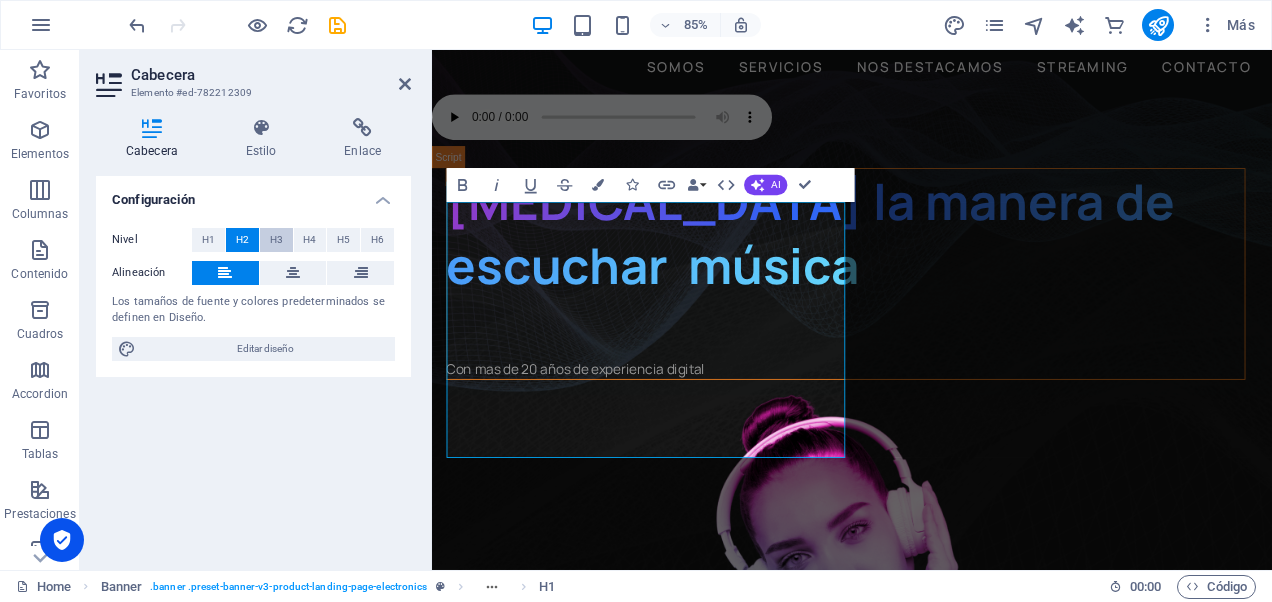 click on "H3" at bounding box center [276, 240] 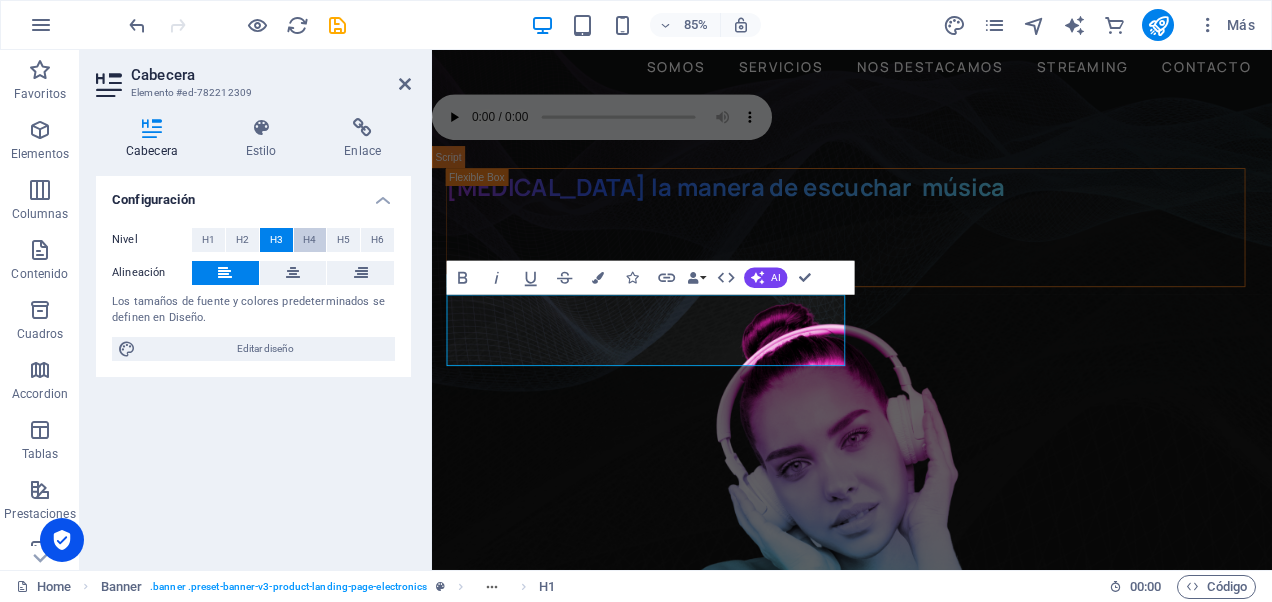 click on "H4" at bounding box center (309, 240) 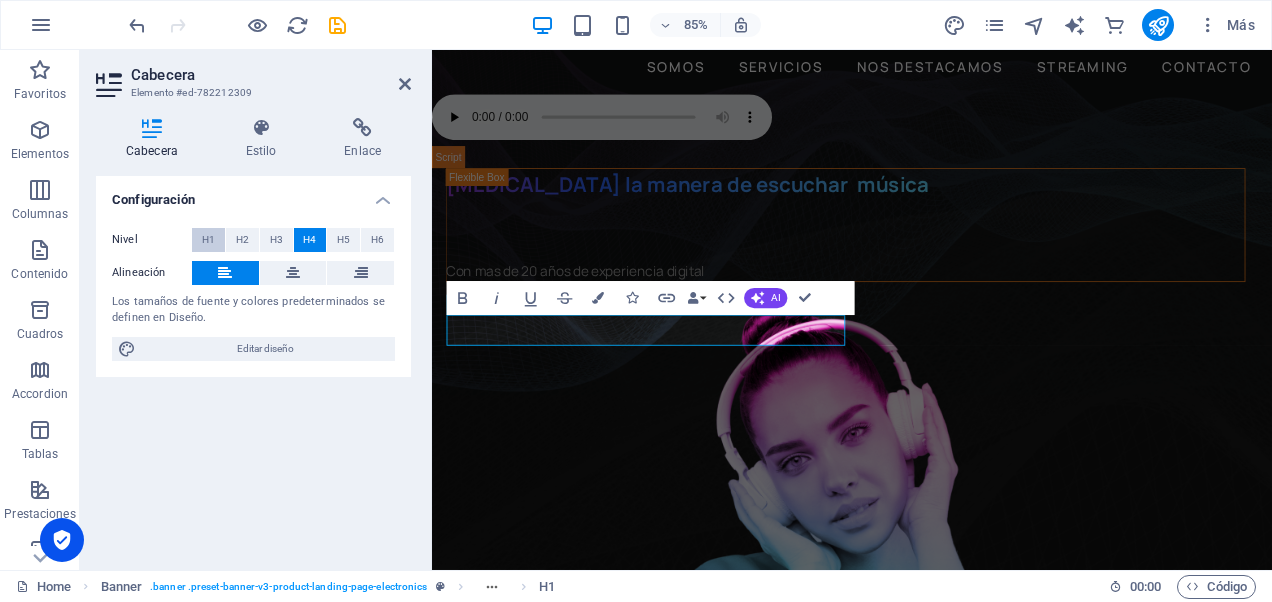 click on "H1" at bounding box center [208, 240] 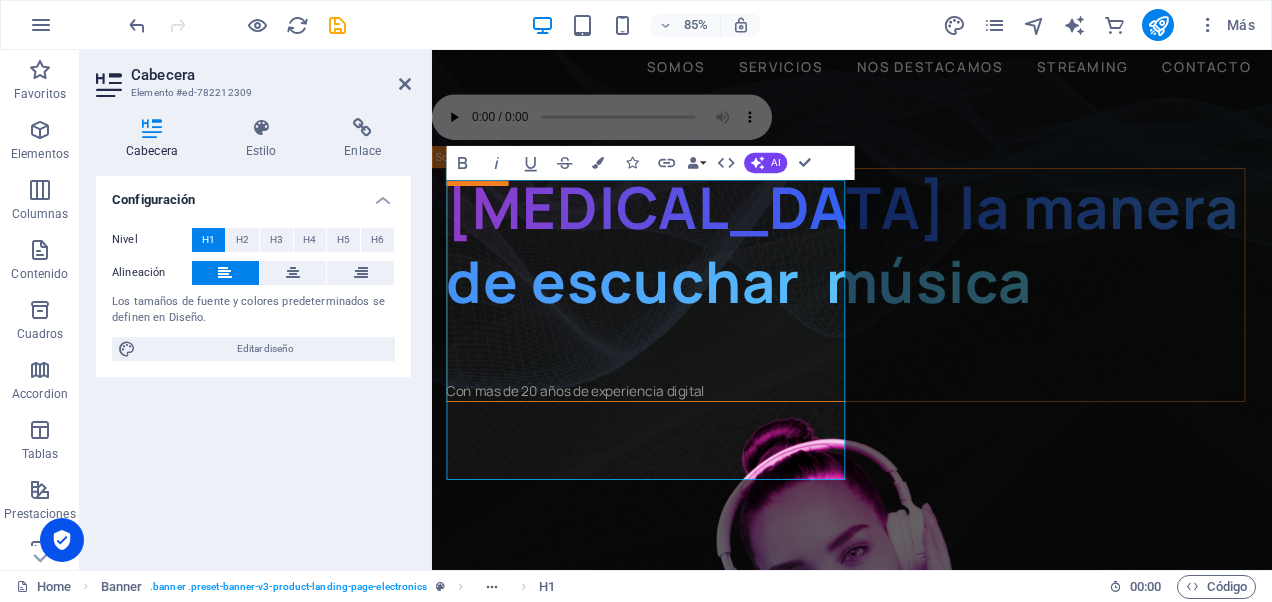 click on "Configuración" at bounding box center (253, 194) 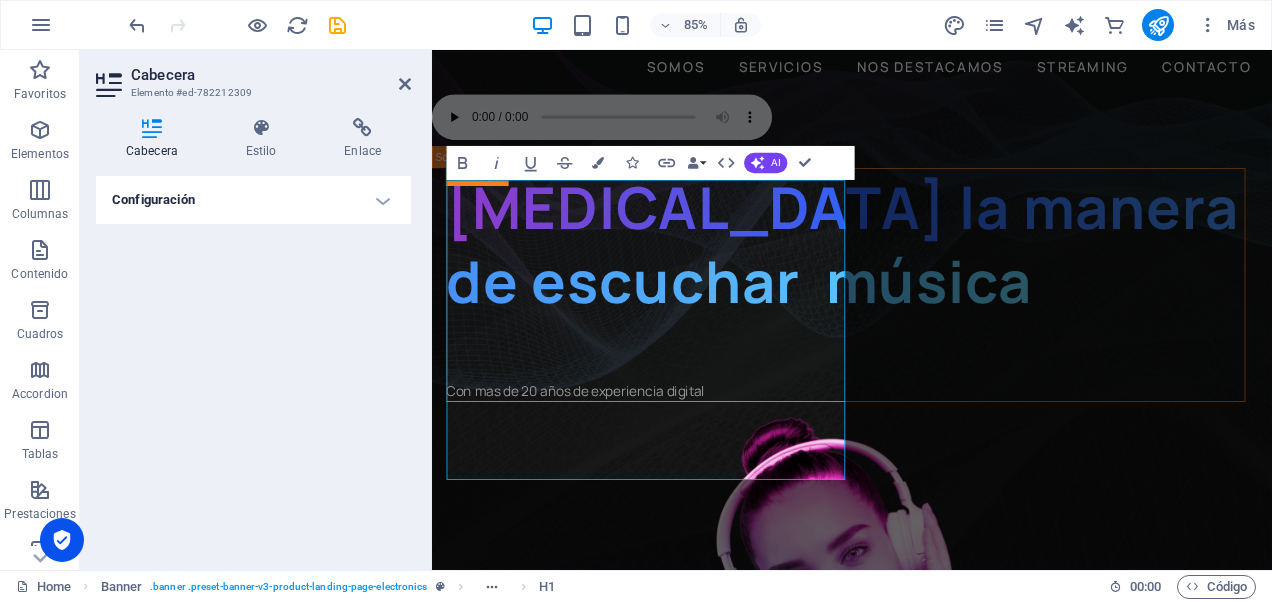 click on "Configuración" at bounding box center [253, 200] 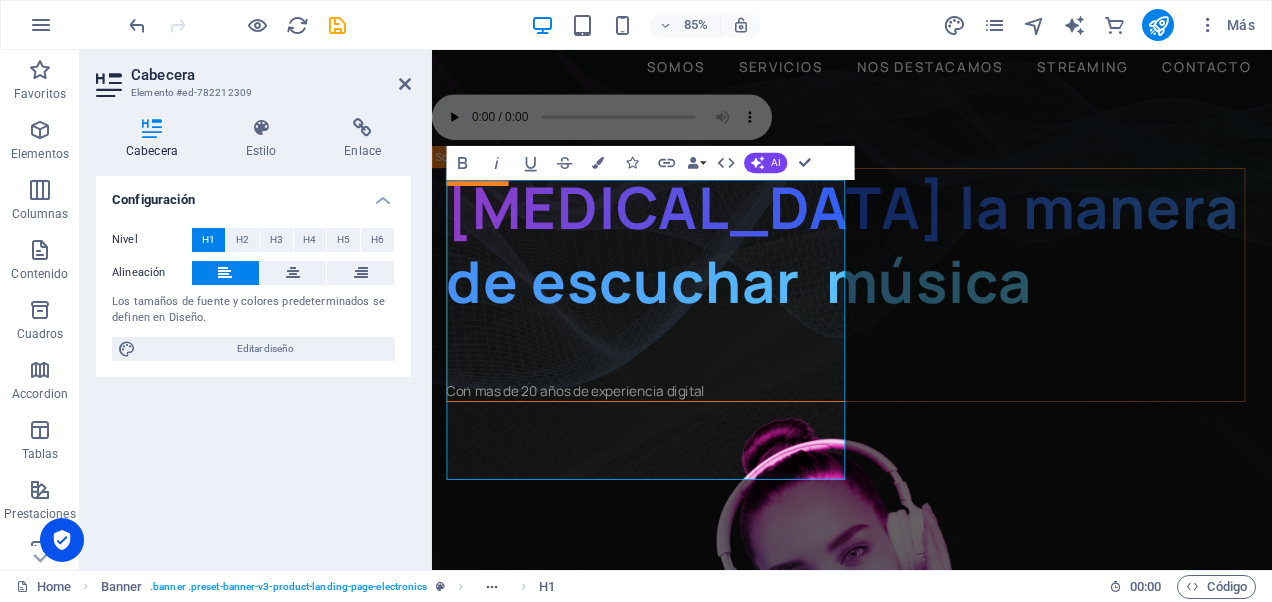 click at bounding box center (152, 128) 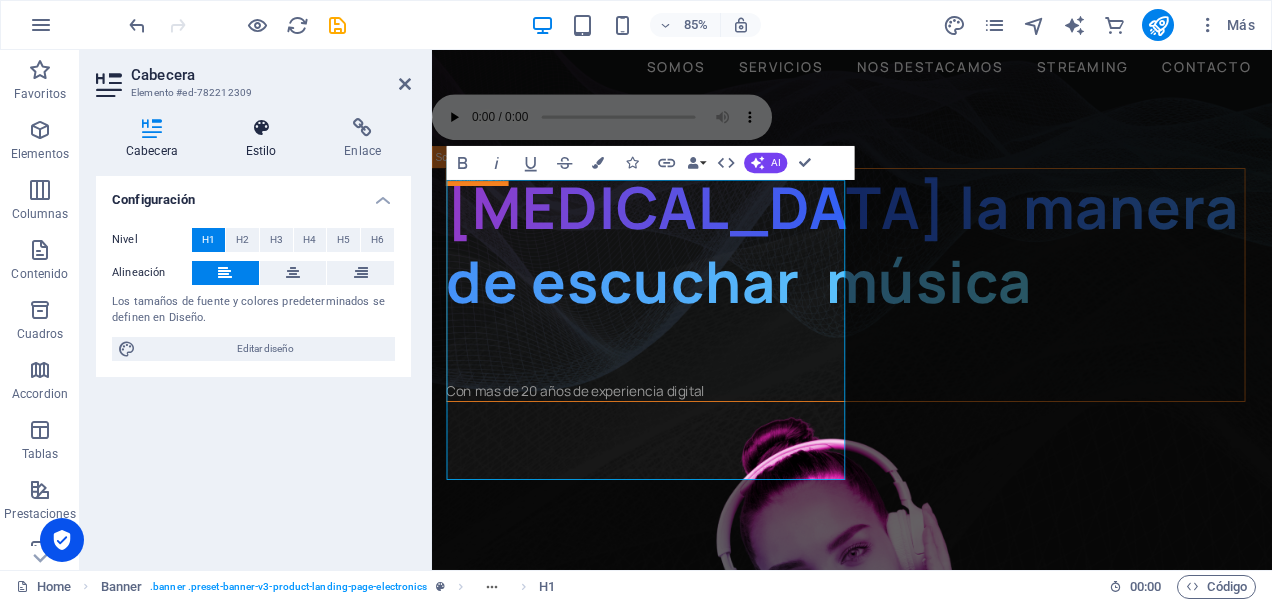click on "Estilo" at bounding box center (265, 139) 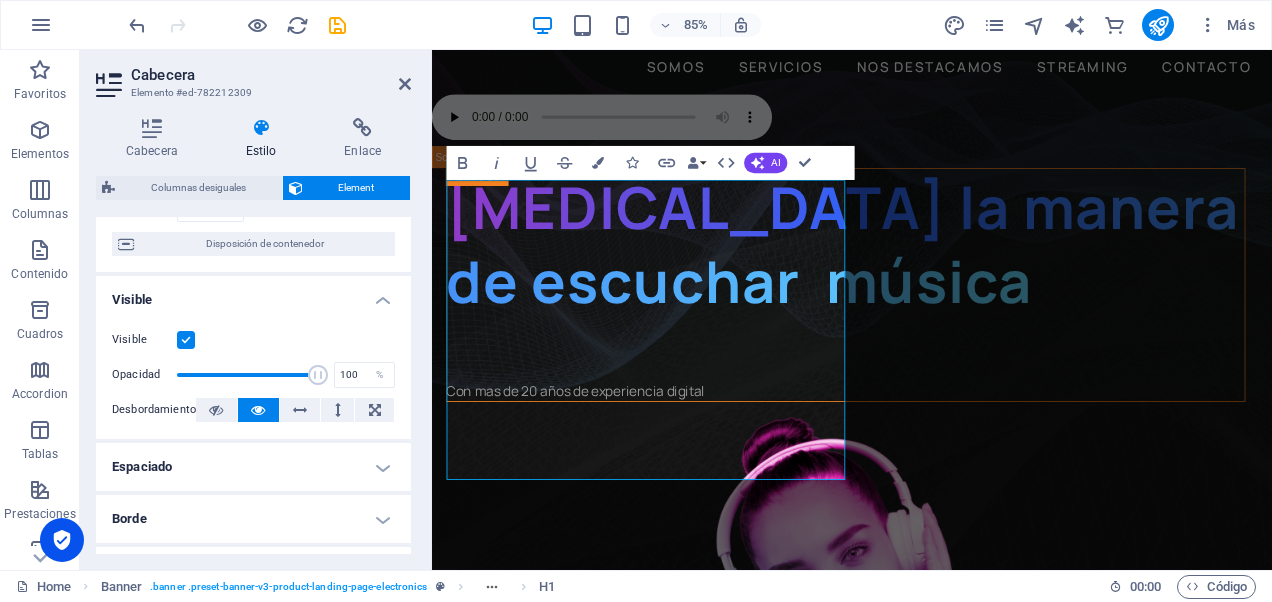 scroll, scrollTop: 524, scrollLeft: 0, axis: vertical 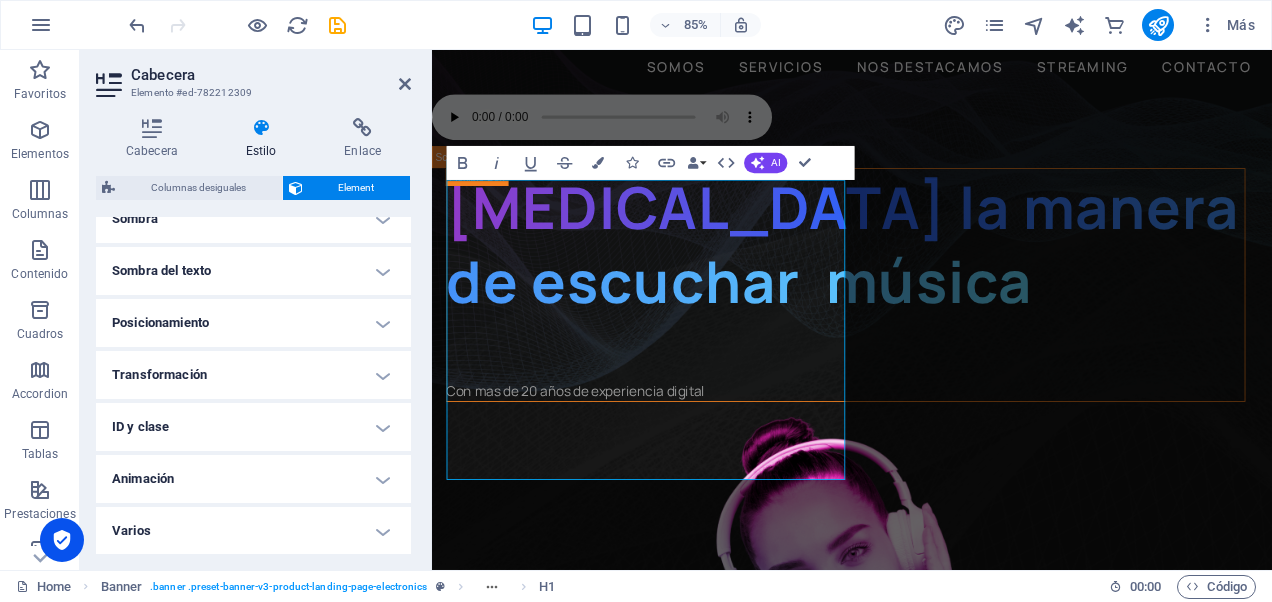 click on "Animación" at bounding box center [253, 479] 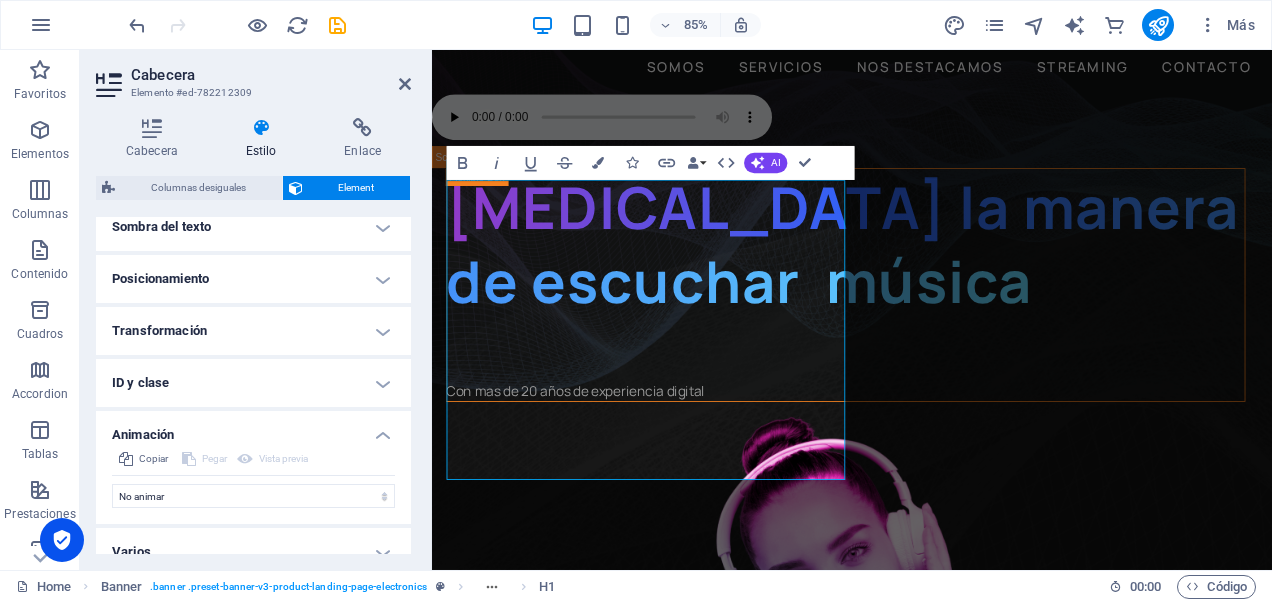 scroll, scrollTop: 588, scrollLeft: 0, axis: vertical 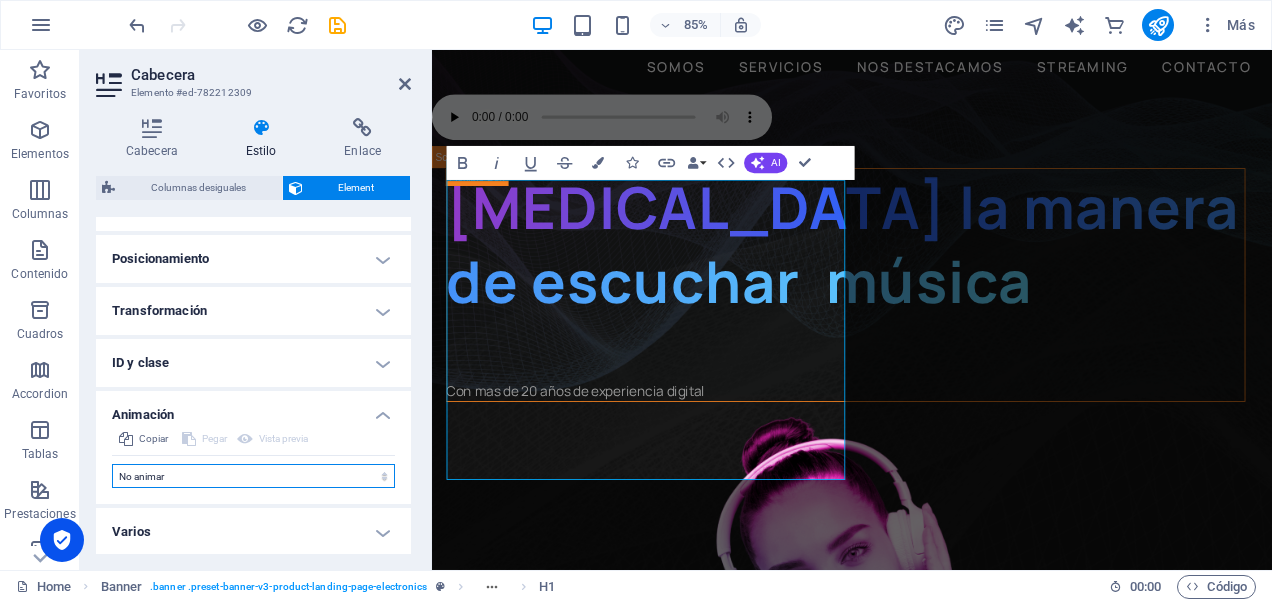 click on "No animar Mostrar / Ocultar Subir/bajar Acercar/alejar Deslizar de izquierda a derecha Deslizar de derecha a izquierda Deslizar de arriba a abajo Deslizar de abajo a arriba Pulsación Parpadeo Abrir como superposición" at bounding box center (253, 476) 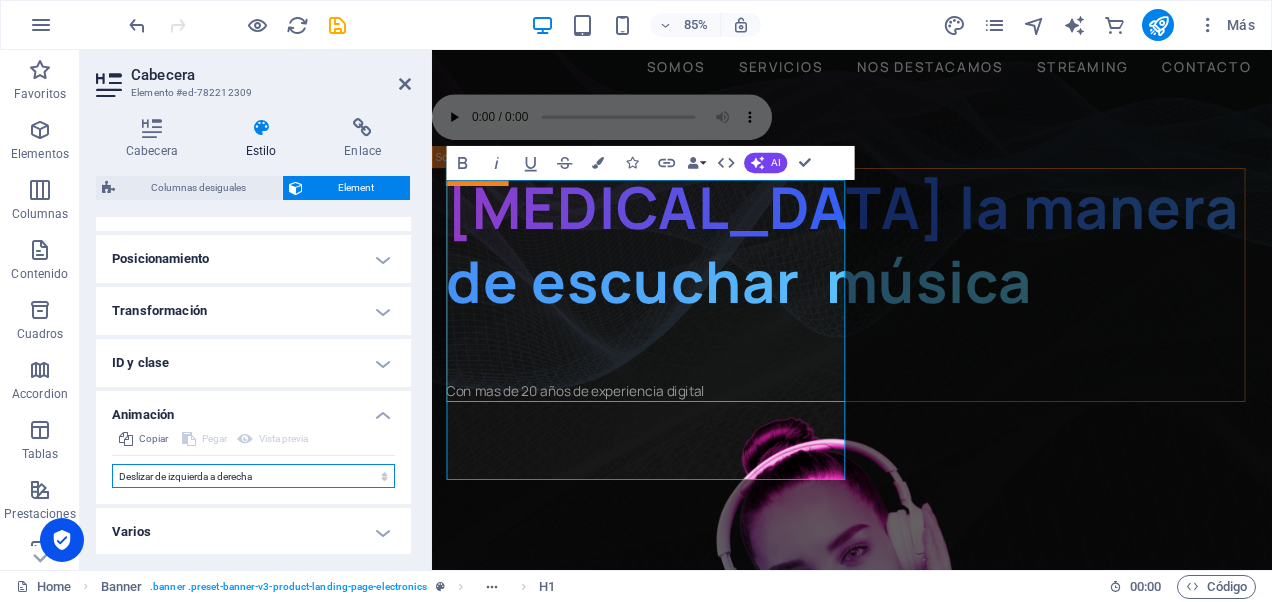 click on "No animar Mostrar / Ocultar Subir/bajar Acercar/alejar Deslizar de izquierda a derecha Deslizar de derecha a izquierda Deslizar de arriba a abajo Deslizar de abajo a arriba Pulsación Parpadeo Abrir como superposición" at bounding box center [253, 476] 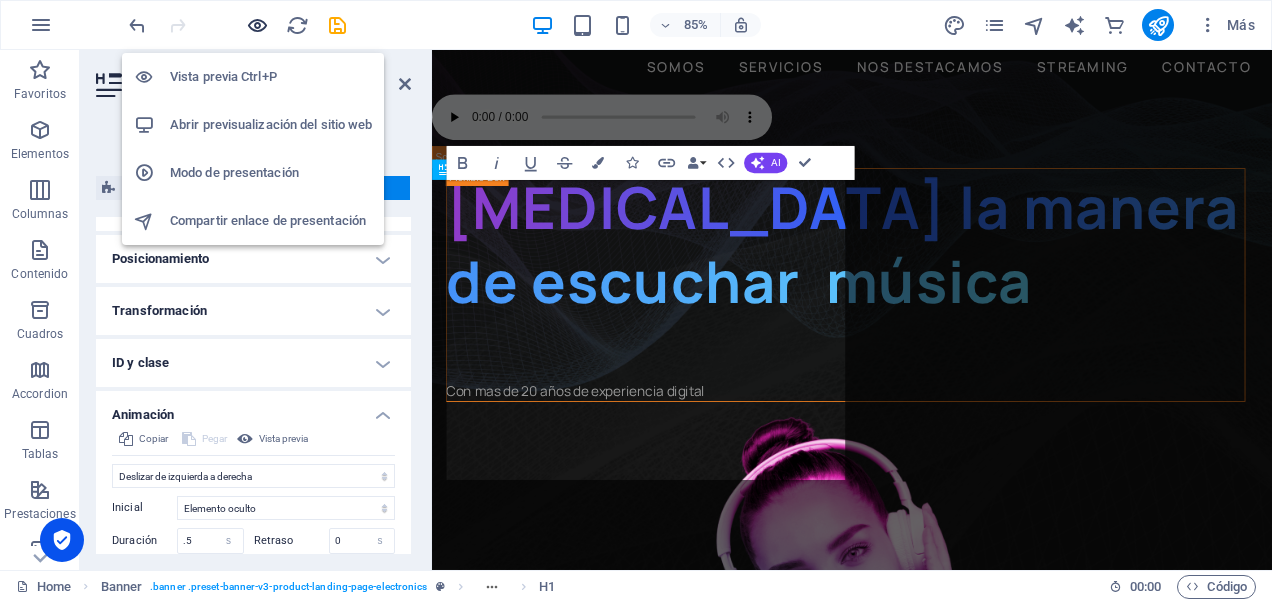 click at bounding box center (257, 25) 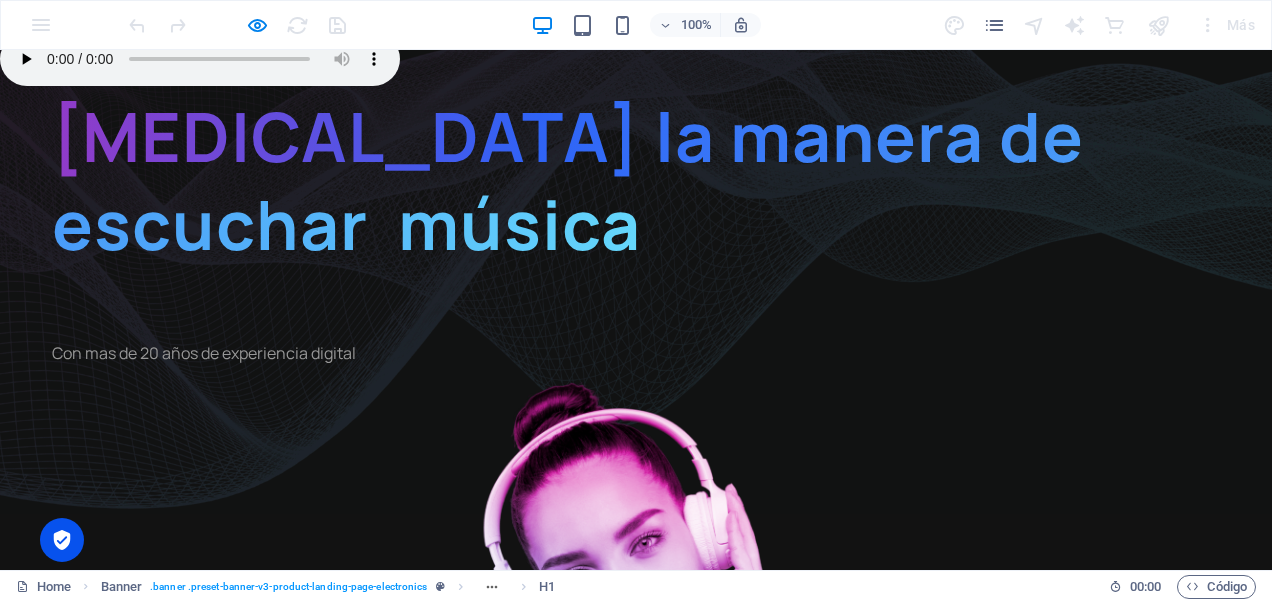 scroll, scrollTop: 200, scrollLeft: 0, axis: vertical 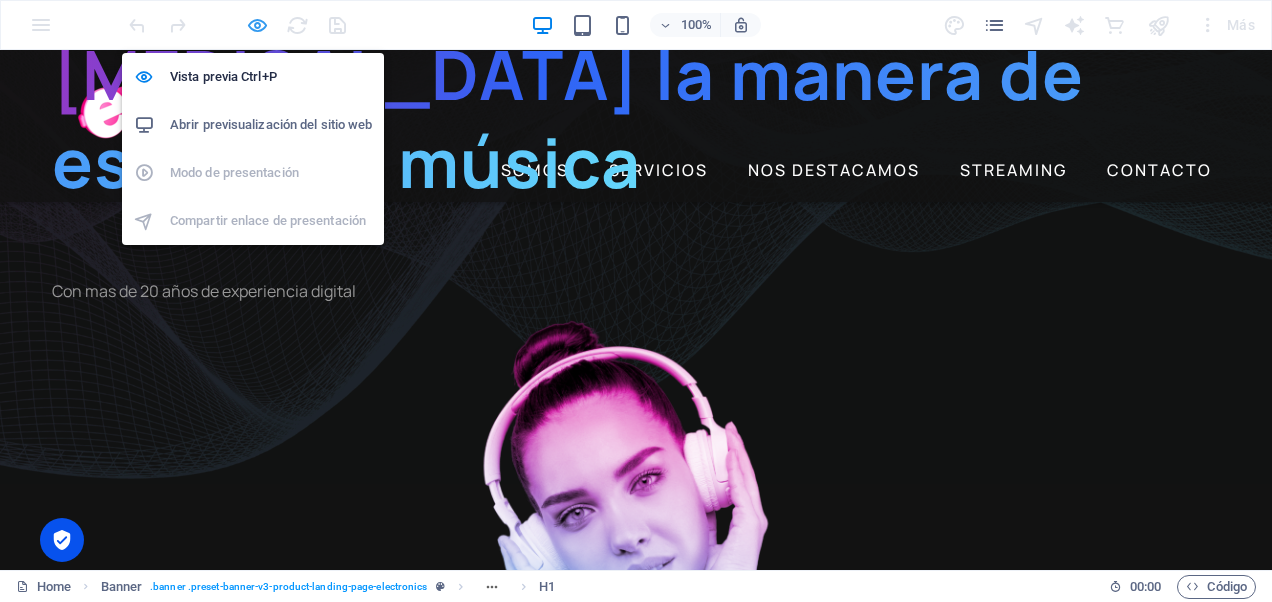 click at bounding box center (257, 25) 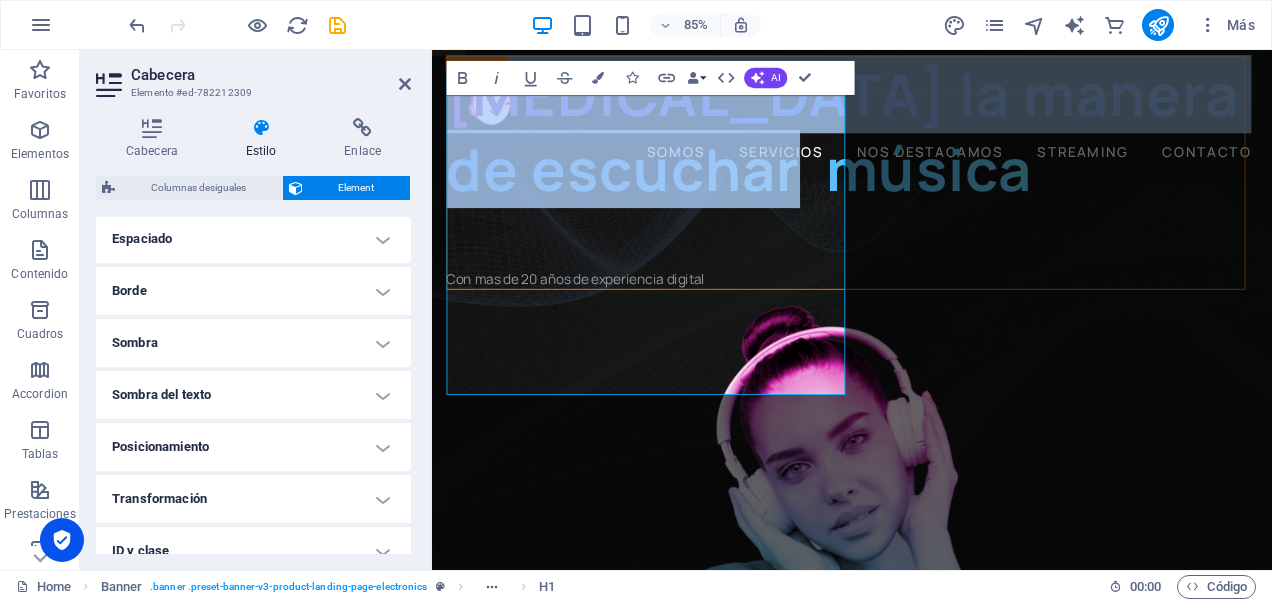 scroll, scrollTop: 500, scrollLeft: 0, axis: vertical 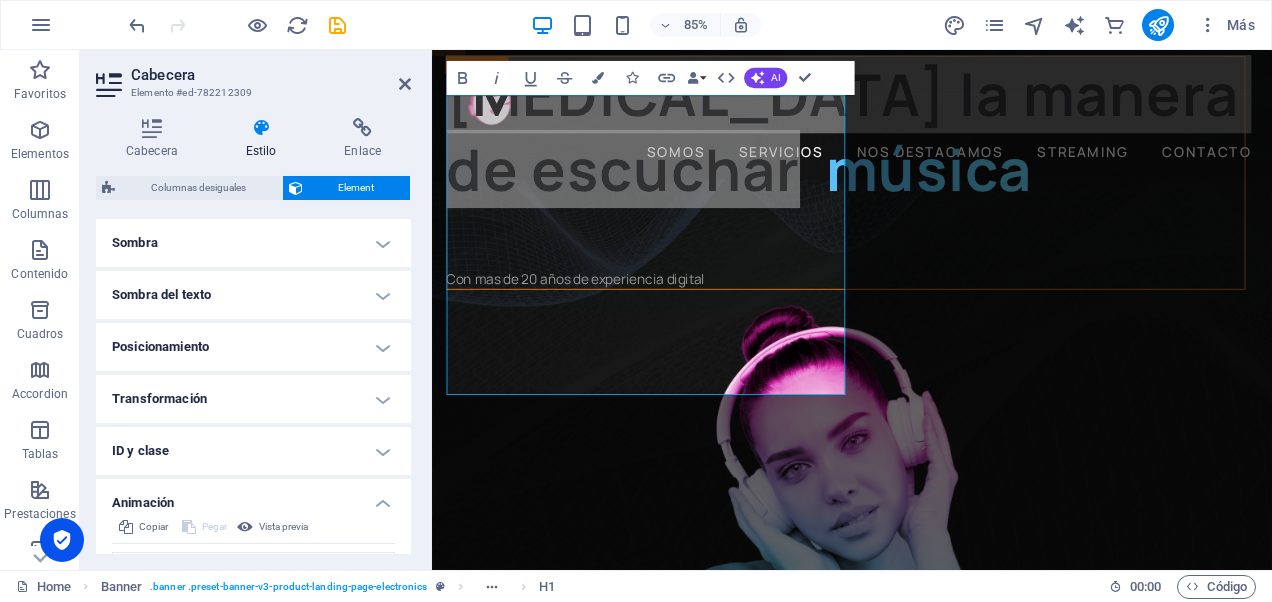click on "Posicionamiento" at bounding box center [253, 347] 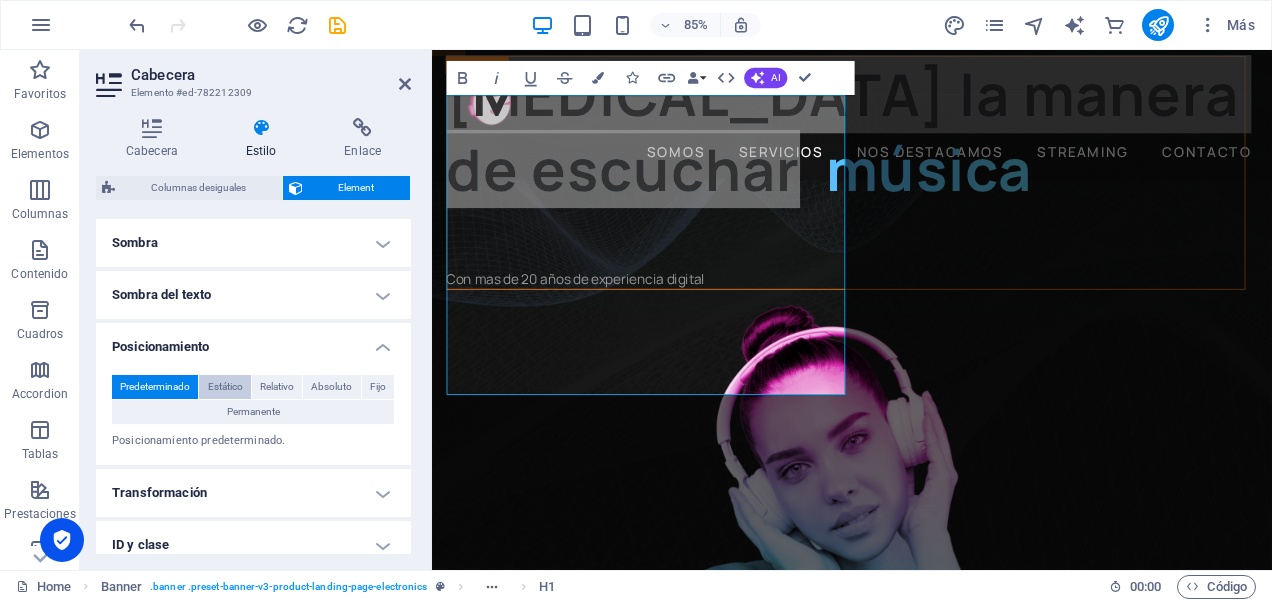 click on "Estático" at bounding box center (225, 387) 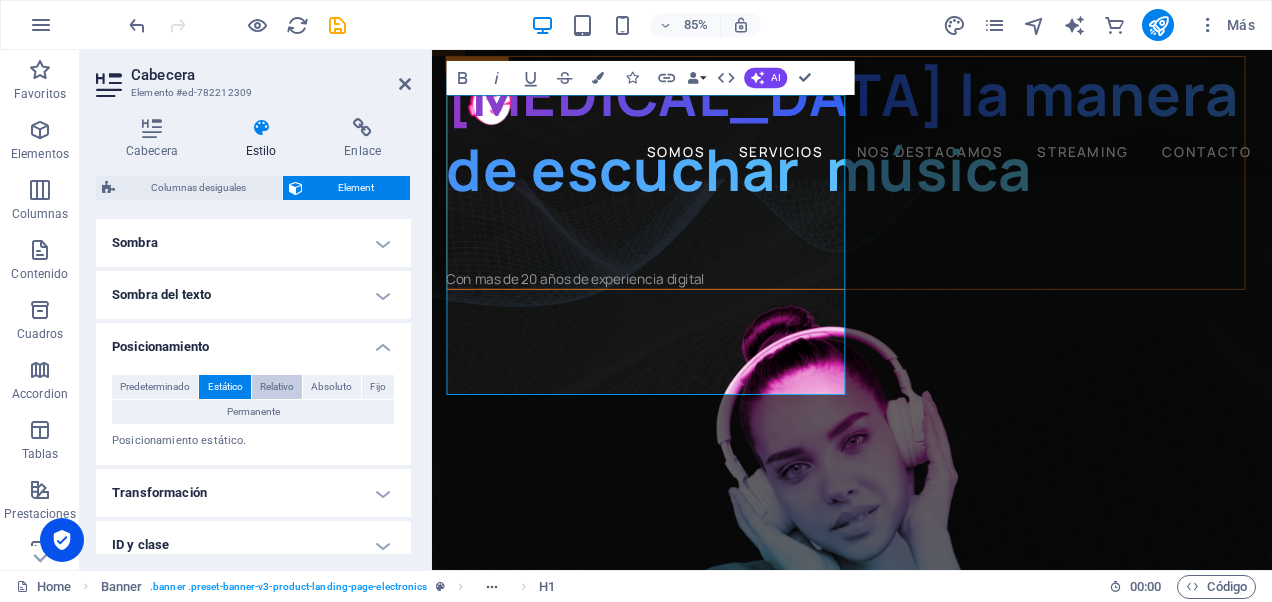 click on "Relativo" at bounding box center (277, 387) 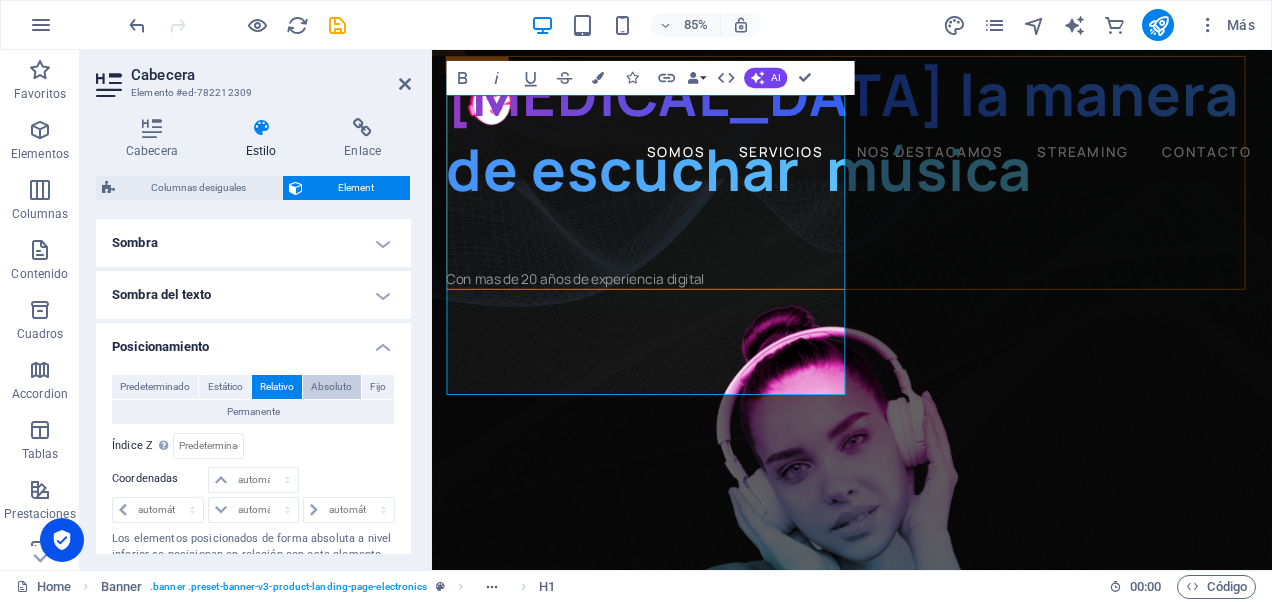 click on "Absoluto" at bounding box center [331, 387] 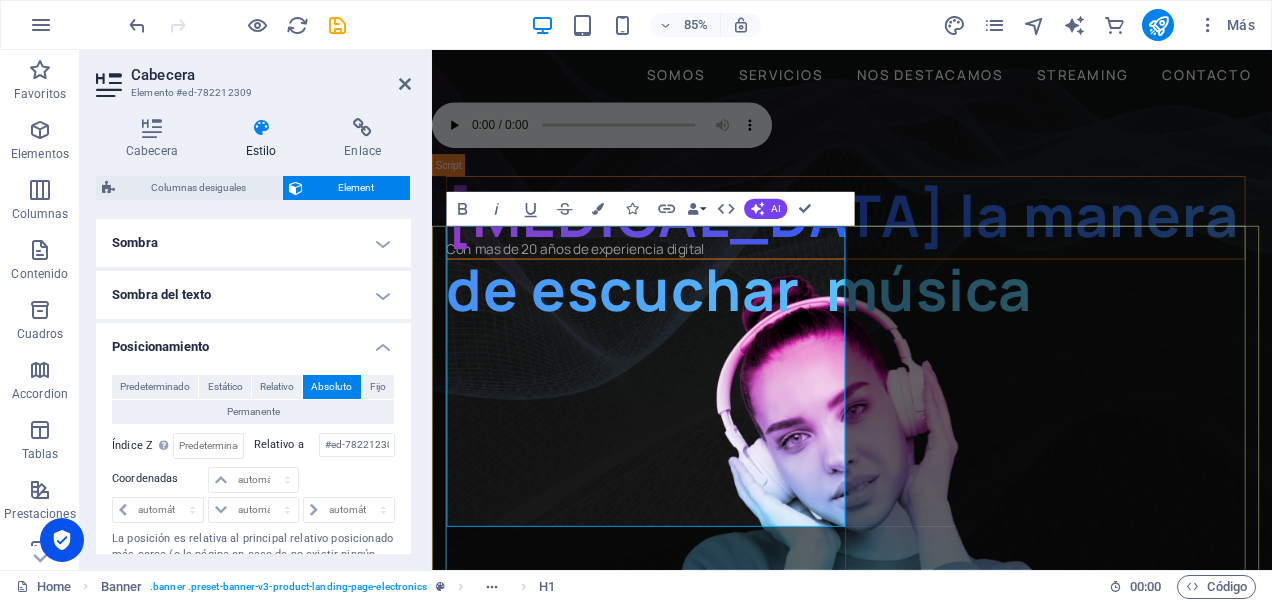 scroll, scrollTop: 100, scrollLeft: 0, axis: vertical 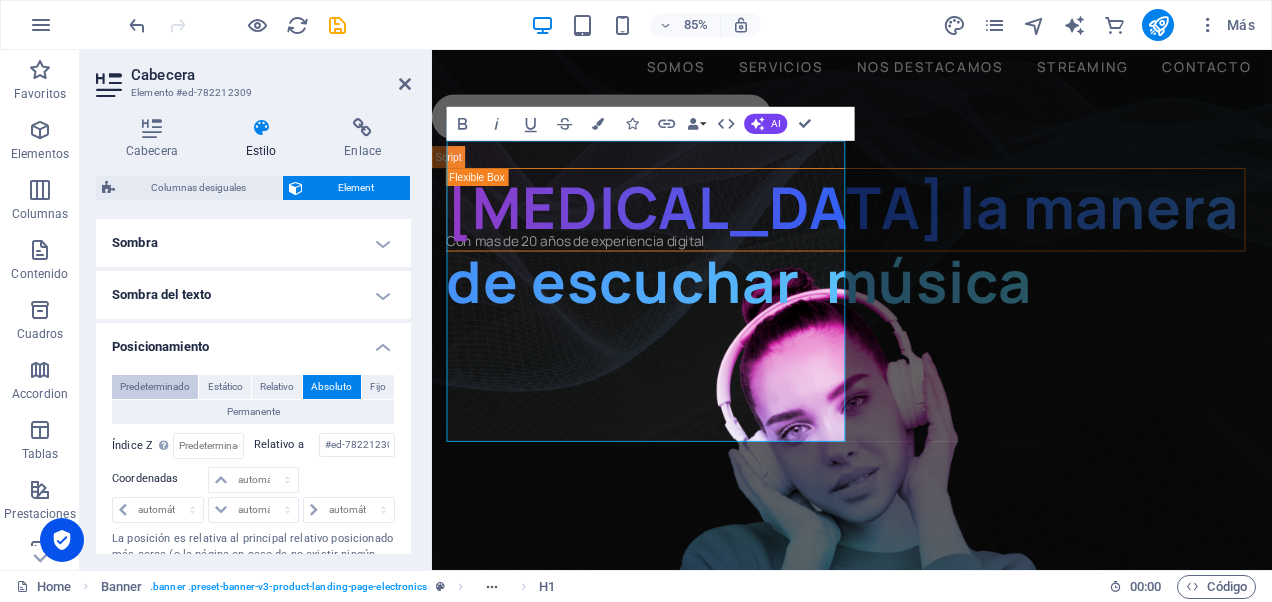 click on "Predeterminado" at bounding box center (155, 387) 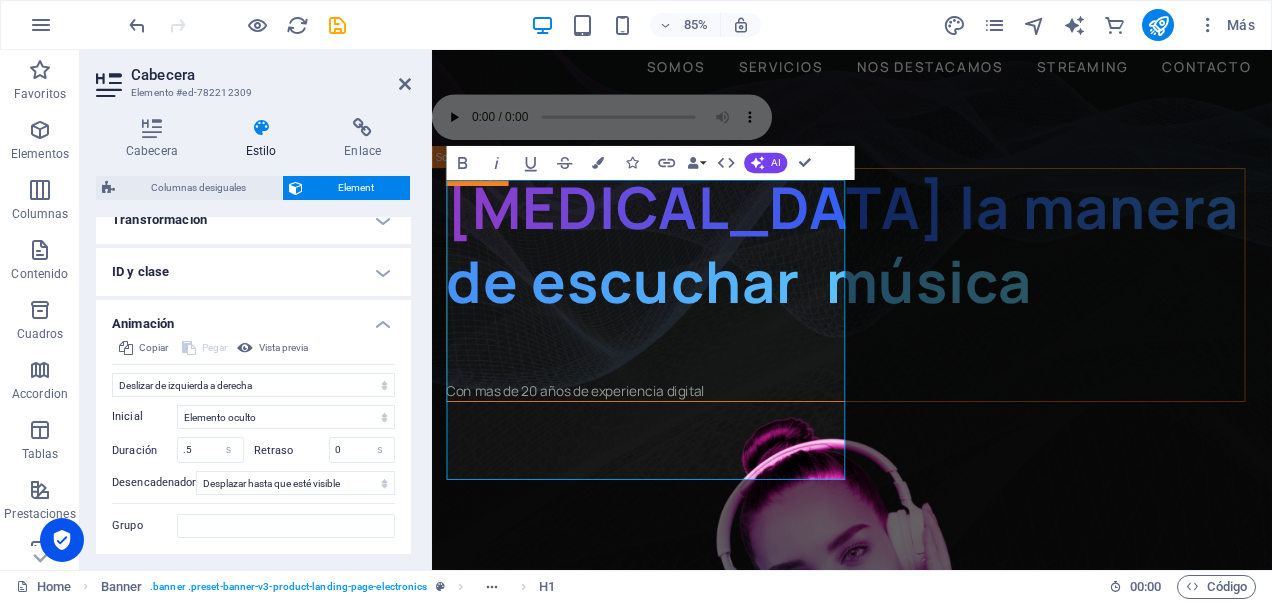 scroll, scrollTop: 800, scrollLeft: 0, axis: vertical 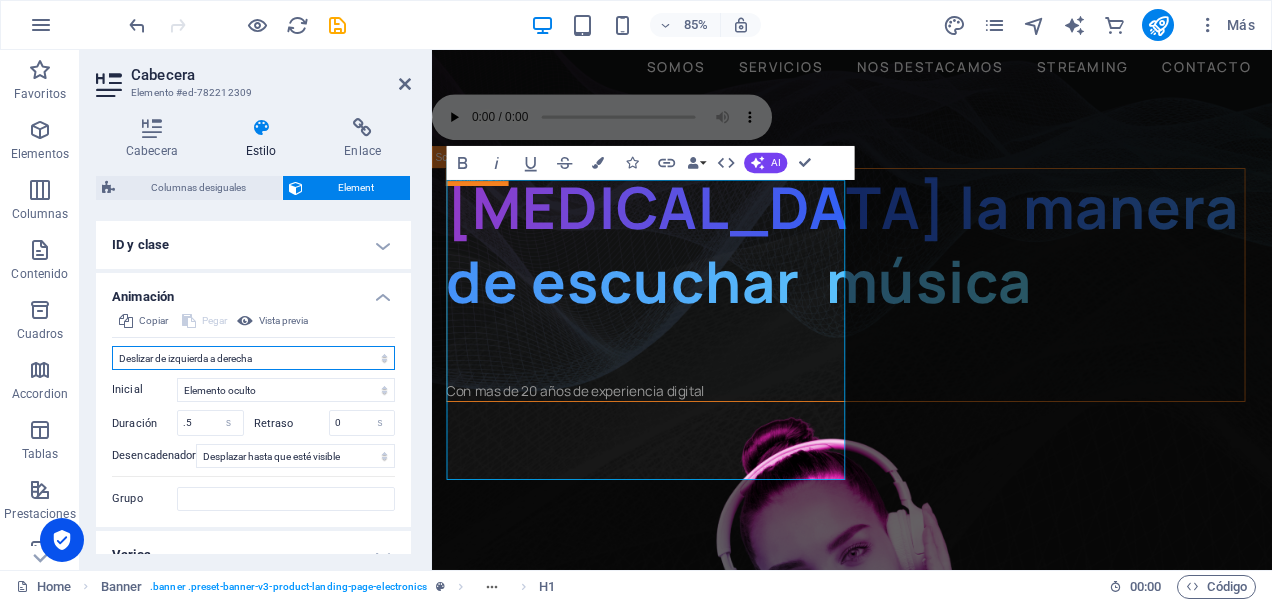 click on "No animar Mostrar / Ocultar Subir/bajar Acercar/alejar Deslizar de izquierda a derecha Deslizar de derecha a izquierda Deslizar de arriba a abajo Deslizar de abajo a arriba Pulsación Parpadeo Abrir como superposición" at bounding box center [253, 358] 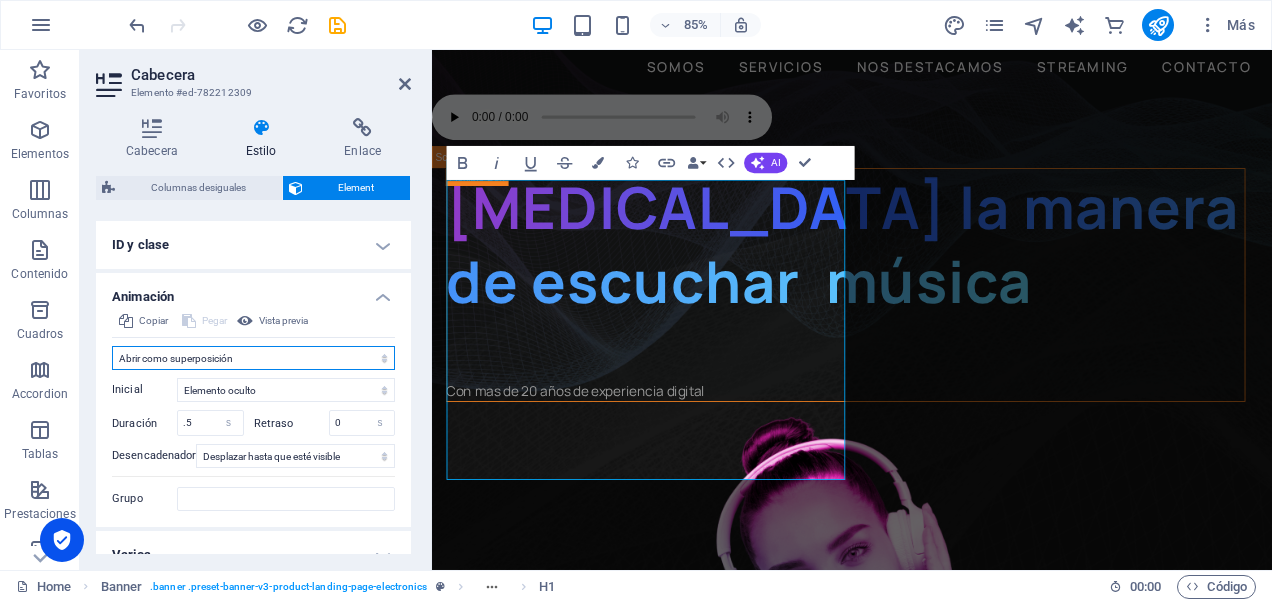 click on "No animar Mostrar / Ocultar Subir/bajar Acercar/alejar Deslizar de izquierda a derecha Deslizar de derecha a izquierda Deslizar de arriba a abajo Deslizar de abajo a arriba Pulsación Parpadeo Abrir como superposición" at bounding box center [253, 358] 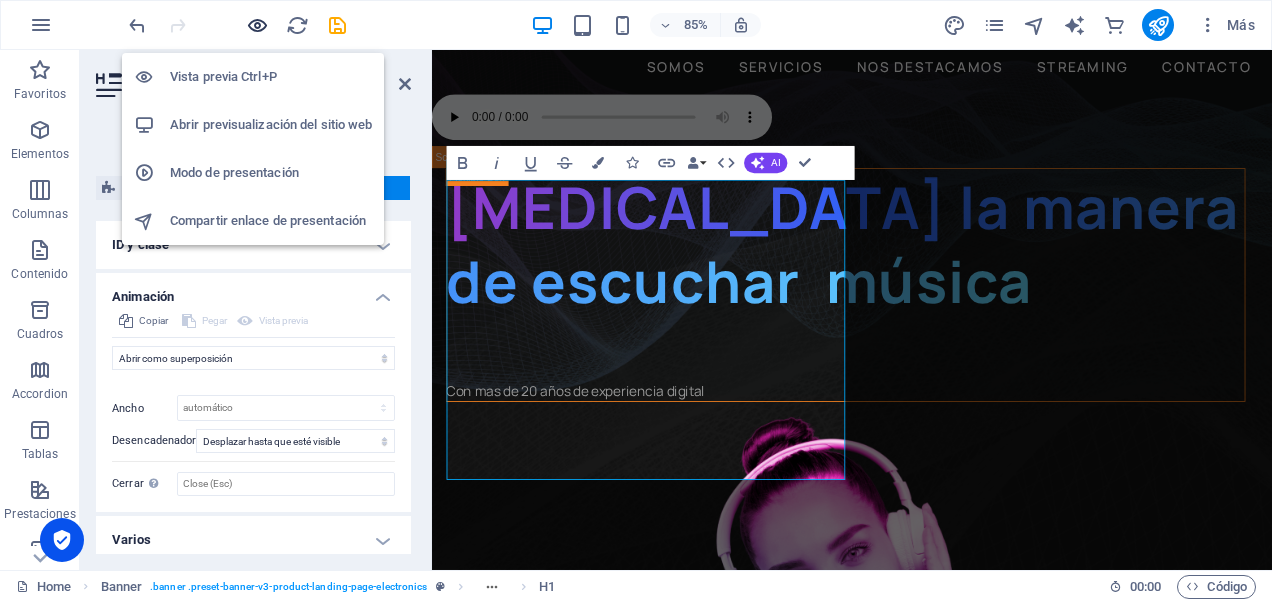 click at bounding box center [257, 25] 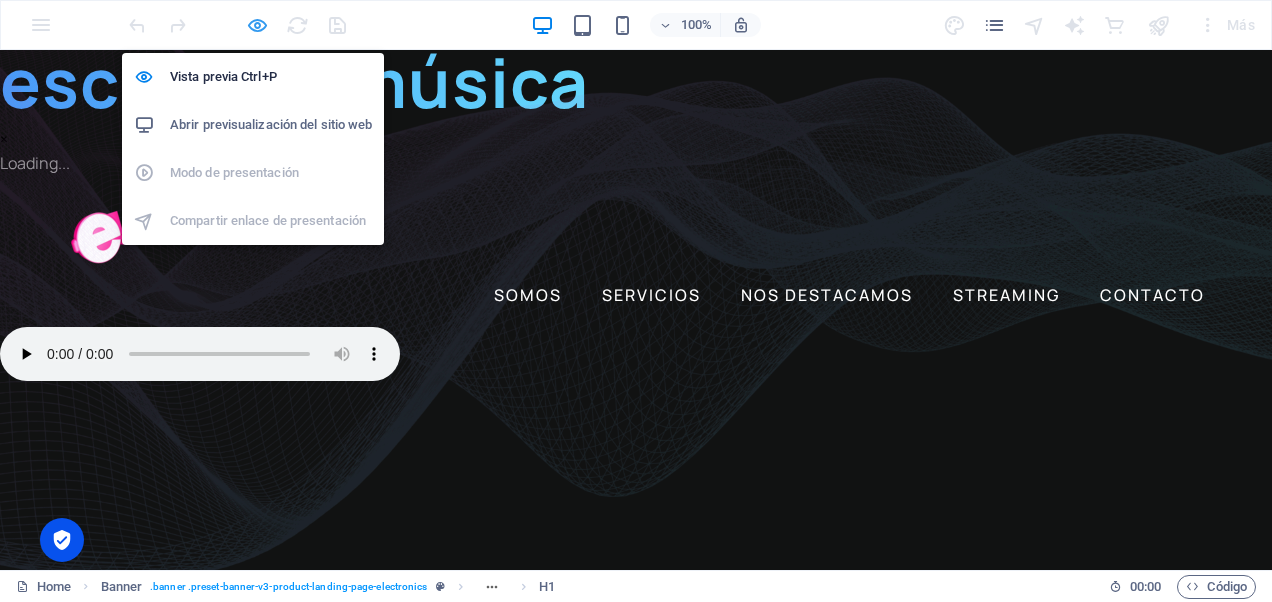click at bounding box center (257, 25) 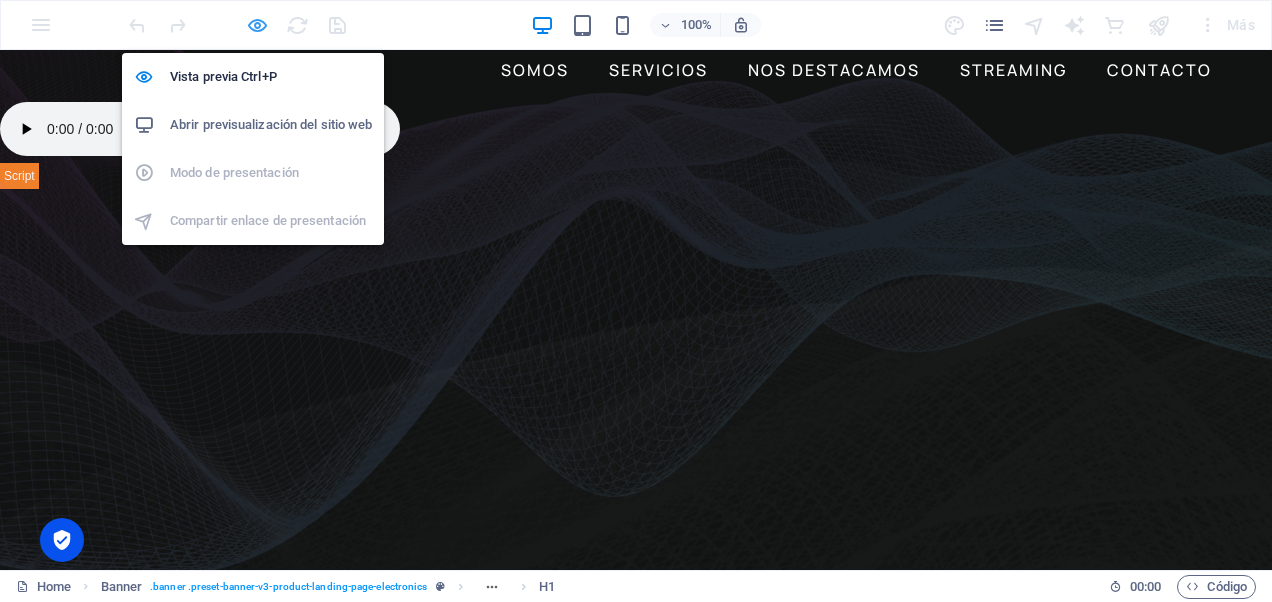 select on "overlay" 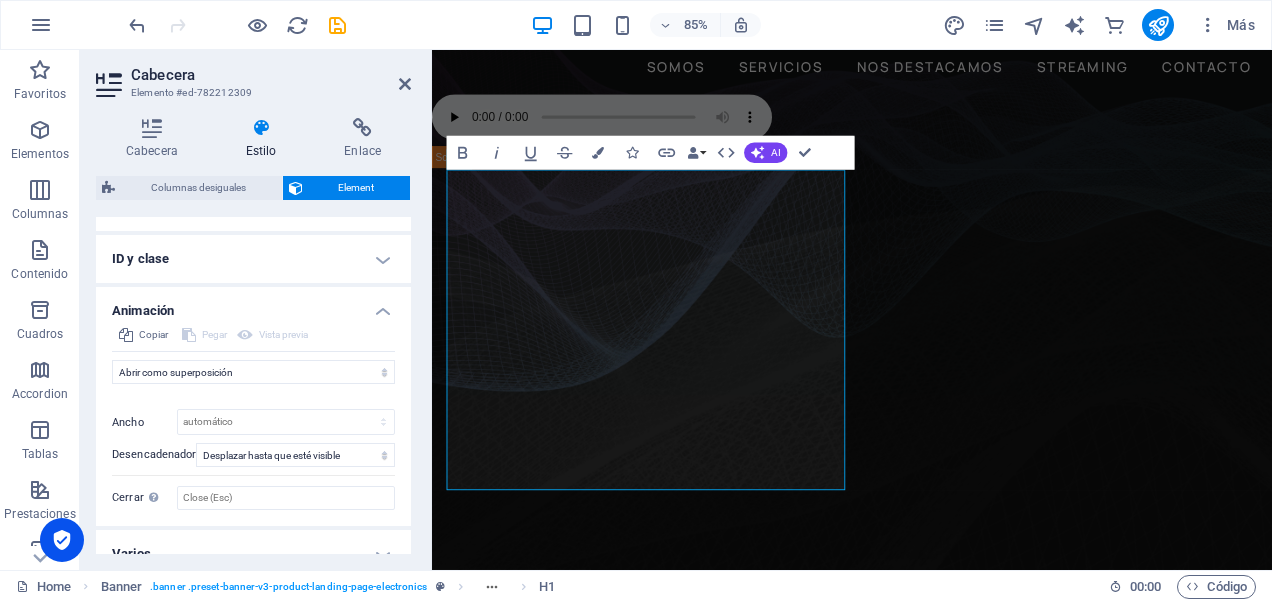 scroll, scrollTop: 800, scrollLeft: 0, axis: vertical 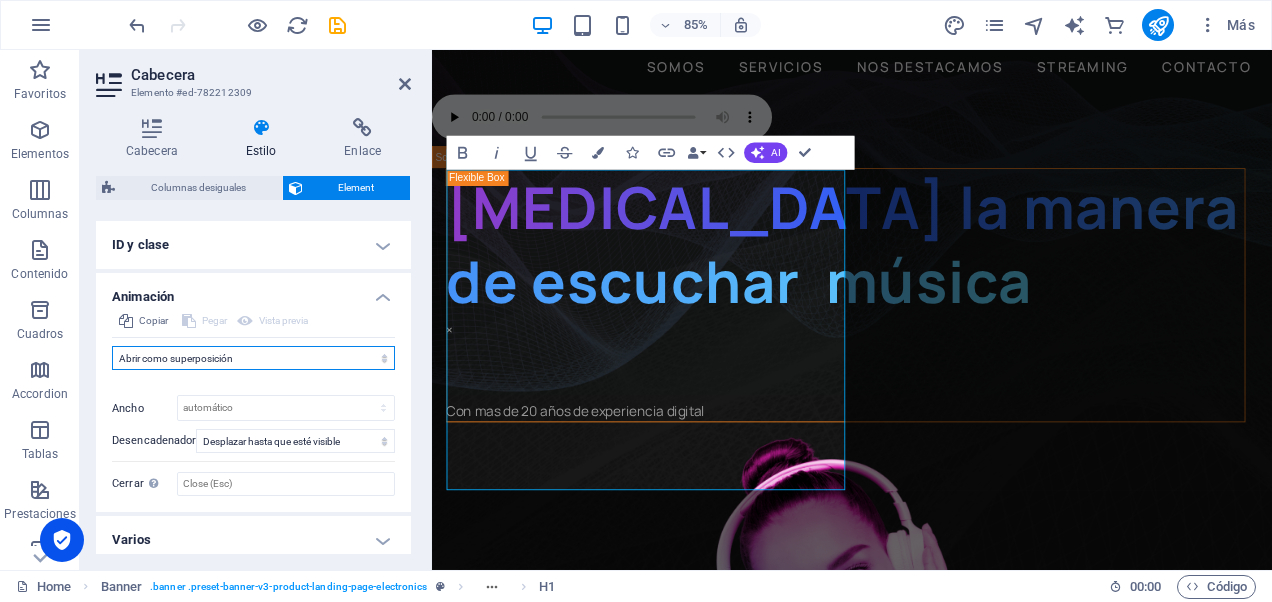 click on "No animar Mostrar / Ocultar Subir/bajar Acercar/alejar Deslizar de izquierda a derecha Deslizar de derecha a izquierda Deslizar de arriba a abajo Deslizar de abajo a arriba Pulsación Parpadeo Abrir como superposición" at bounding box center [253, 358] 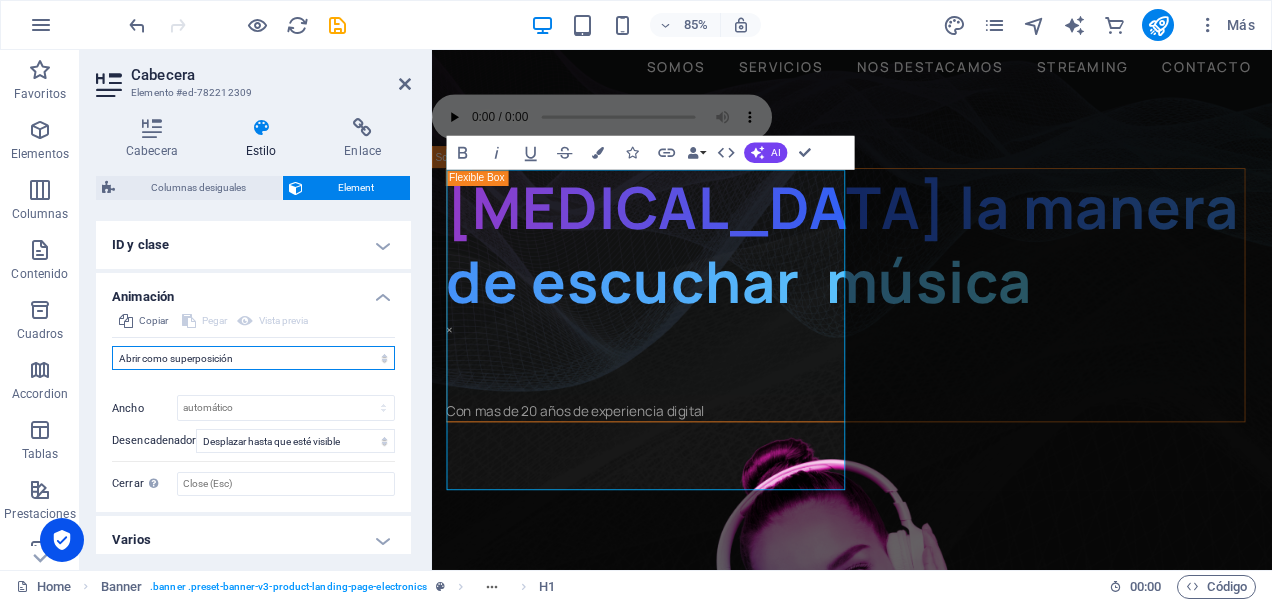 select on "none" 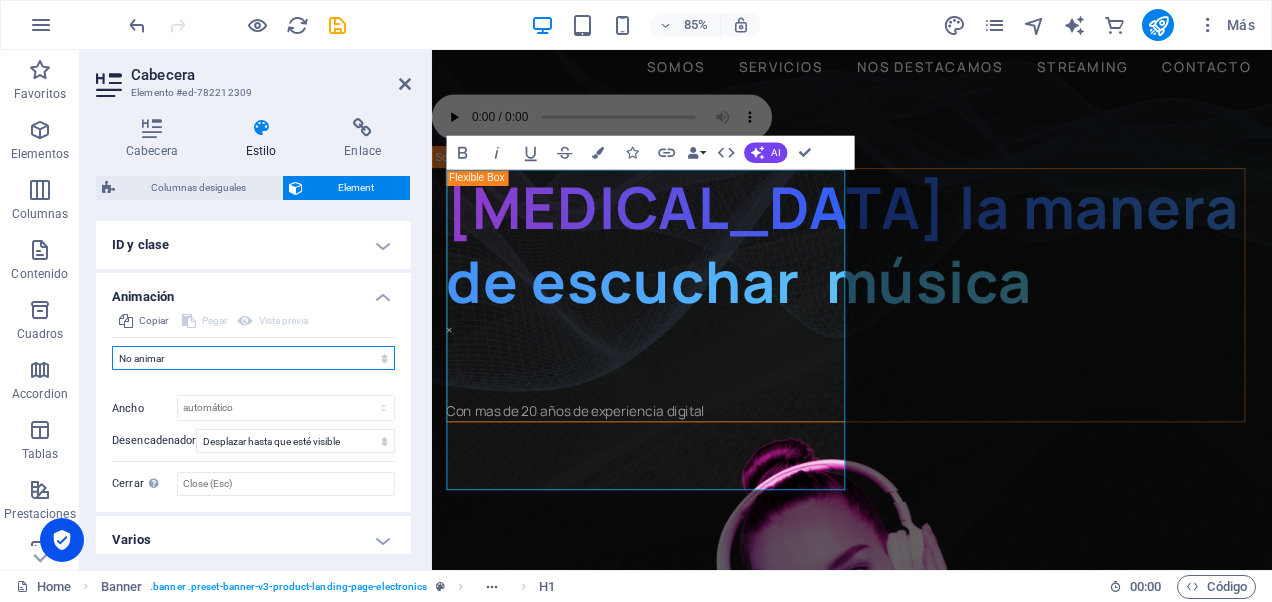 click on "No animar Mostrar / Ocultar Subir/bajar Acercar/alejar Deslizar de izquierda a derecha Deslizar de derecha a izquierda Deslizar de arriba a abajo Deslizar de abajo a arriba Pulsación Parpadeo Abrir como superposición" at bounding box center (253, 358) 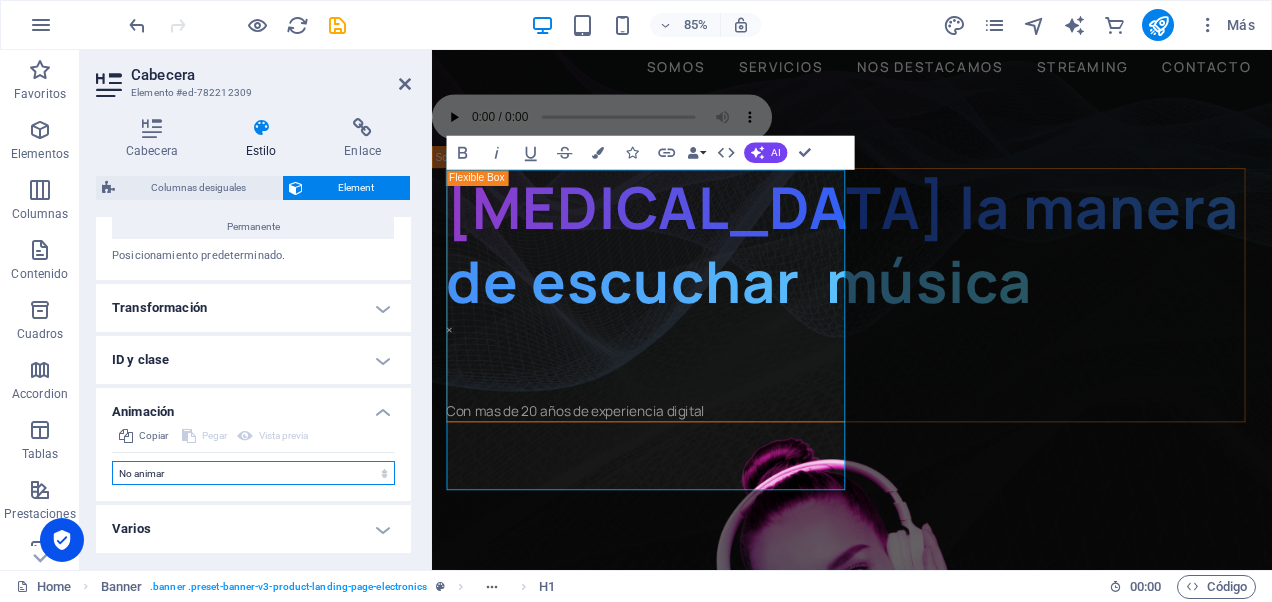 scroll, scrollTop: 683, scrollLeft: 0, axis: vertical 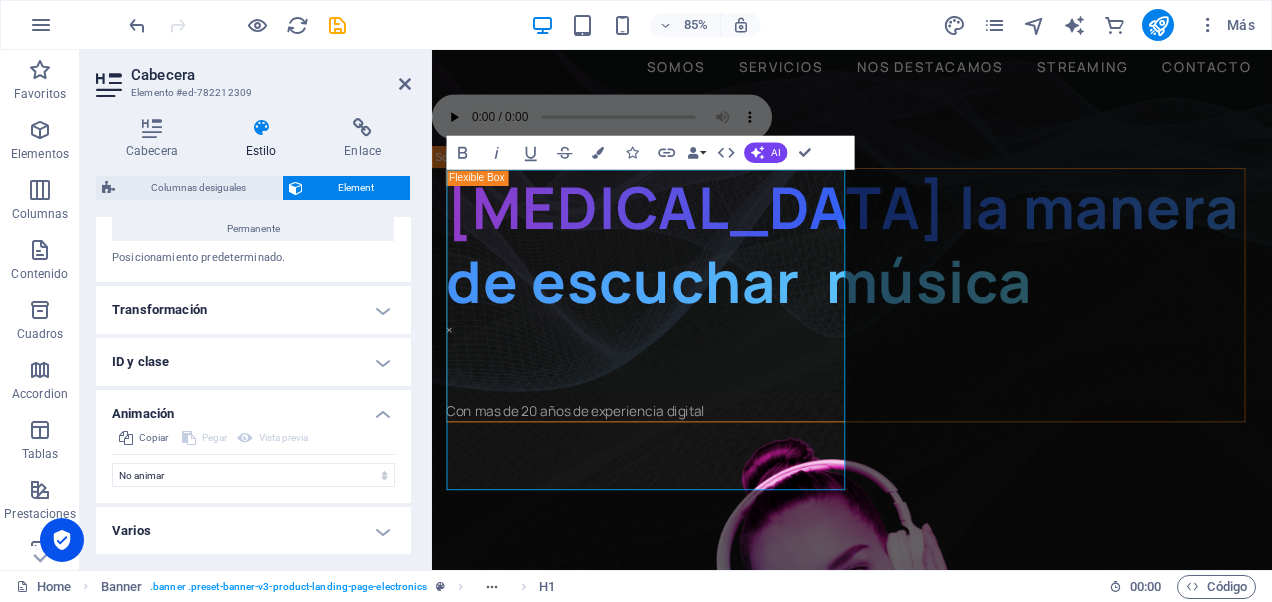 click on "Varios" at bounding box center [253, 531] 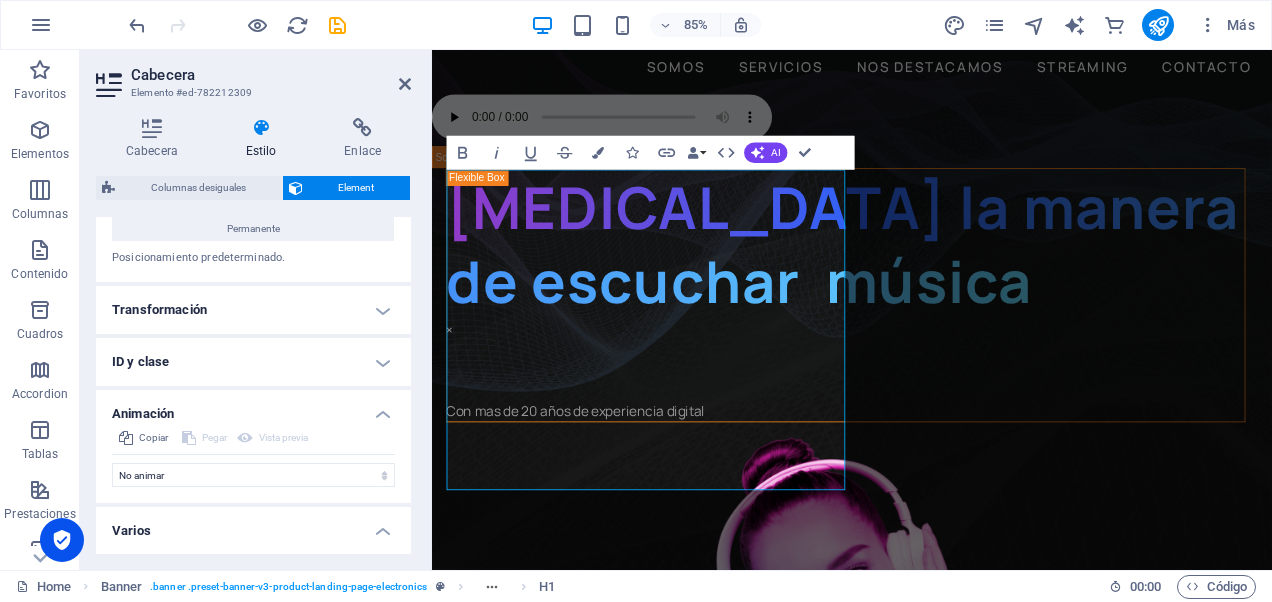 click on "Varios" at bounding box center [253, 525] 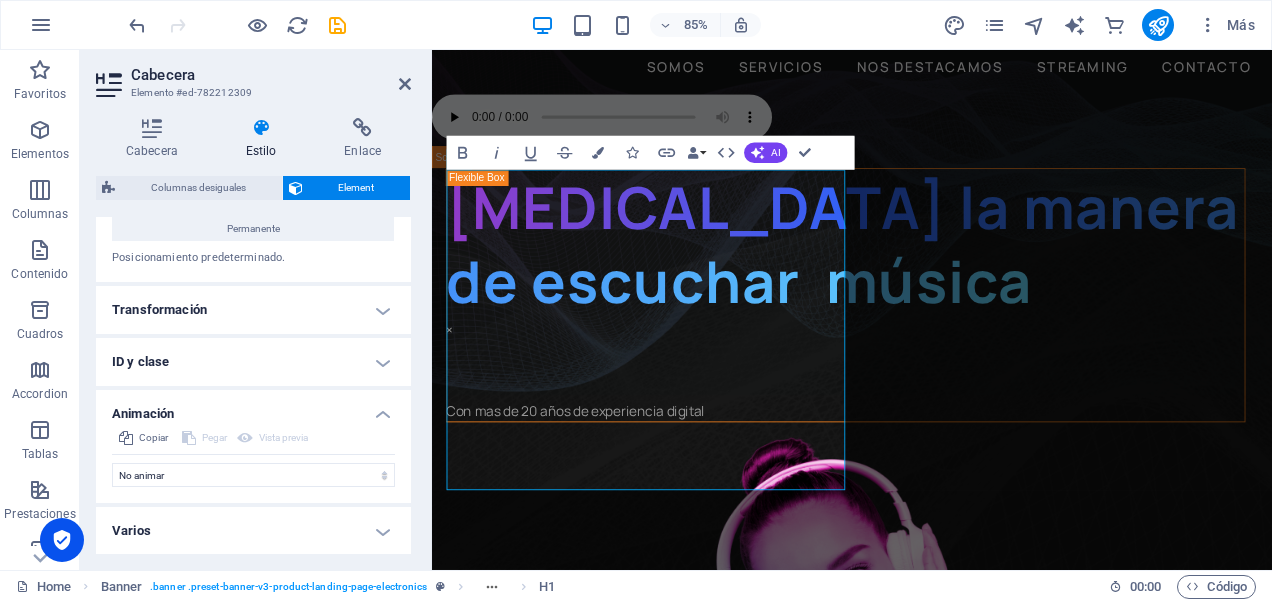 click on "Animación" at bounding box center (253, 408) 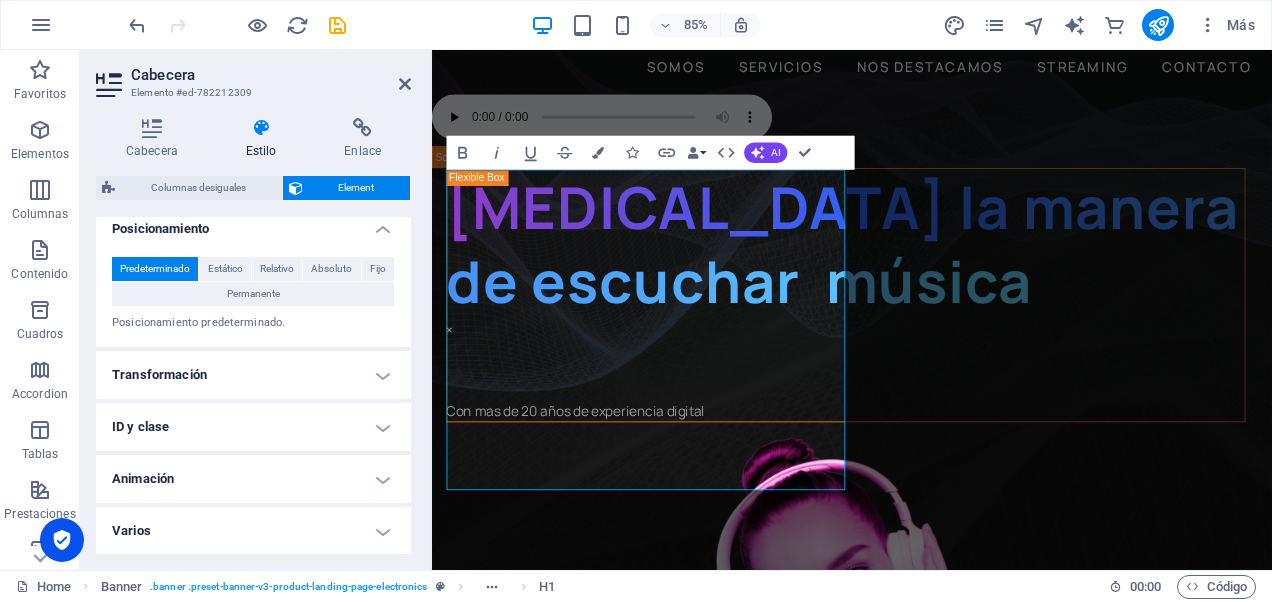 click on "Varios" at bounding box center [253, 531] 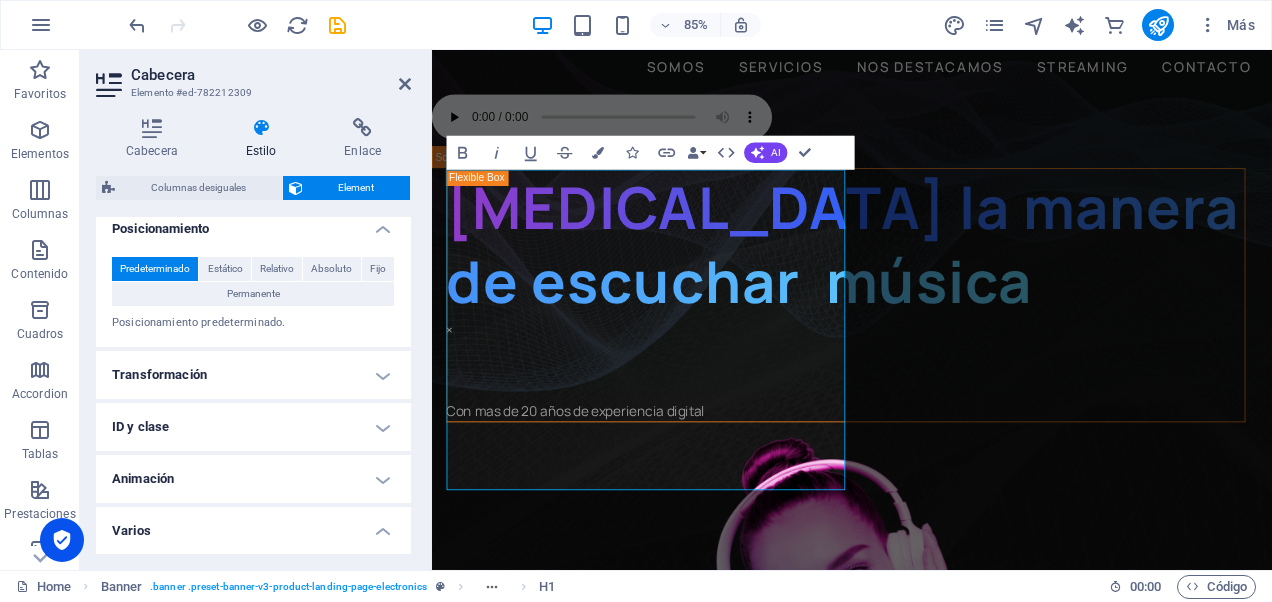 scroll, scrollTop: 683, scrollLeft: 0, axis: vertical 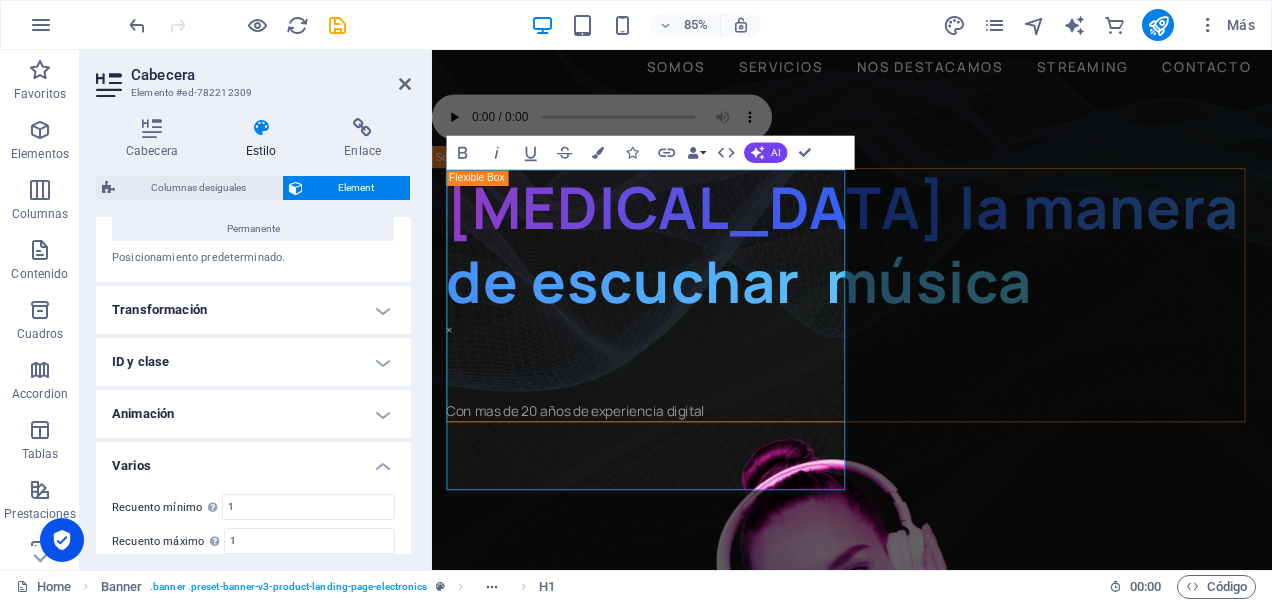 click on "Varios" at bounding box center (253, 460) 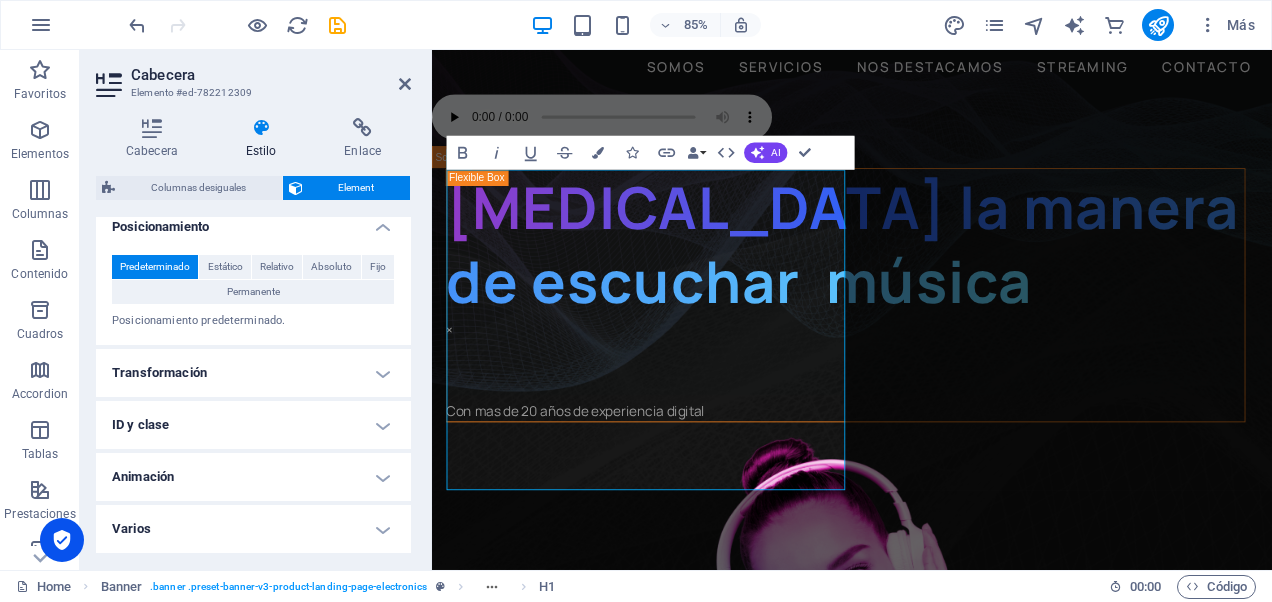 scroll, scrollTop: 618, scrollLeft: 0, axis: vertical 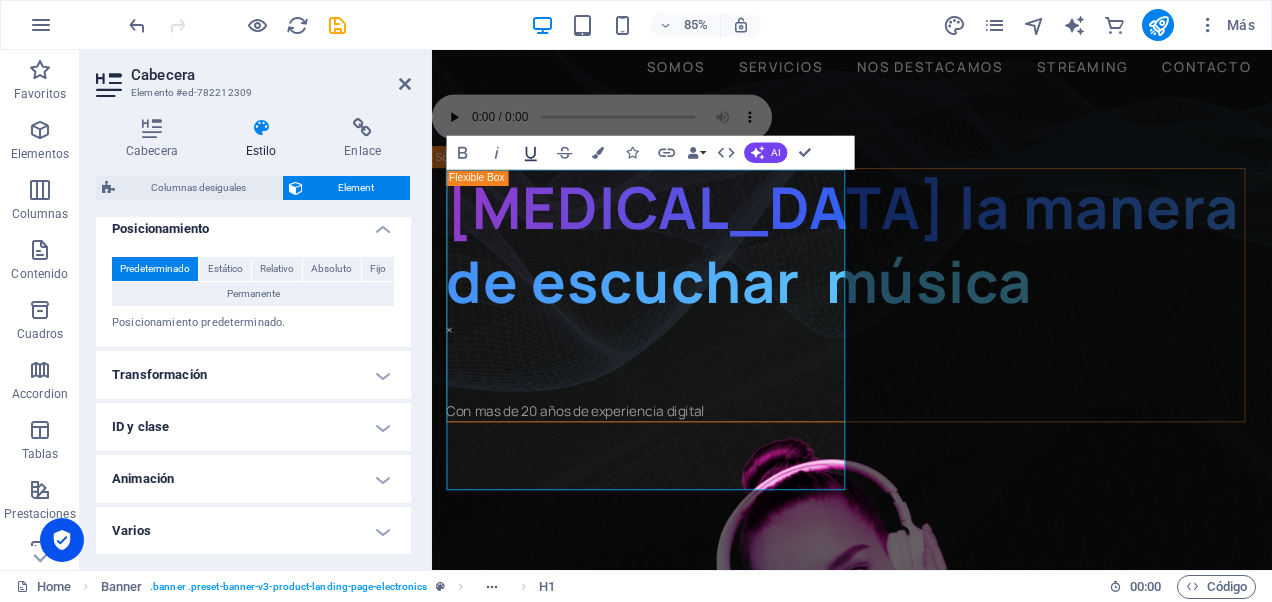 click 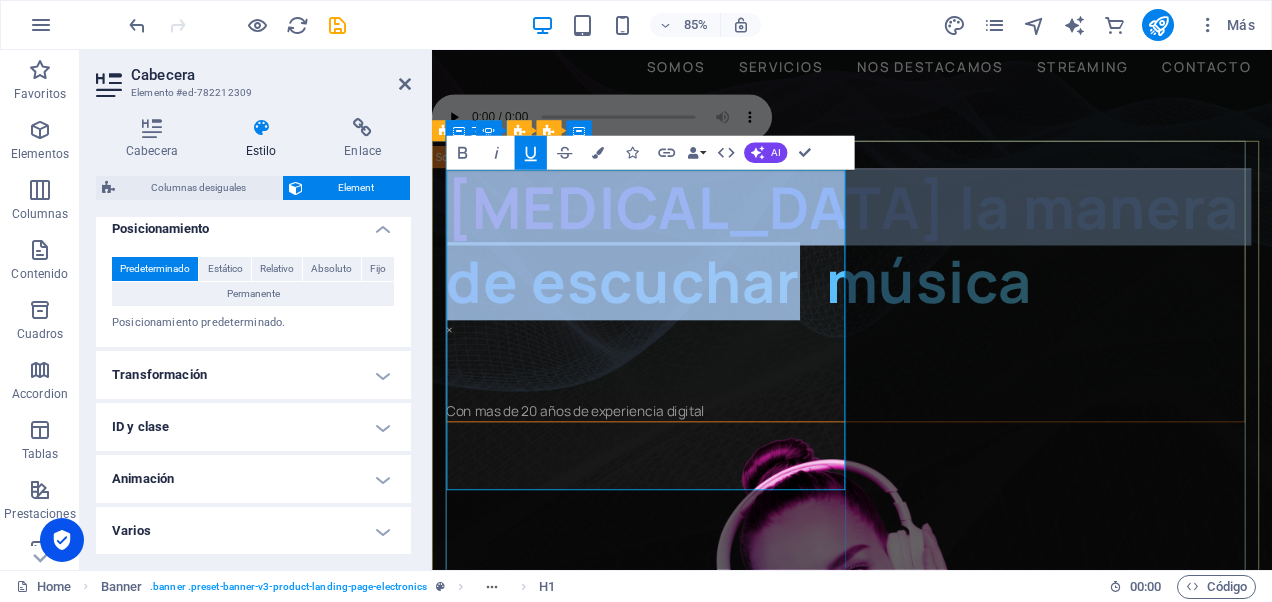 drag, startPoint x: 730, startPoint y: 491, endPoint x: 457, endPoint y: 257, distance: 359.56223 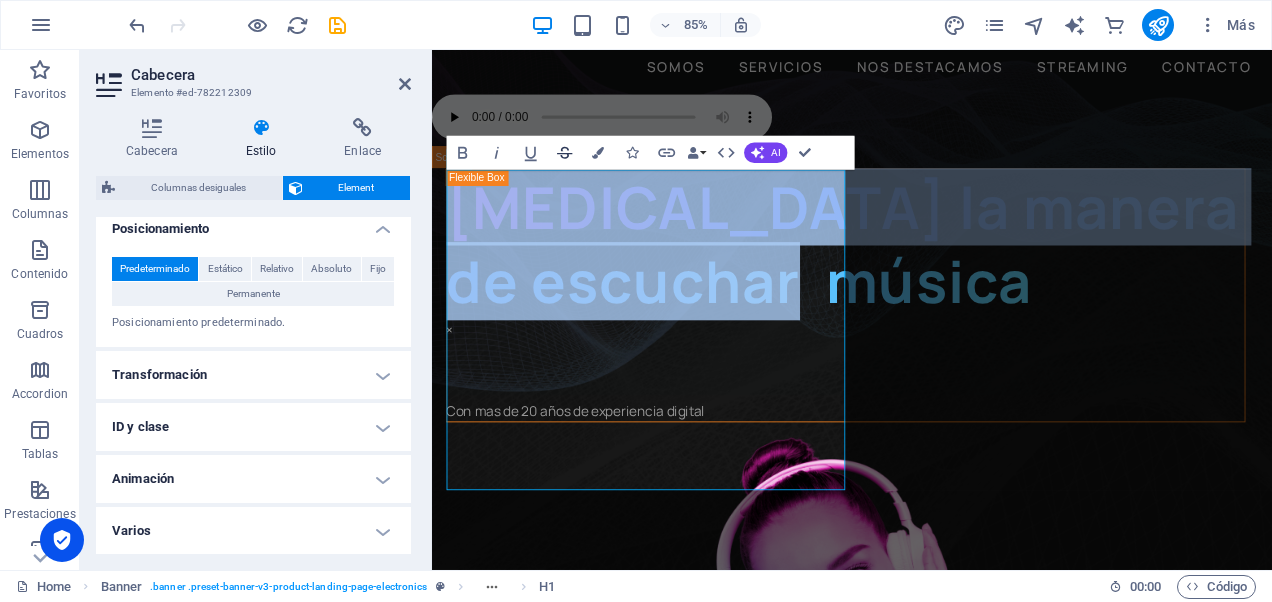 click 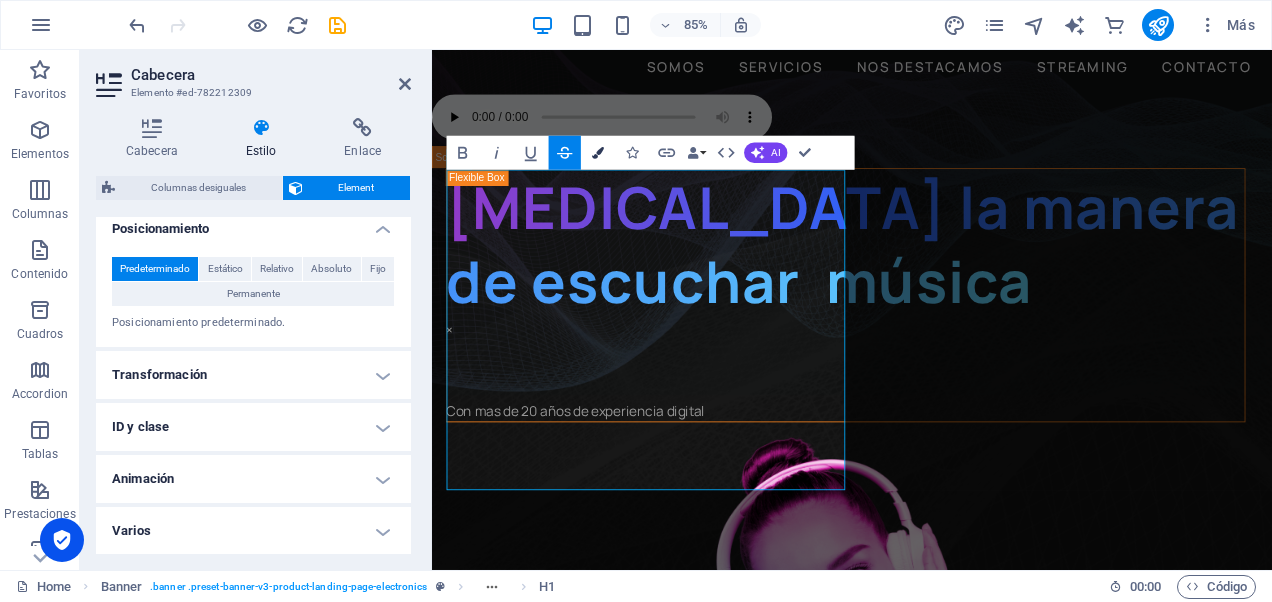 click at bounding box center [598, 153] 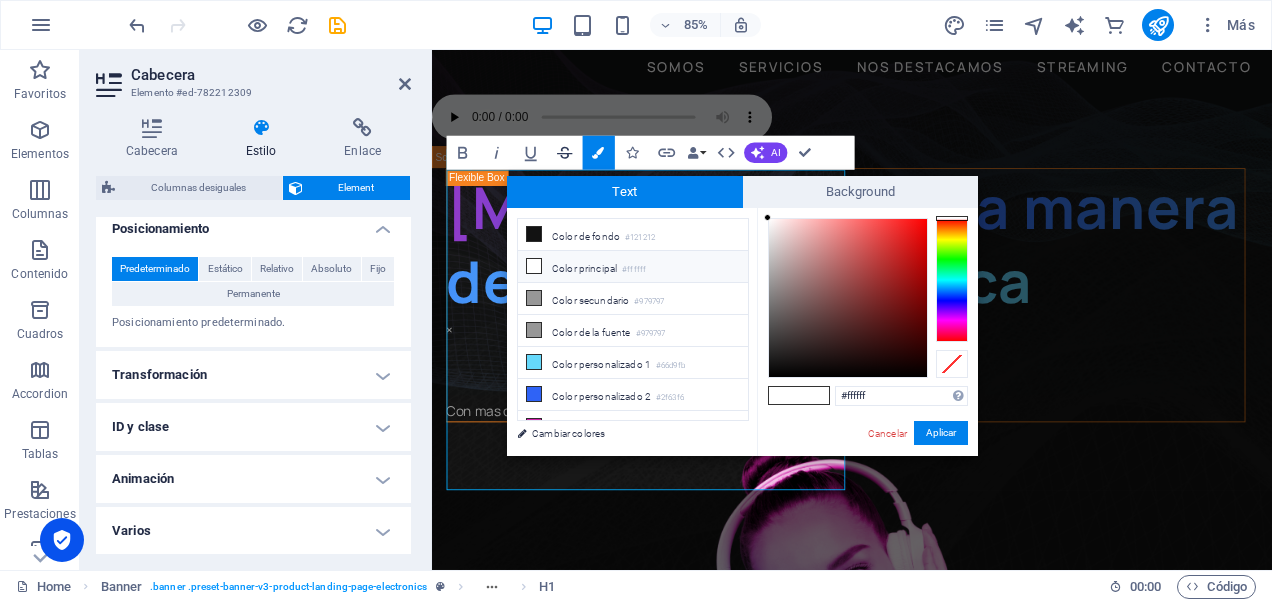 click 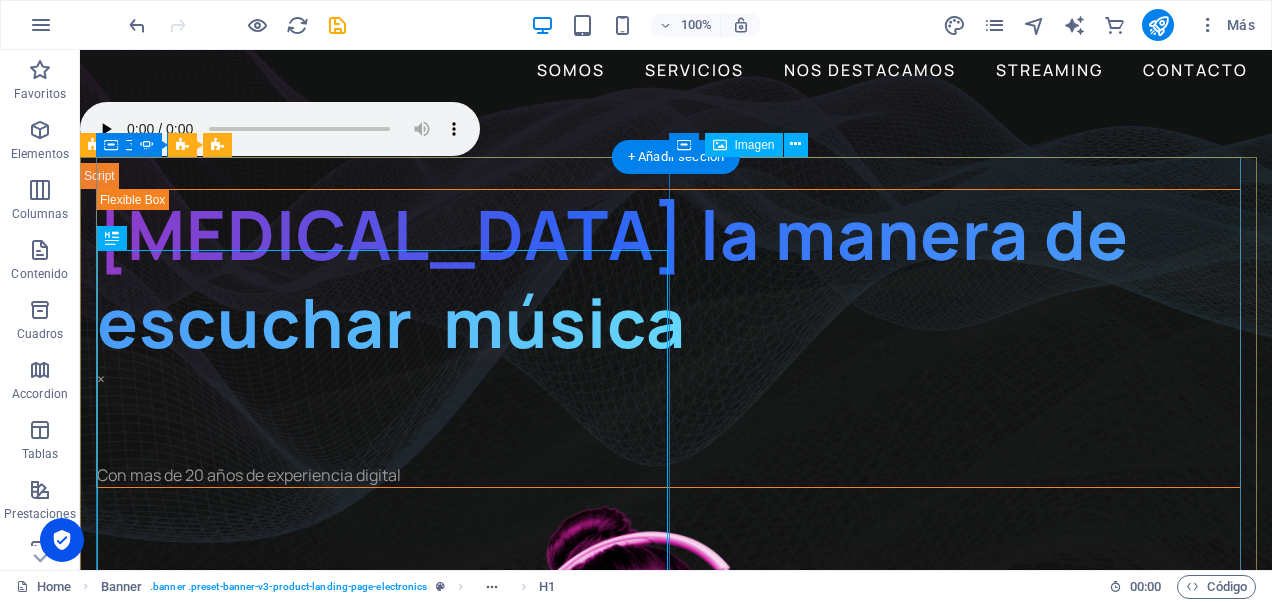 click at bounding box center (668, 824) 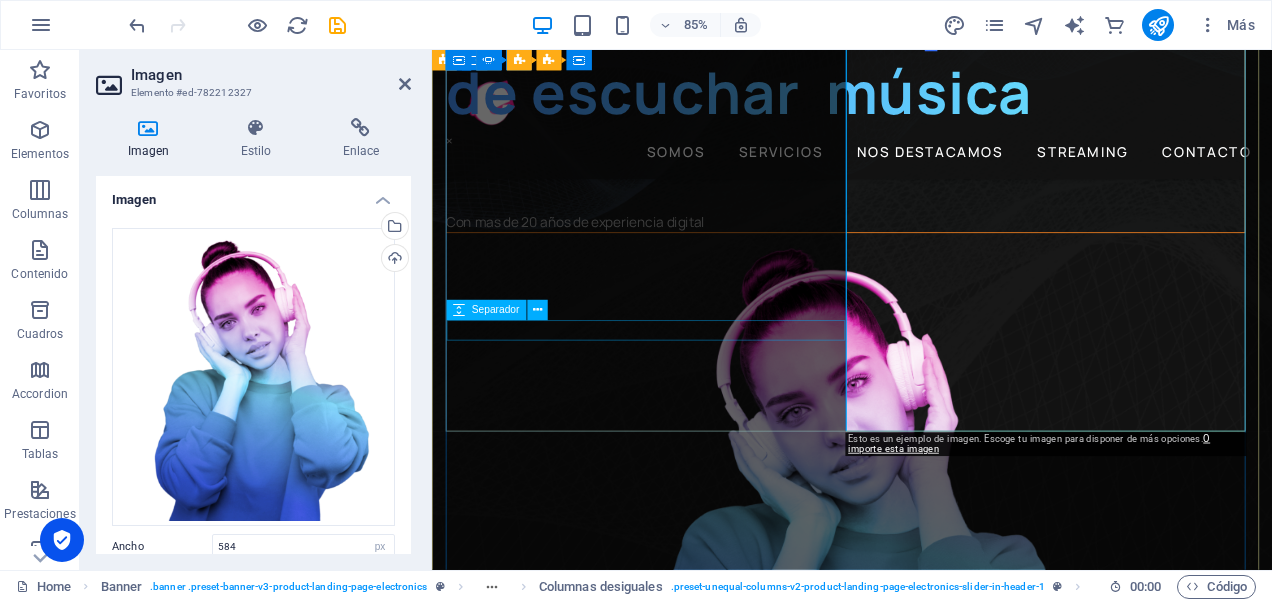 scroll, scrollTop: 300, scrollLeft: 0, axis: vertical 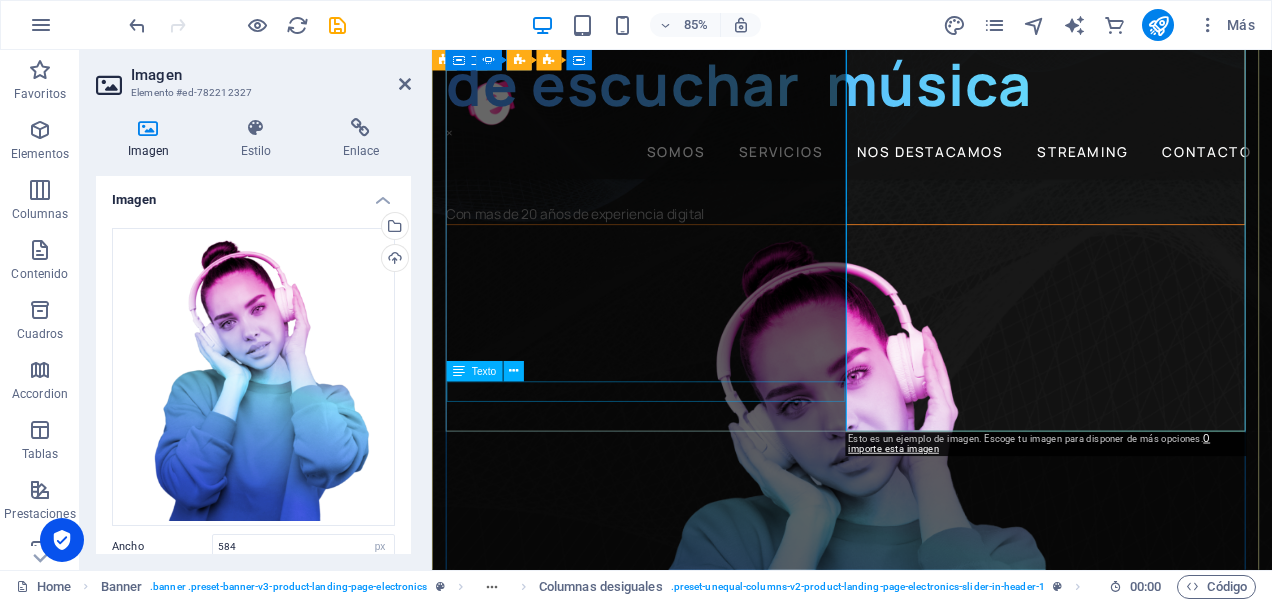 click on "Con mas de 20 años de experiencia digital" at bounding box center [918, 243] 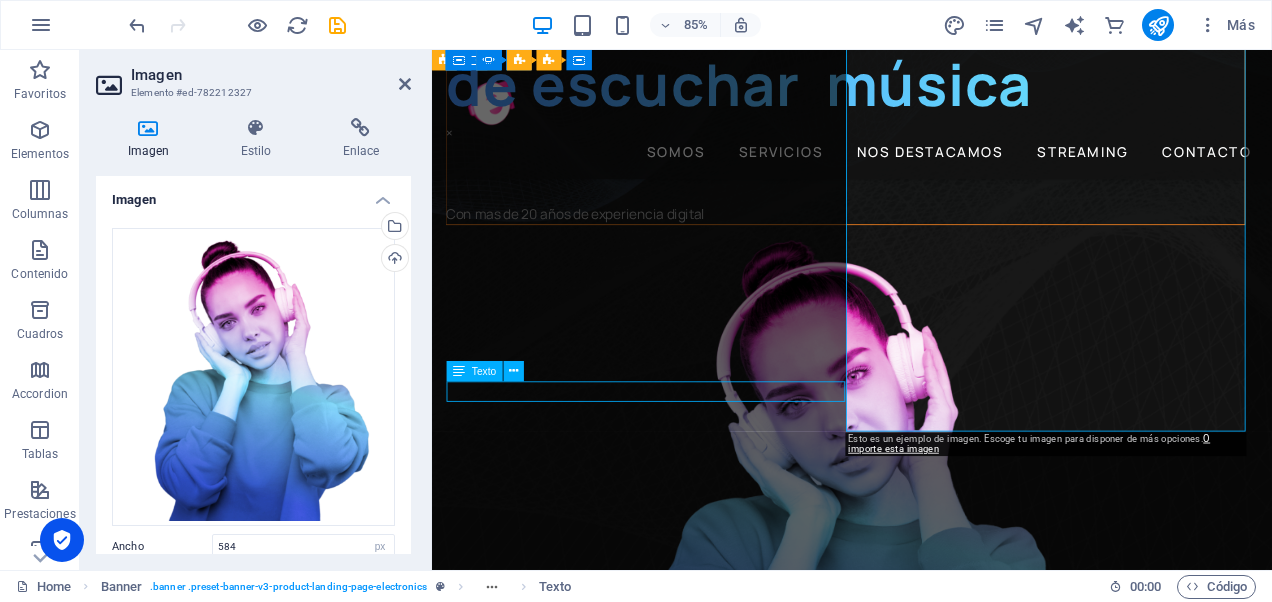 click on "Con mas de 20 años de experiencia digital" at bounding box center (918, 243) 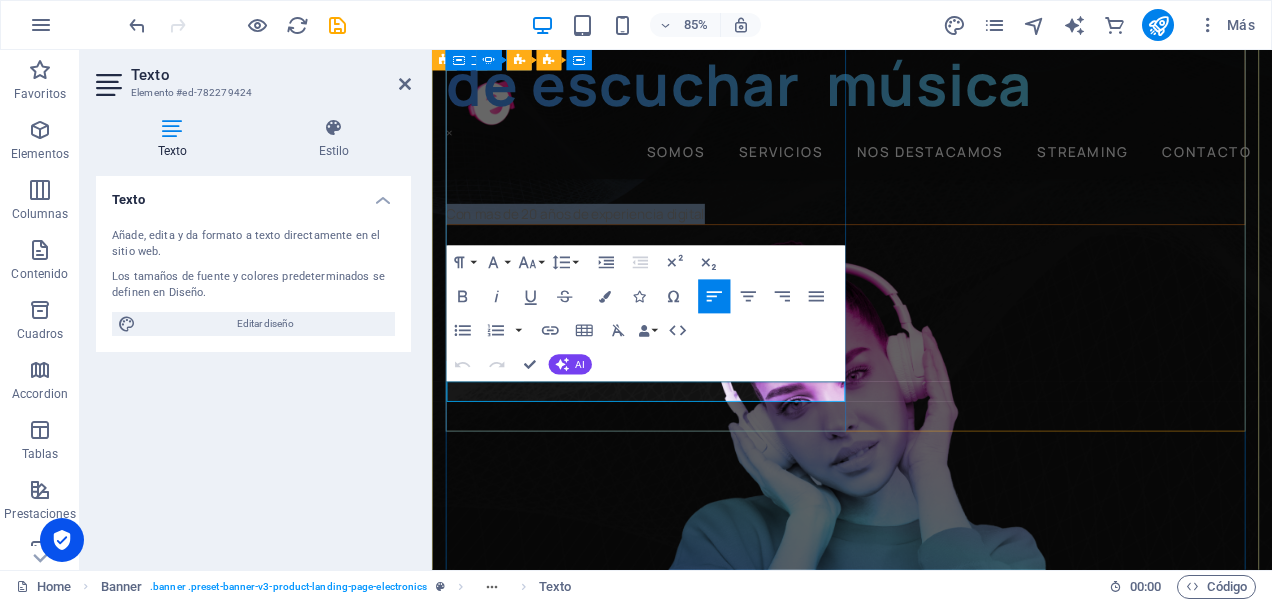 drag, startPoint x: 794, startPoint y: 450, endPoint x: 450, endPoint y: 464, distance: 344.28476 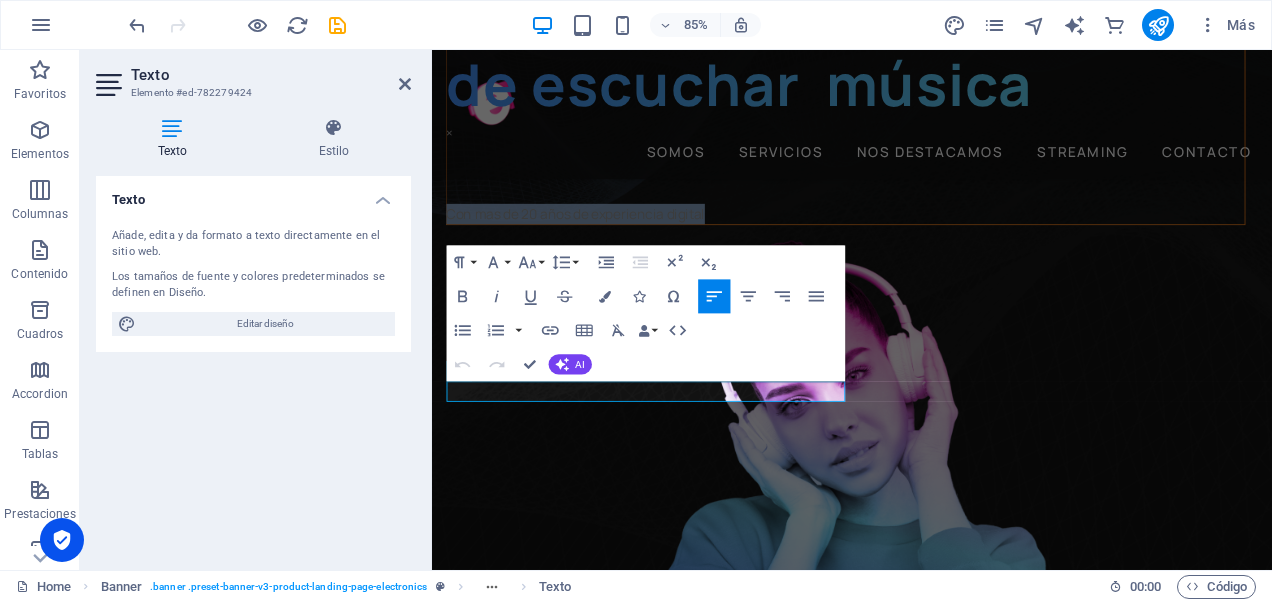 type 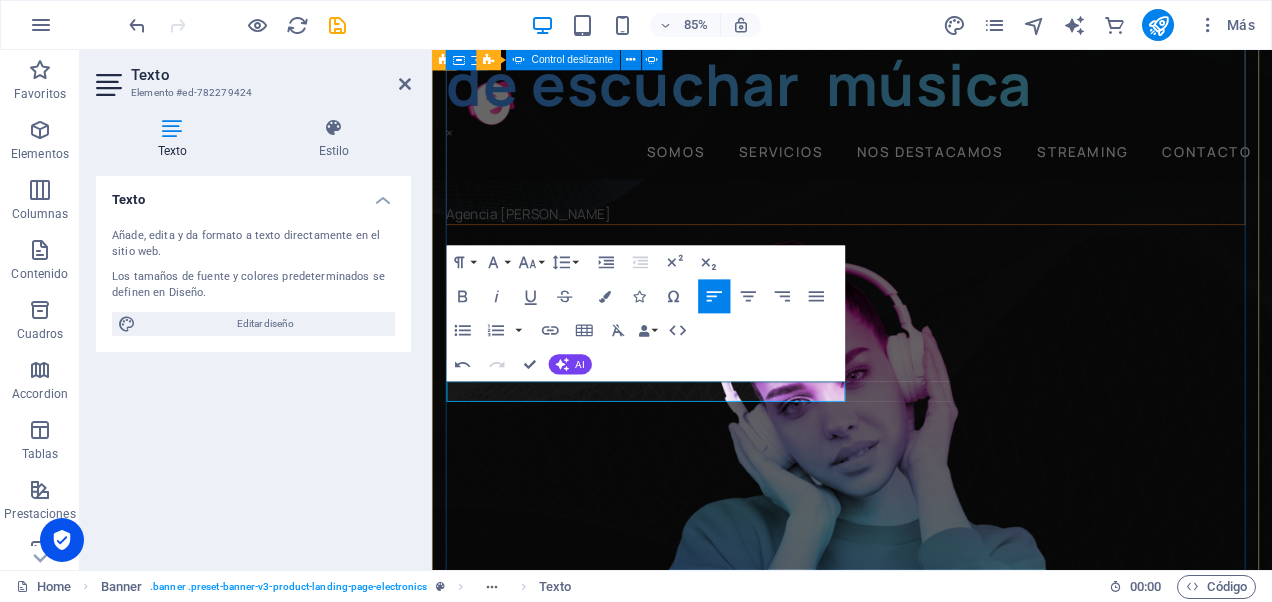click on "Cambia la manera de escuchar  música × ​Agencia Emilia  Música y entretenimiento las    24 horas del día. Con nuestra plataforma de streaming estarás conectado las 24 horas del día. Automatizamos  tus ideas Tus ideas nos importan por eso queremos entregarte una amplia cadena de servicios digitales" at bounding box center (926, 1595) 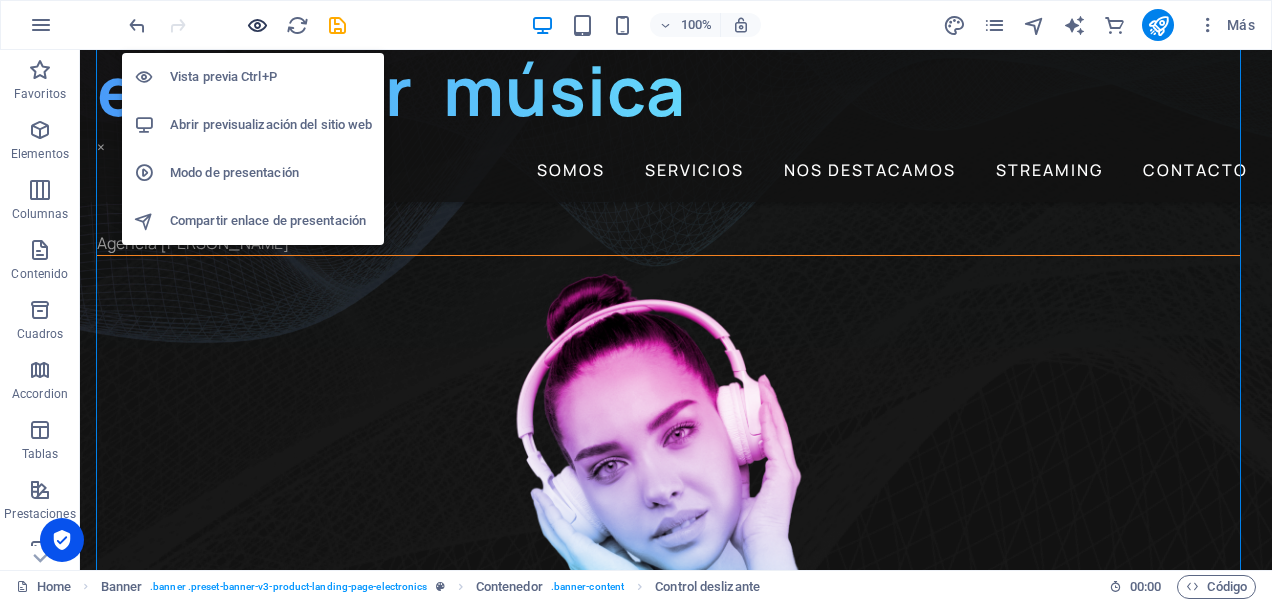 click at bounding box center (257, 25) 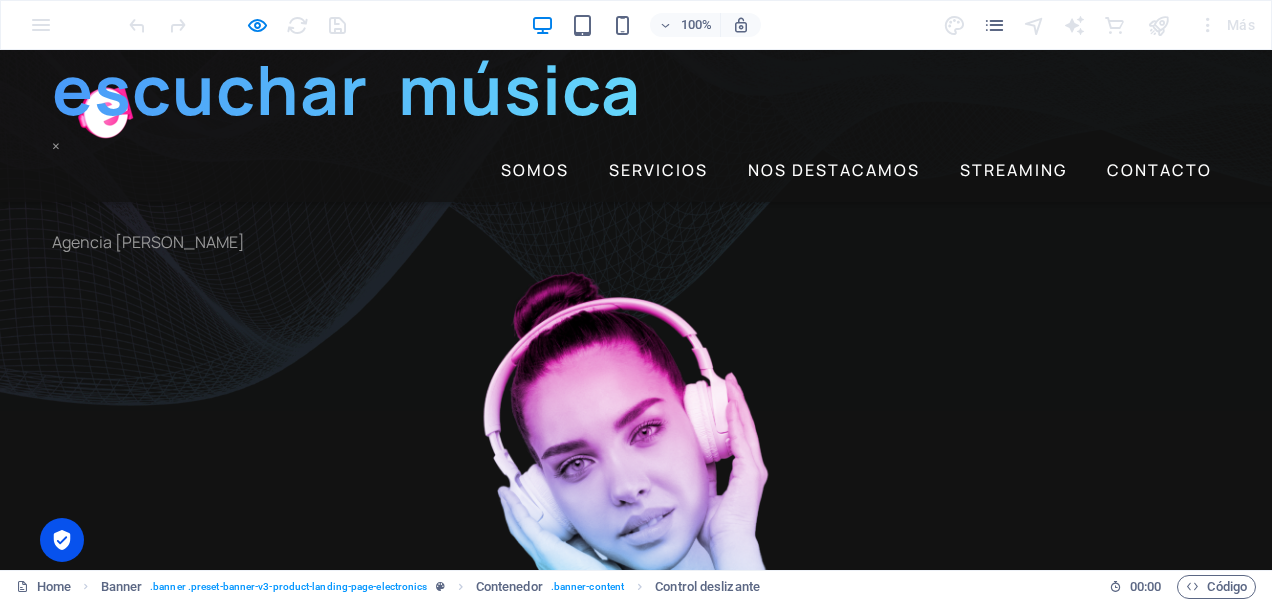 scroll, scrollTop: 300, scrollLeft: 0, axis: vertical 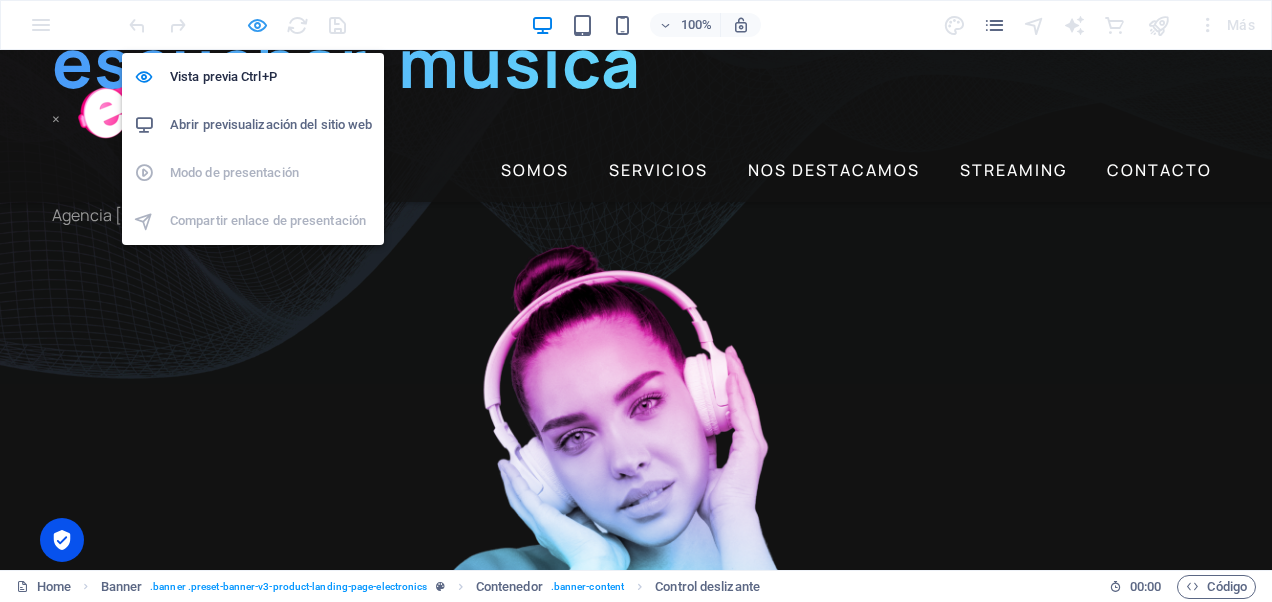 click at bounding box center [257, 25] 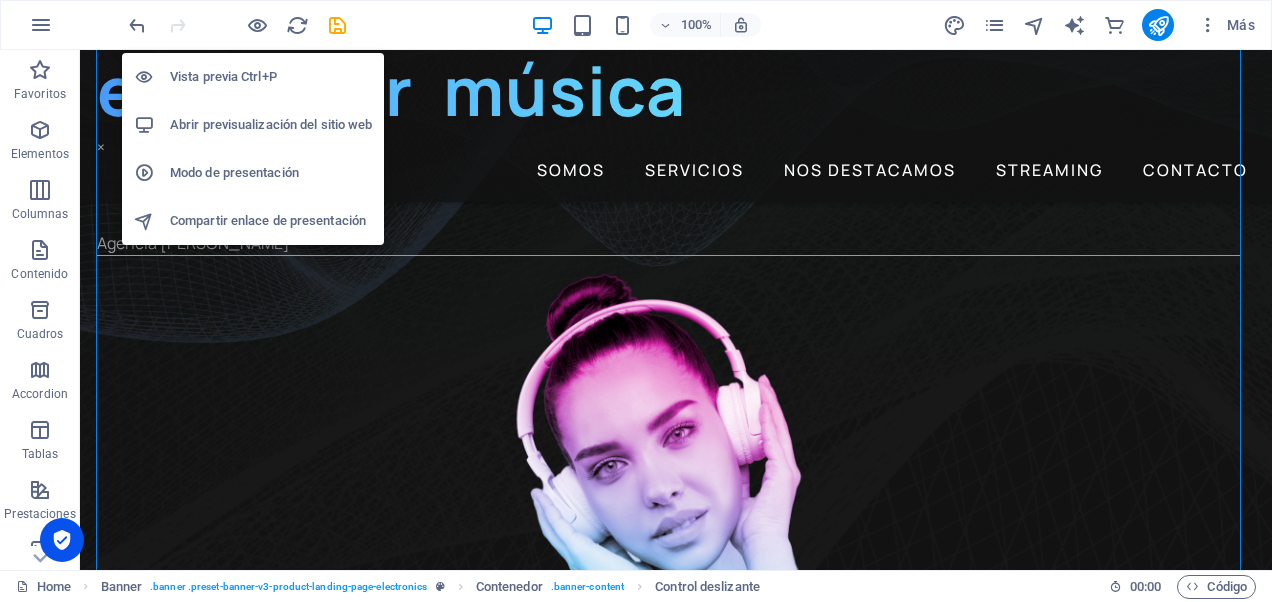 click on "Vista previa Ctrl+P" at bounding box center [271, 77] 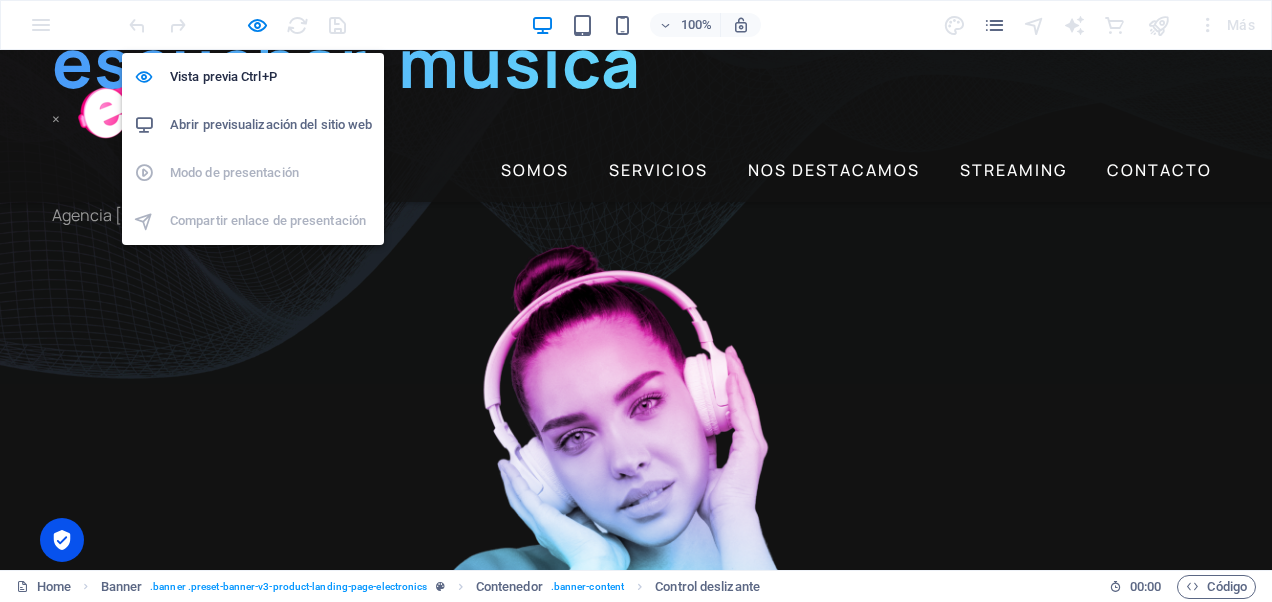 click on "Abrir previsualización del sitio web" at bounding box center (271, 125) 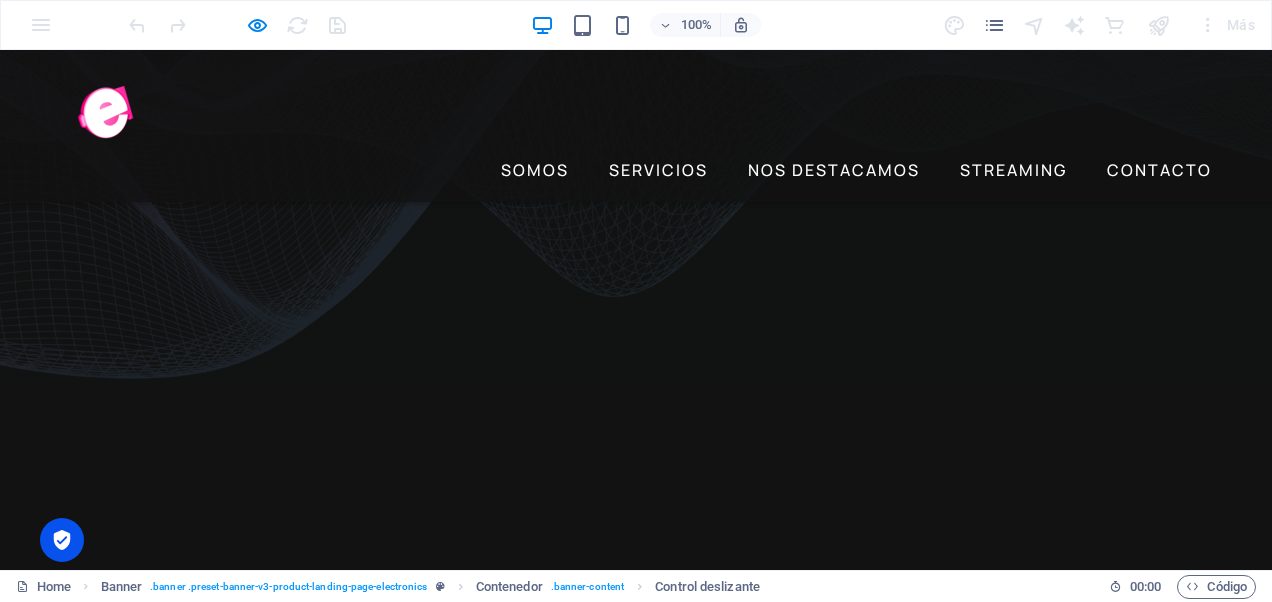 click on "24 horas del día." at bounding box center (-579, 988) 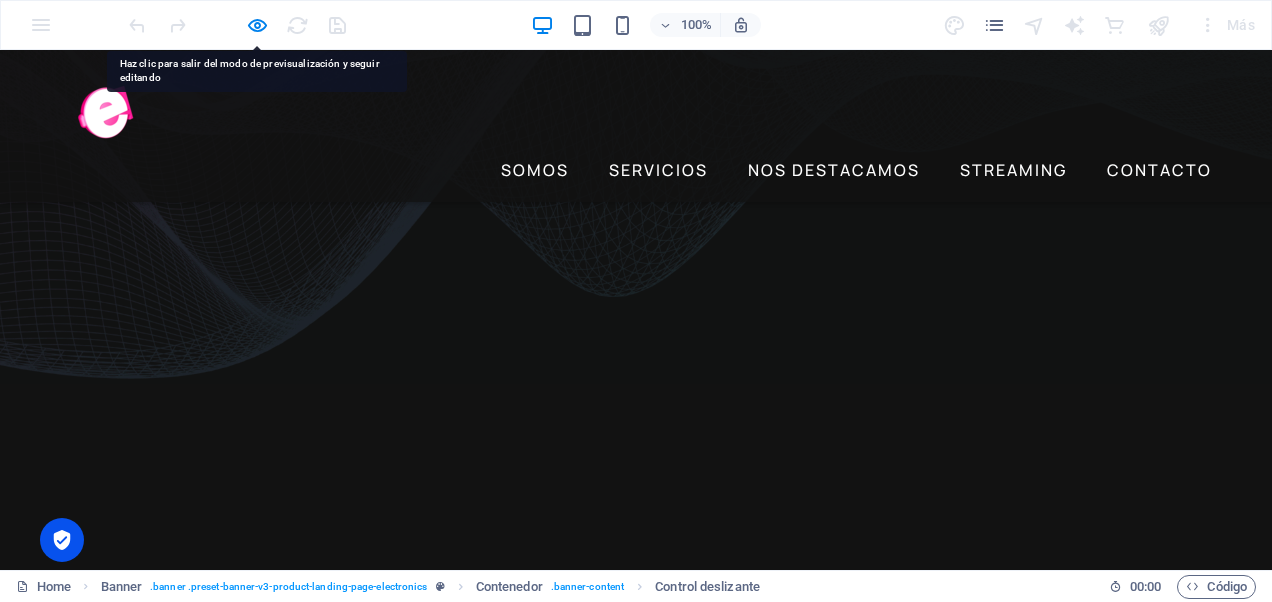 click on "SOMOS SERVICIOS NOS DESTACAMOS STREAMING CONTACTO" at bounding box center (636, 126) 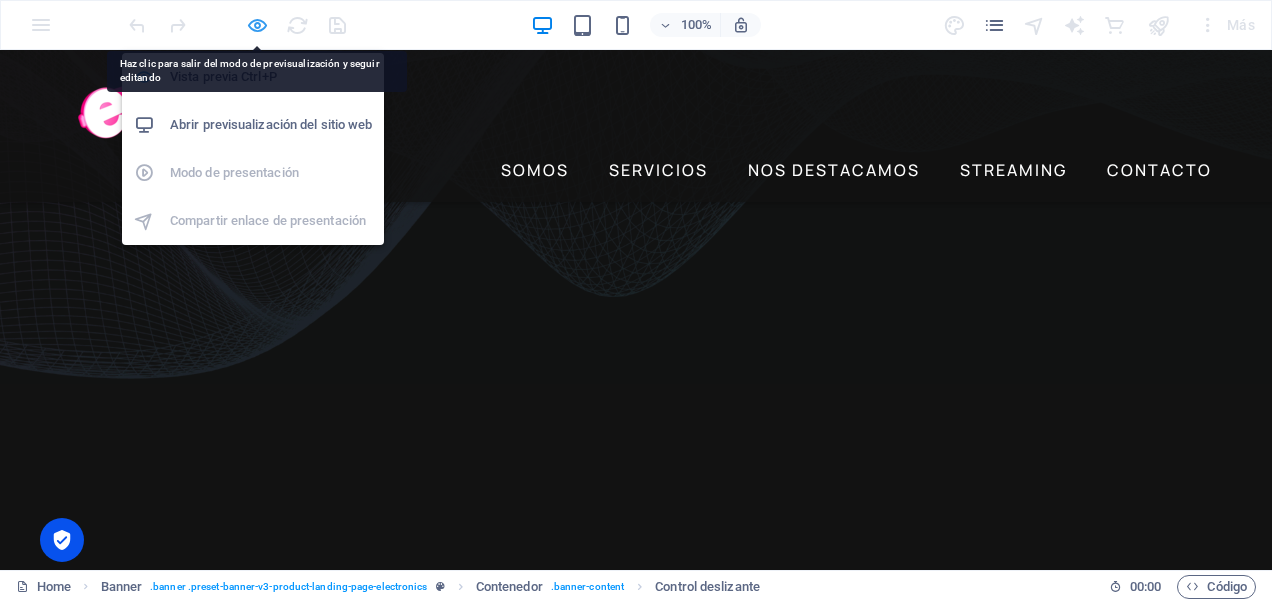 click at bounding box center (257, 25) 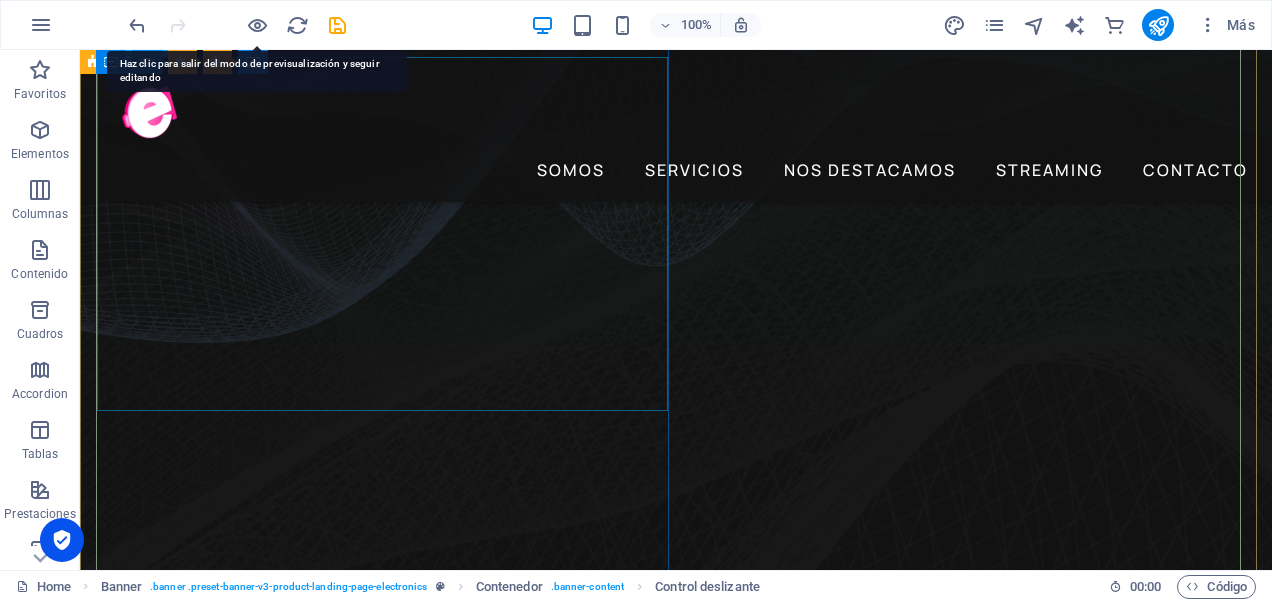 click on "Música y entretenimiento las    24 horas del día." at bounding box center [-477, 1018] 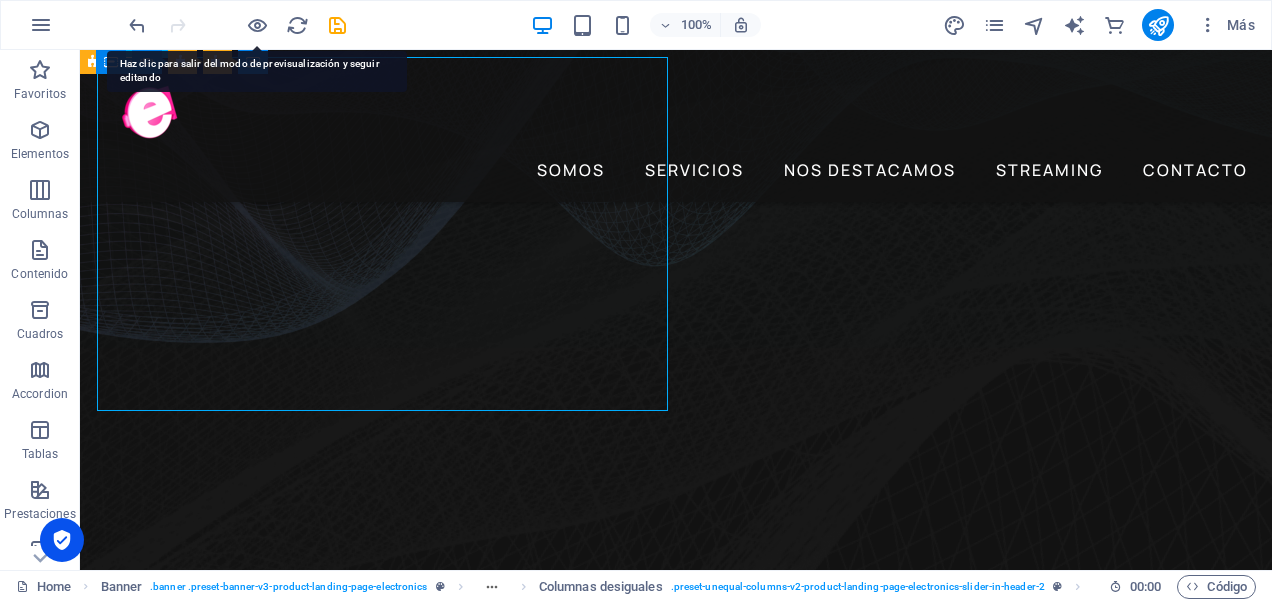 click on "Música y entretenimiento las    24 horas del día." at bounding box center [-477, 1018] 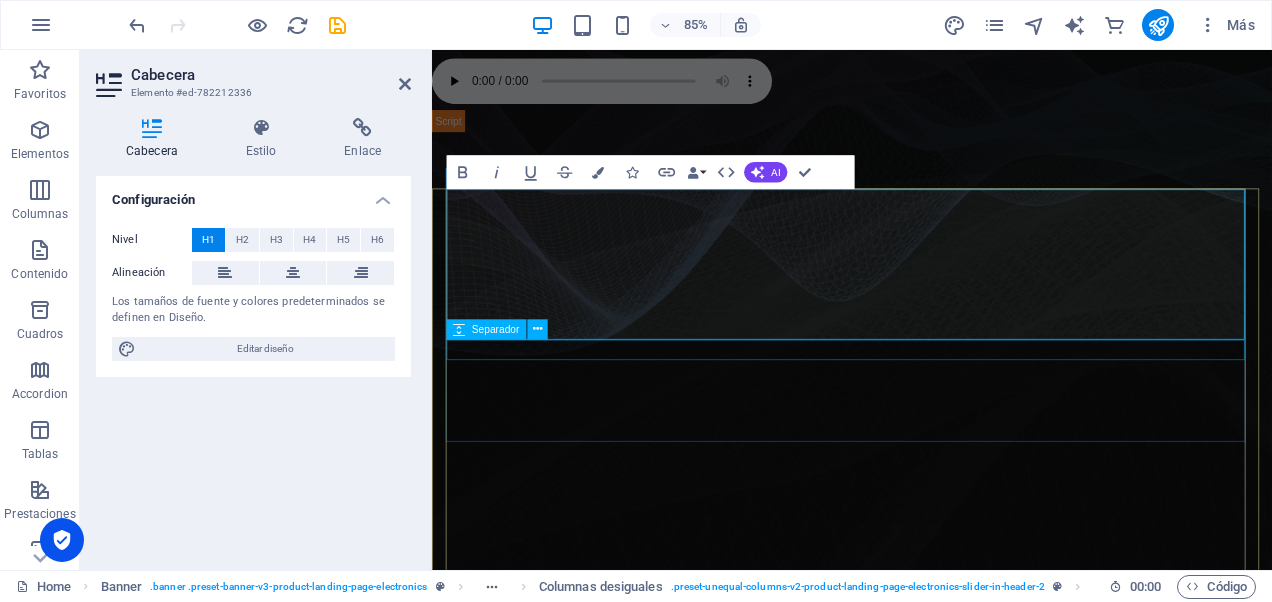 scroll, scrollTop: 0, scrollLeft: 0, axis: both 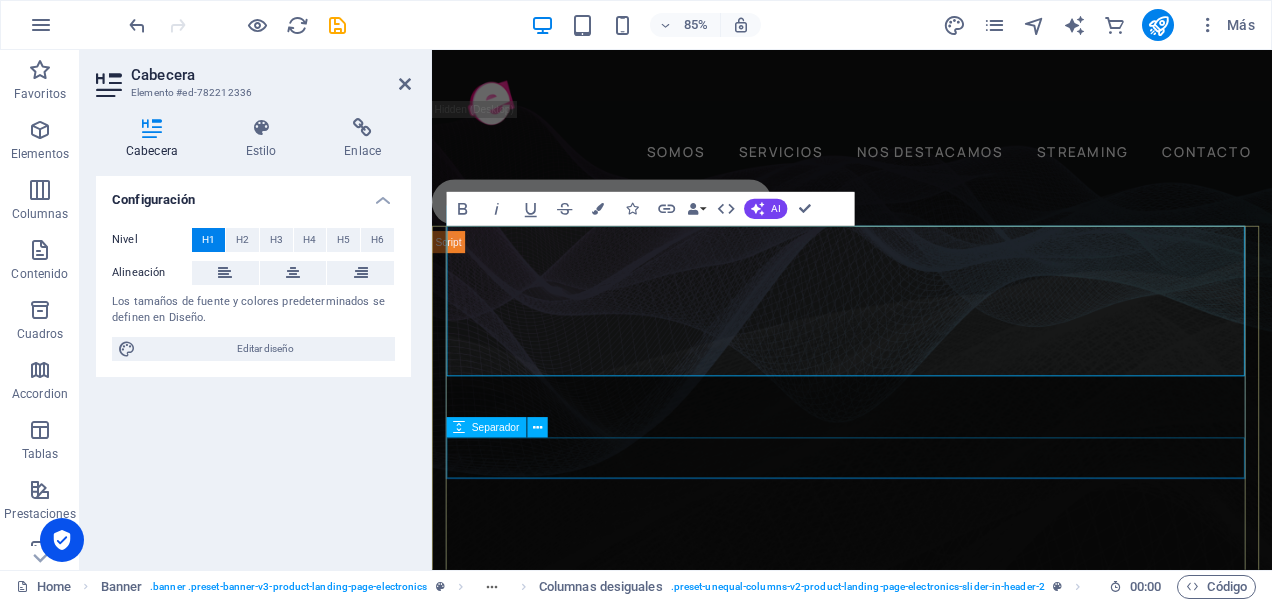 click at bounding box center (-23, 1510) 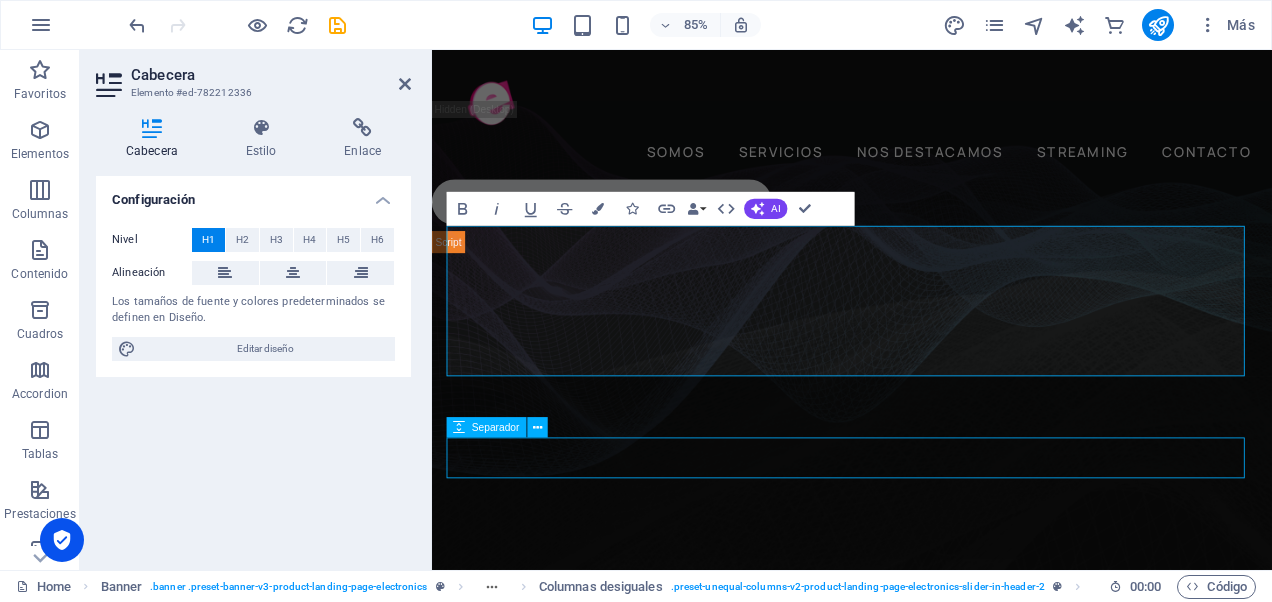 click at bounding box center (-23, 1510) 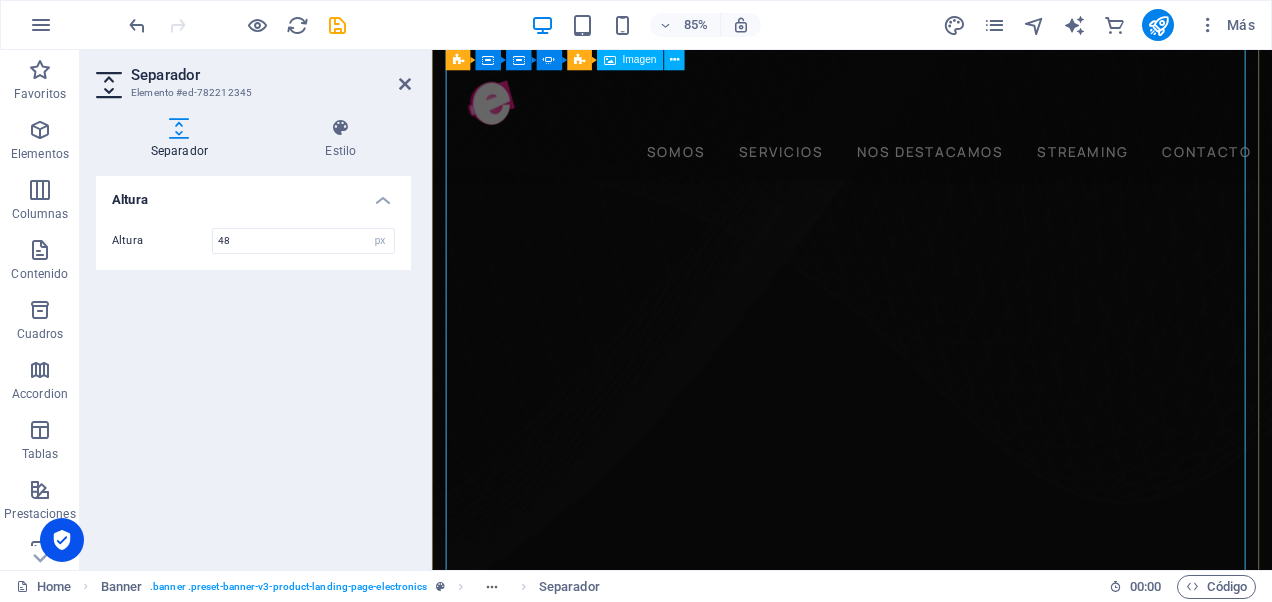 scroll, scrollTop: 300, scrollLeft: 0, axis: vertical 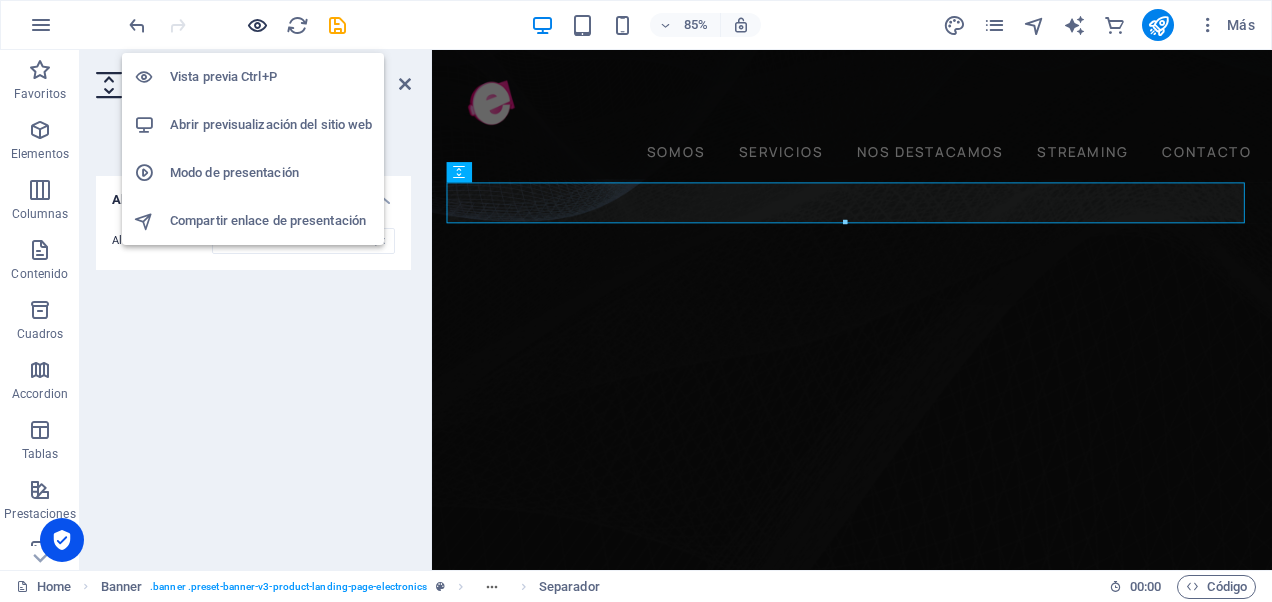 click at bounding box center [257, 25] 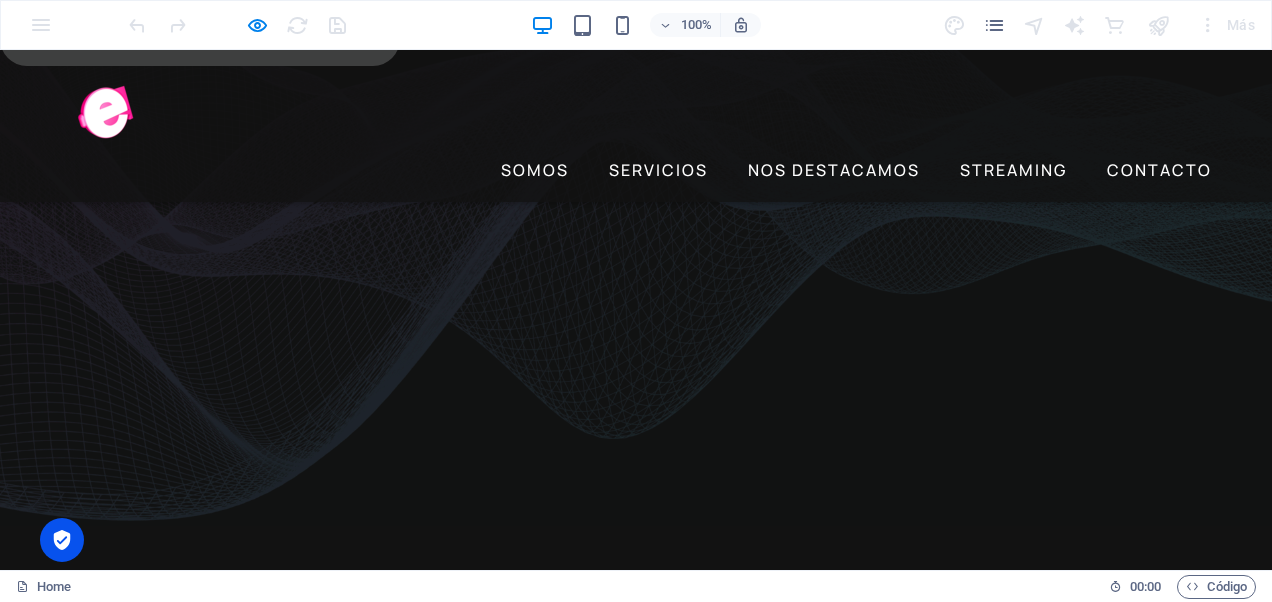 scroll, scrollTop: 0, scrollLeft: 0, axis: both 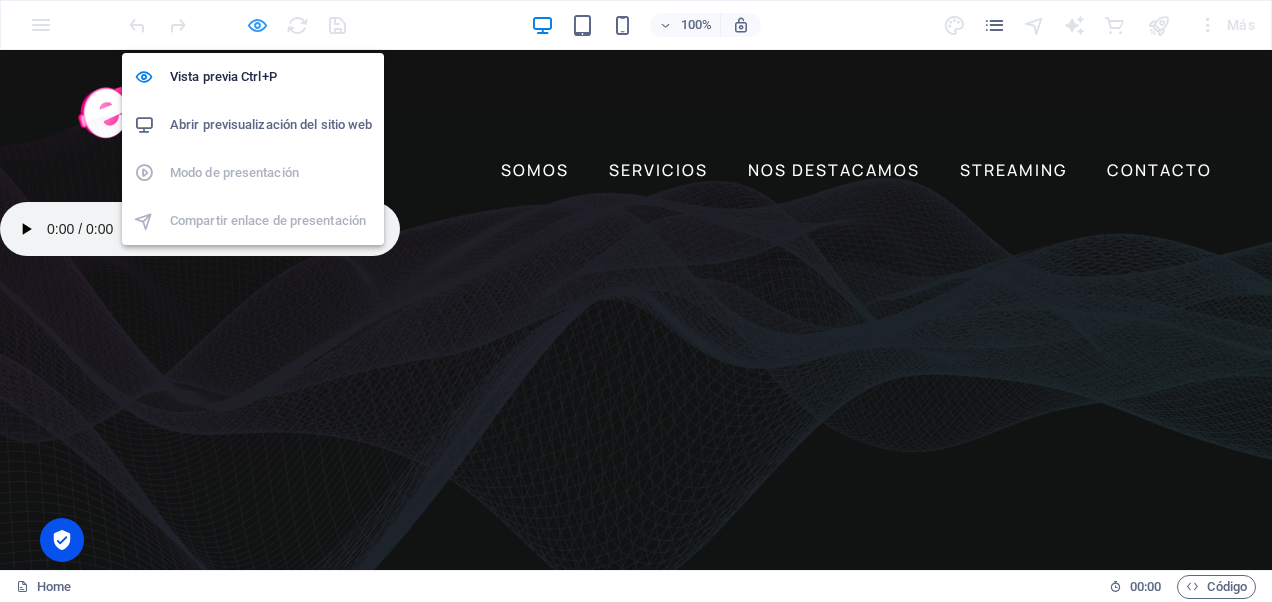 click at bounding box center (257, 25) 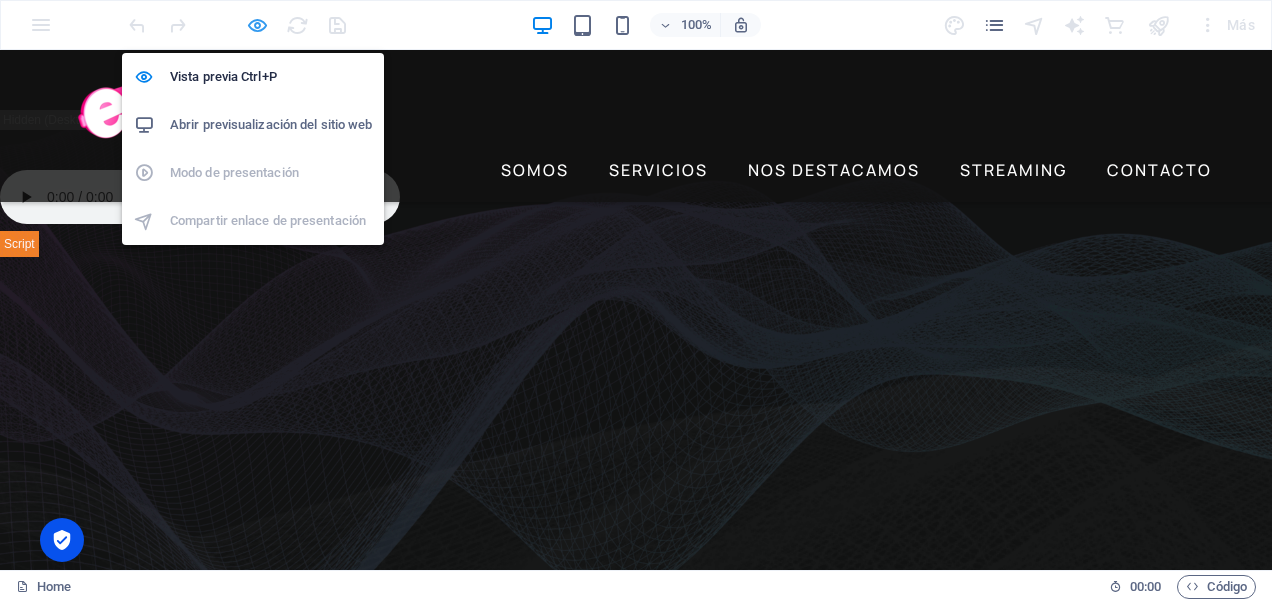 scroll, scrollTop: 458, scrollLeft: 0, axis: vertical 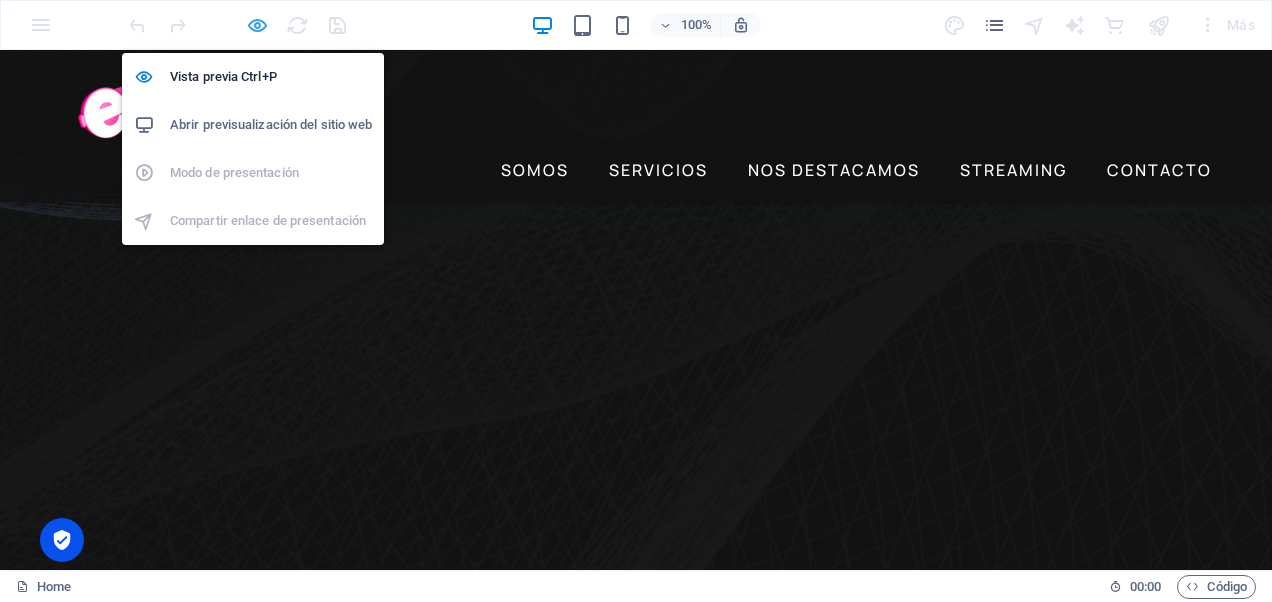 select on "px" 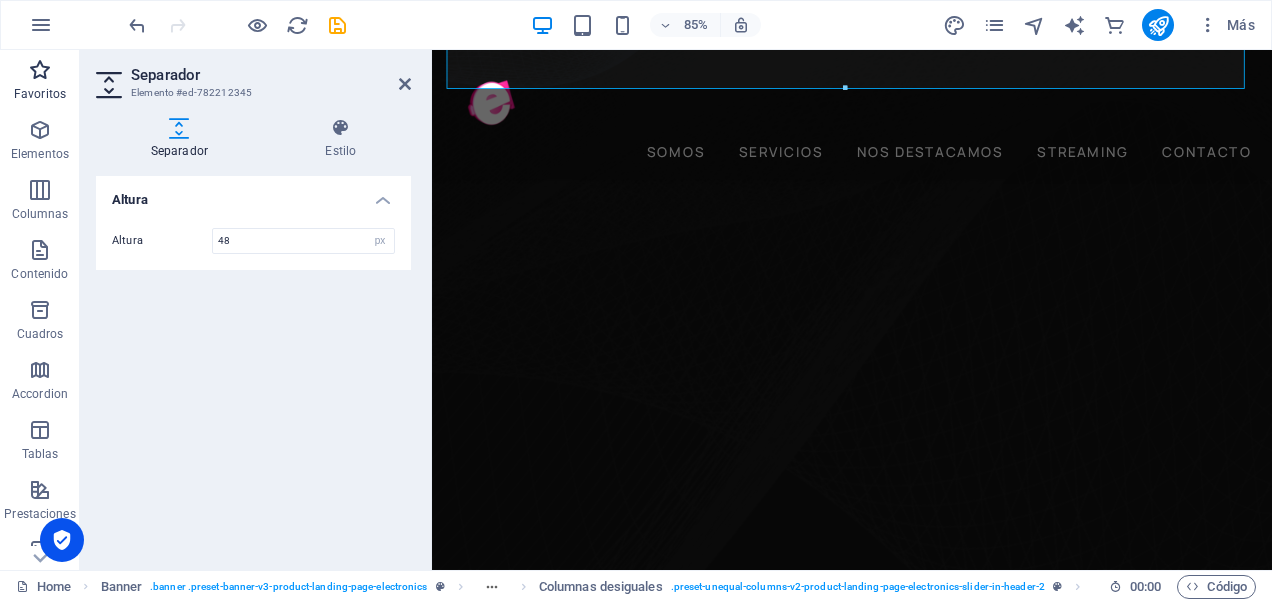 click on "Favoritos" at bounding box center [40, 82] 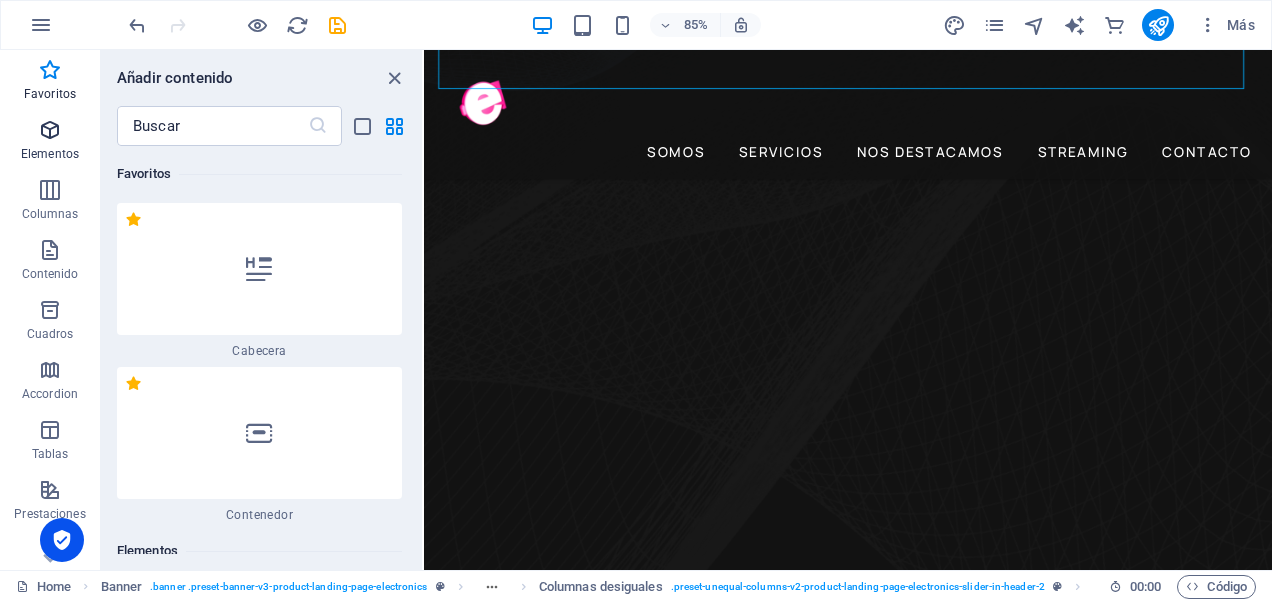 click on "Elementos" at bounding box center [50, 142] 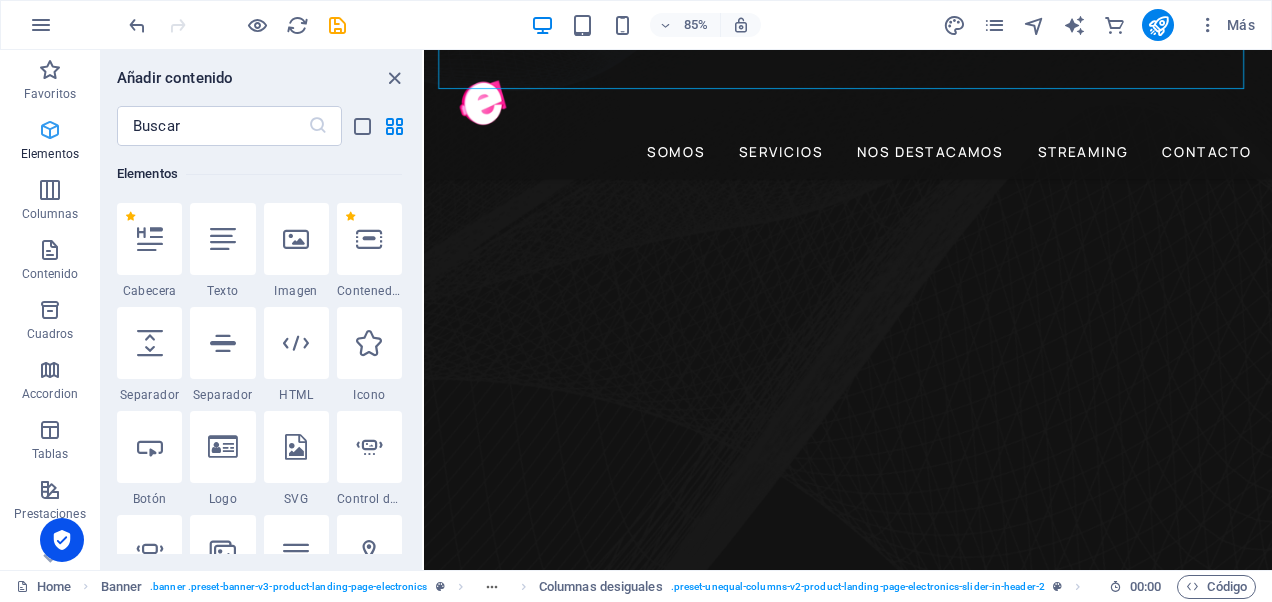 scroll, scrollTop: 377, scrollLeft: 0, axis: vertical 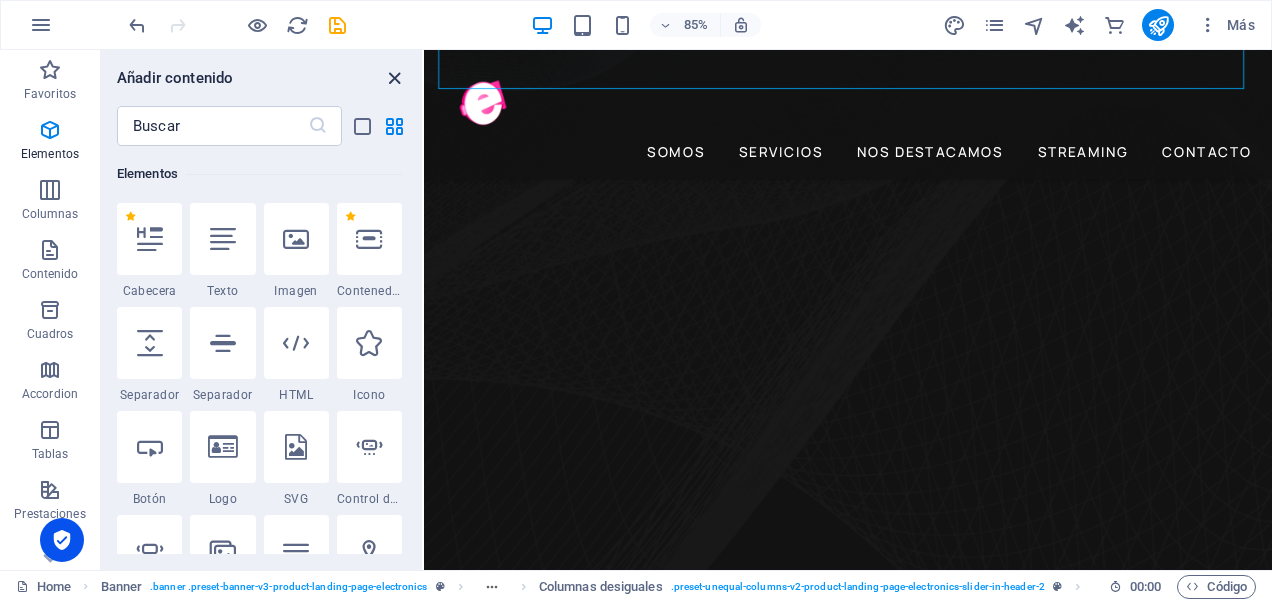 click at bounding box center [394, 78] 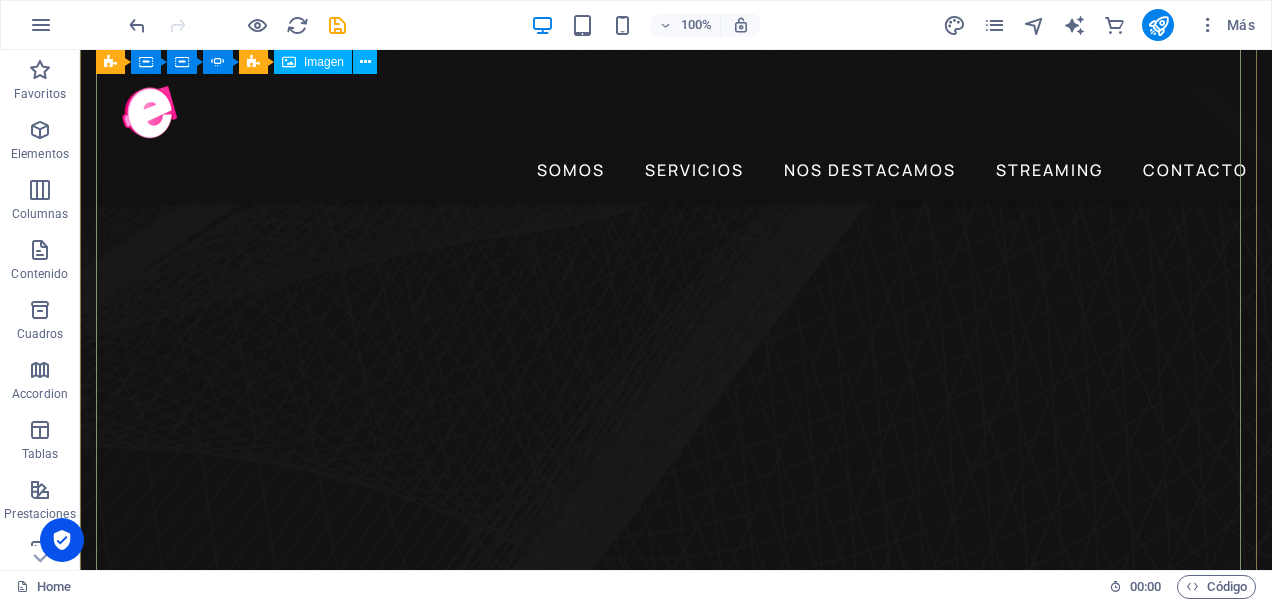 scroll, scrollTop: 100, scrollLeft: 0, axis: vertical 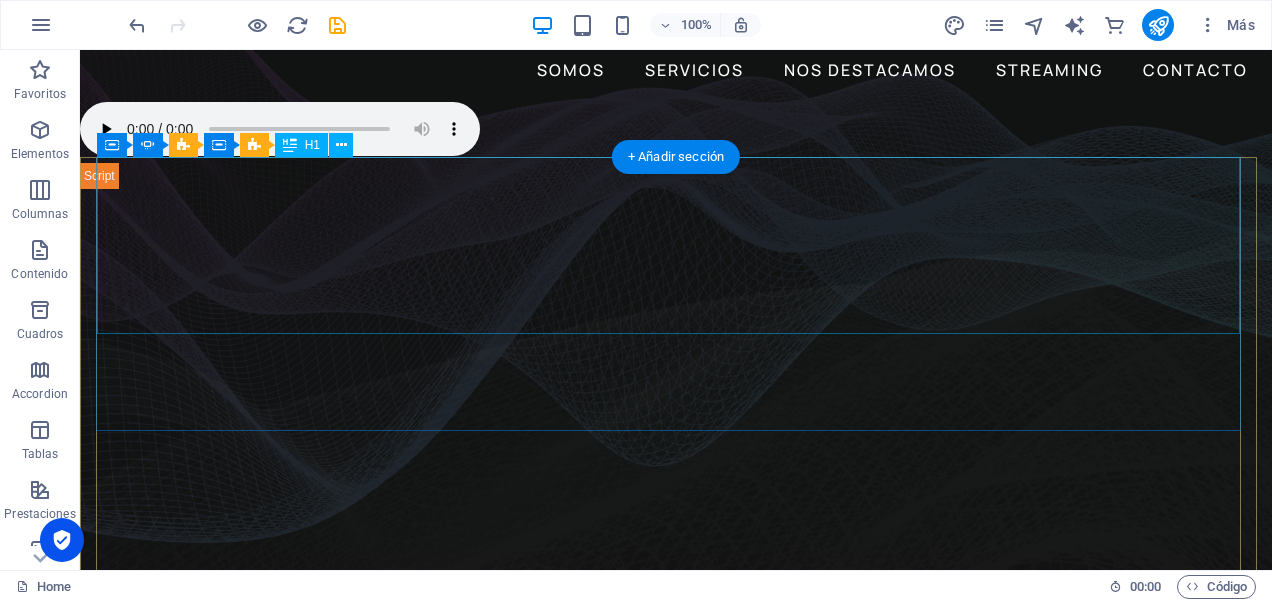click on "Automatizamos  tus ideas" at bounding box center [-1622, 2874] 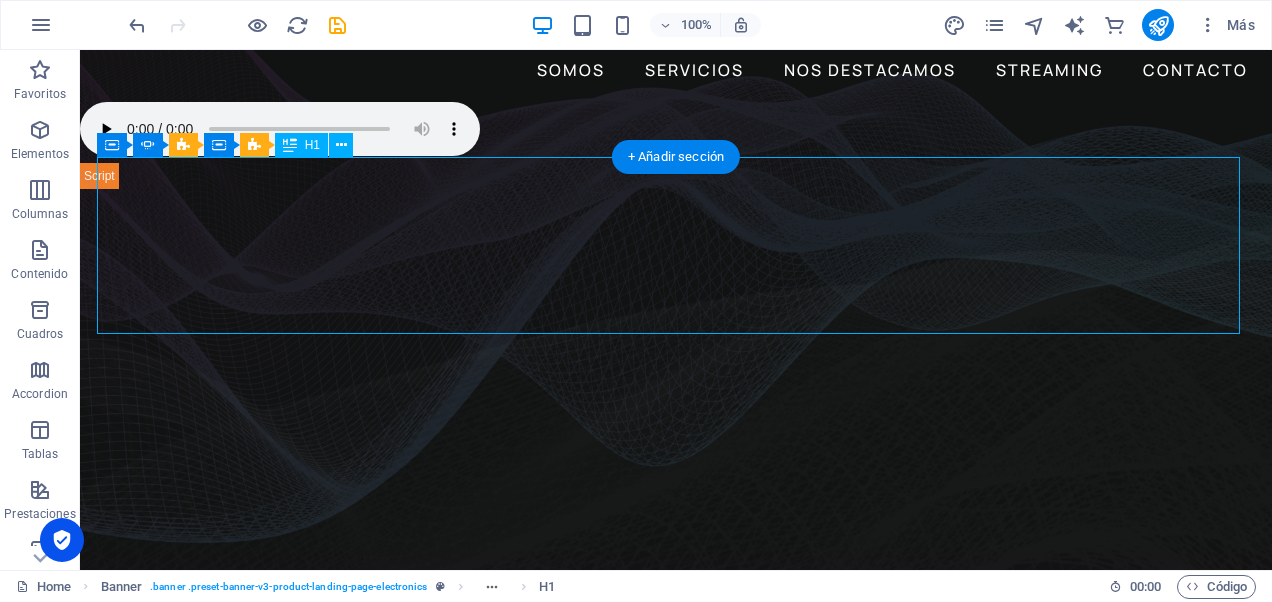 click on "Automatizamos  tus ideas" at bounding box center (-1622, 2874) 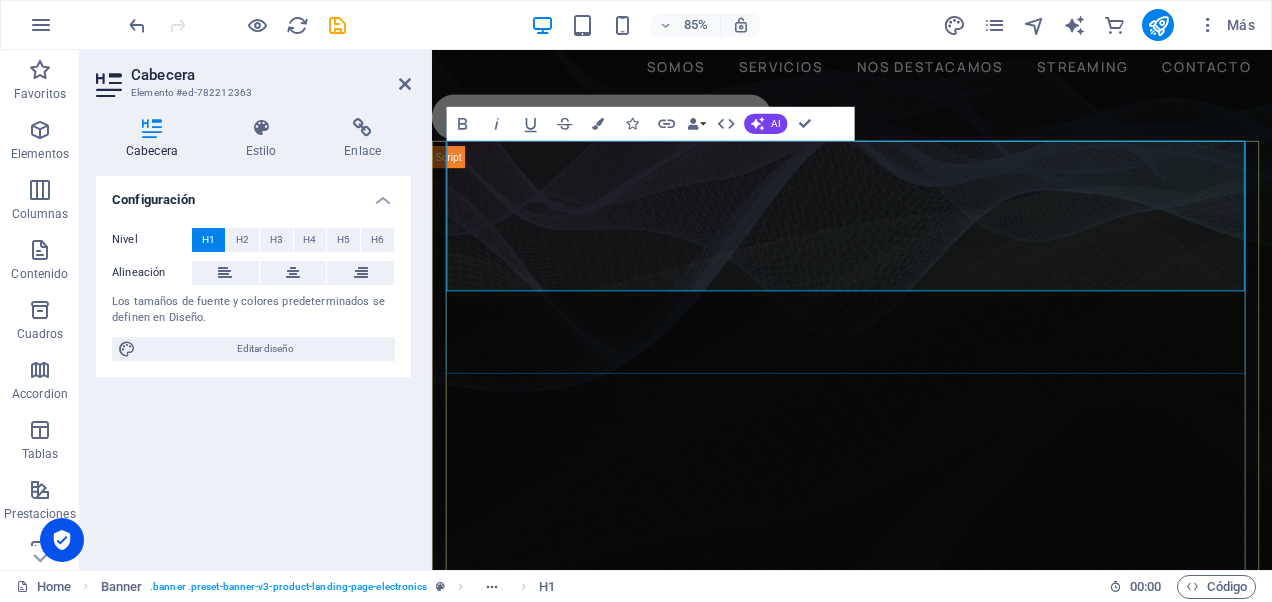 type 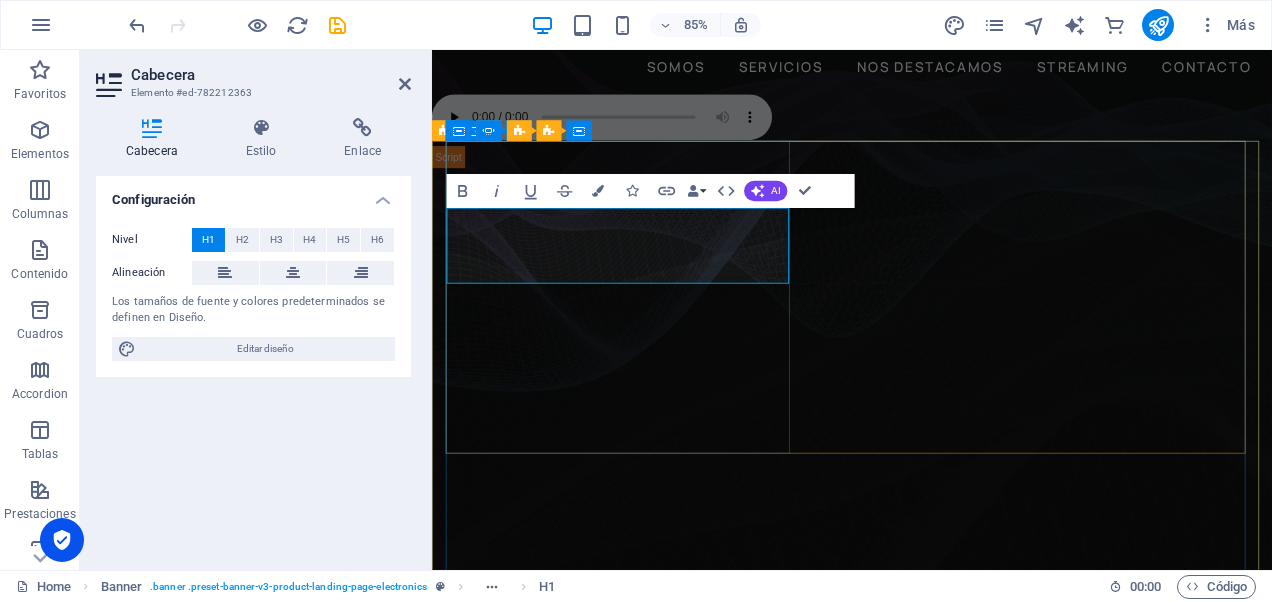 click on "​" at bounding box center [-964, 2589] 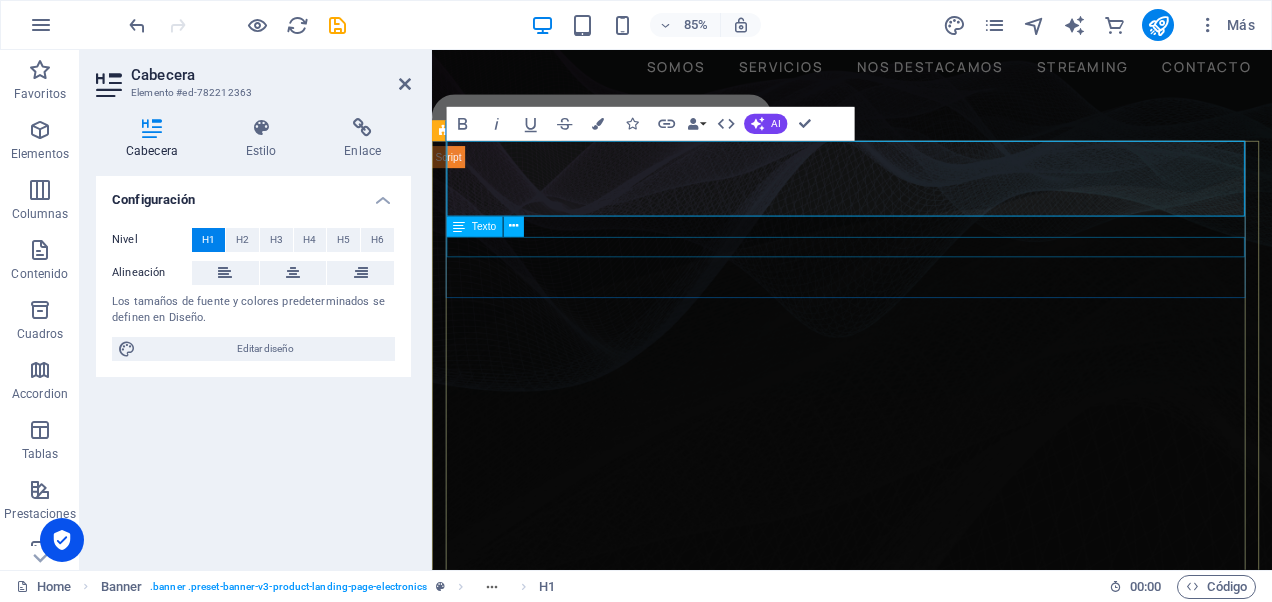 click on "Tus ideas nos importan por eso queremos entregarte una amplia cadena de servicios digitales" at bounding box center (-964, 2670) 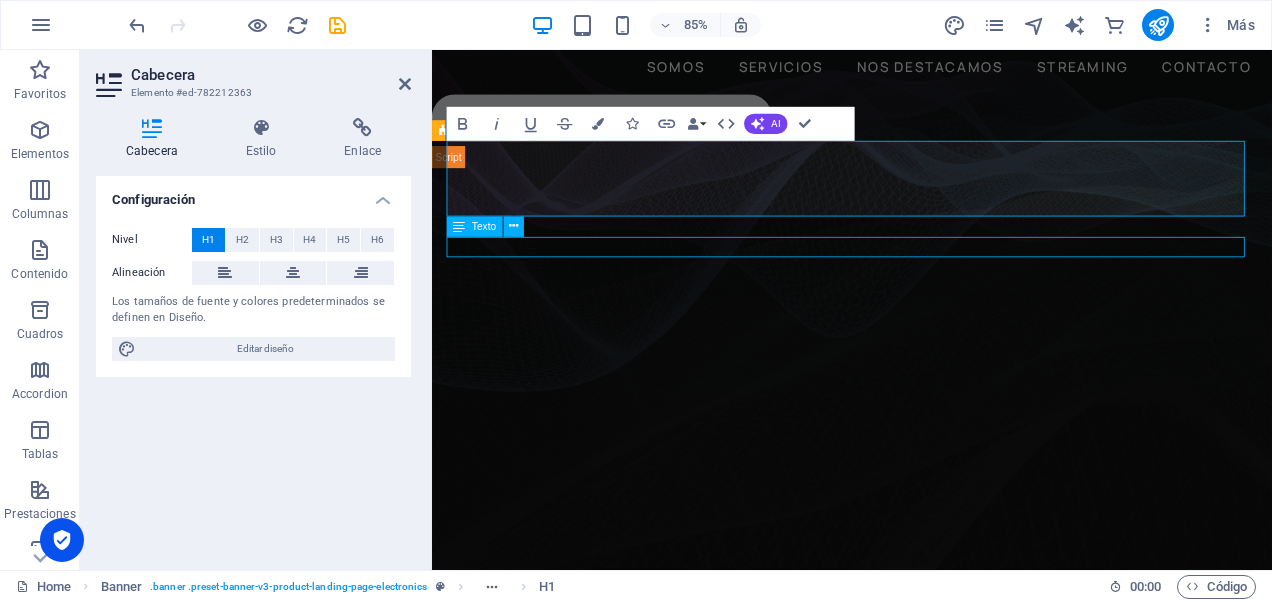 click on "Tus ideas nos importan por eso queremos entregarte una amplia cadena de servicios digitales" at bounding box center (-964, 2670) 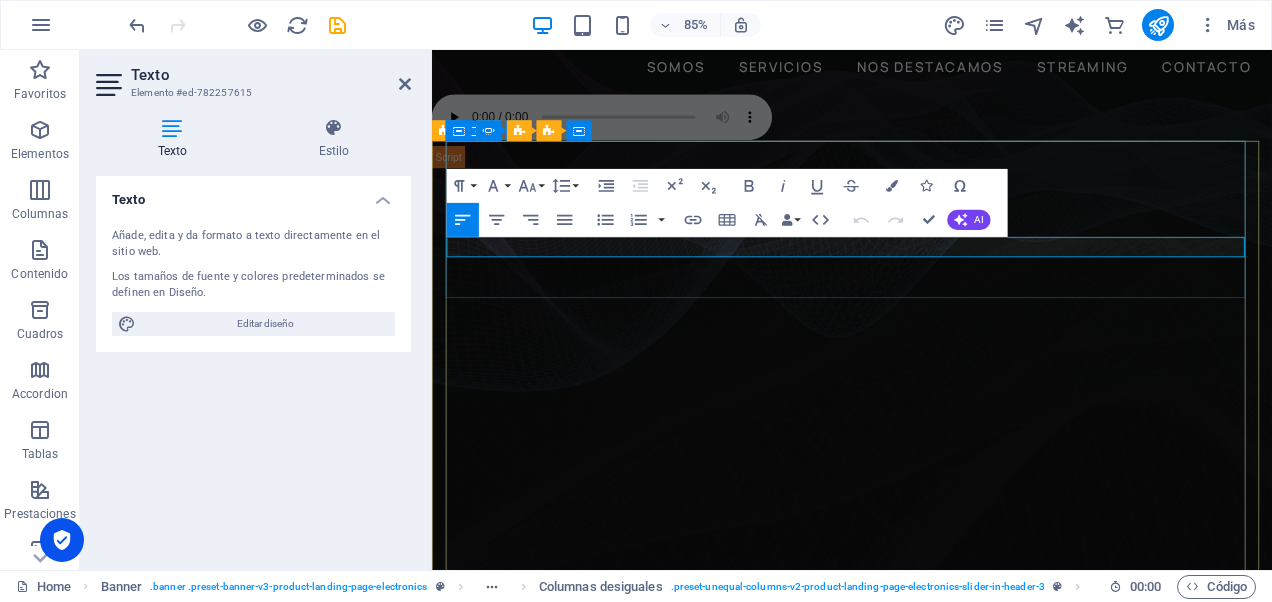 click on "Tus ideas nos importan por eso queremos entregarte una amplia cadena de servicios digitales" at bounding box center (-964, 2670) 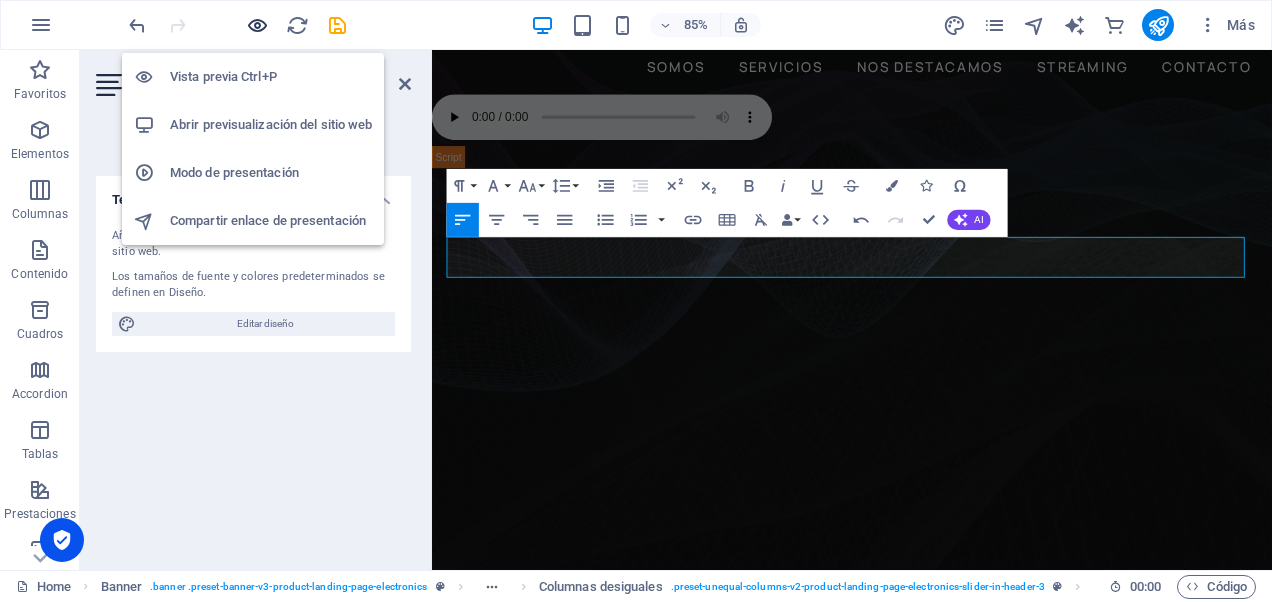 click at bounding box center [257, 25] 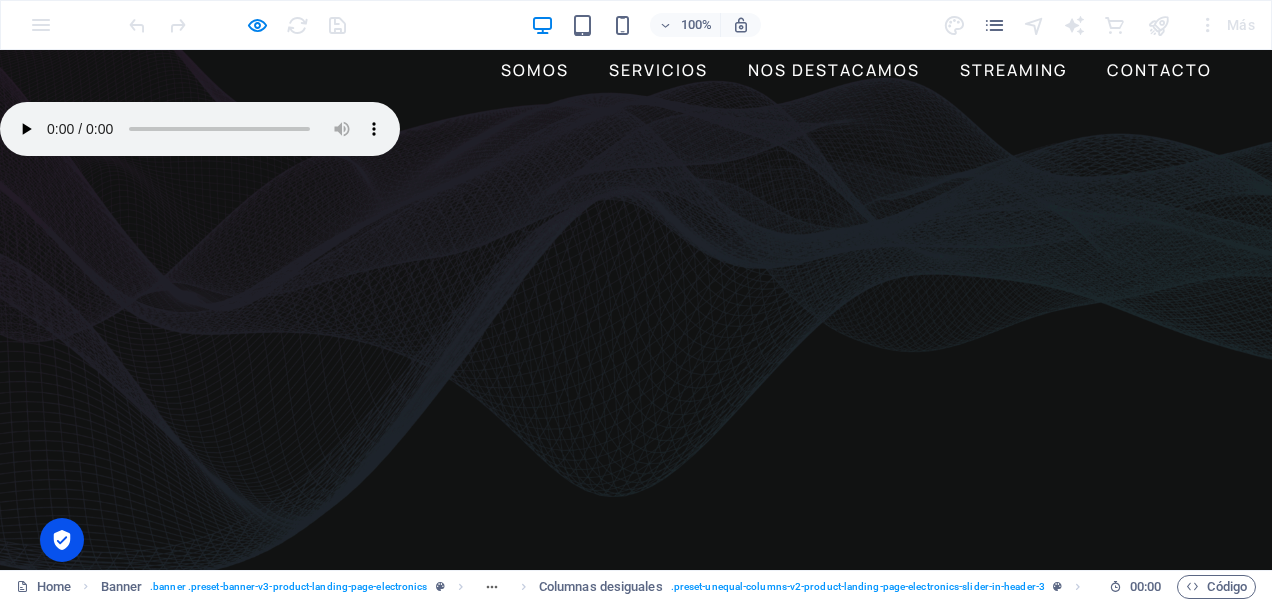 click on "Tus ideas nos importan por eso queremos entregarte una amplia cadena de servicios digitales escribenos a hola@agenciaemilia.cl" at bounding box center [-1700, 2905] 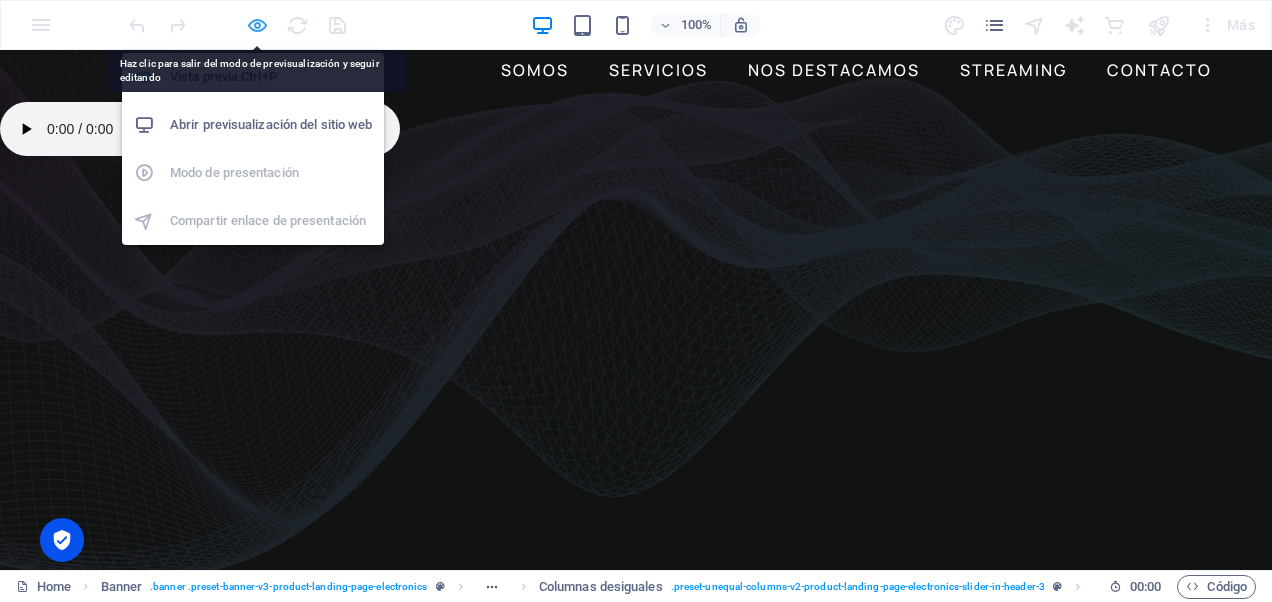 click at bounding box center [257, 25] 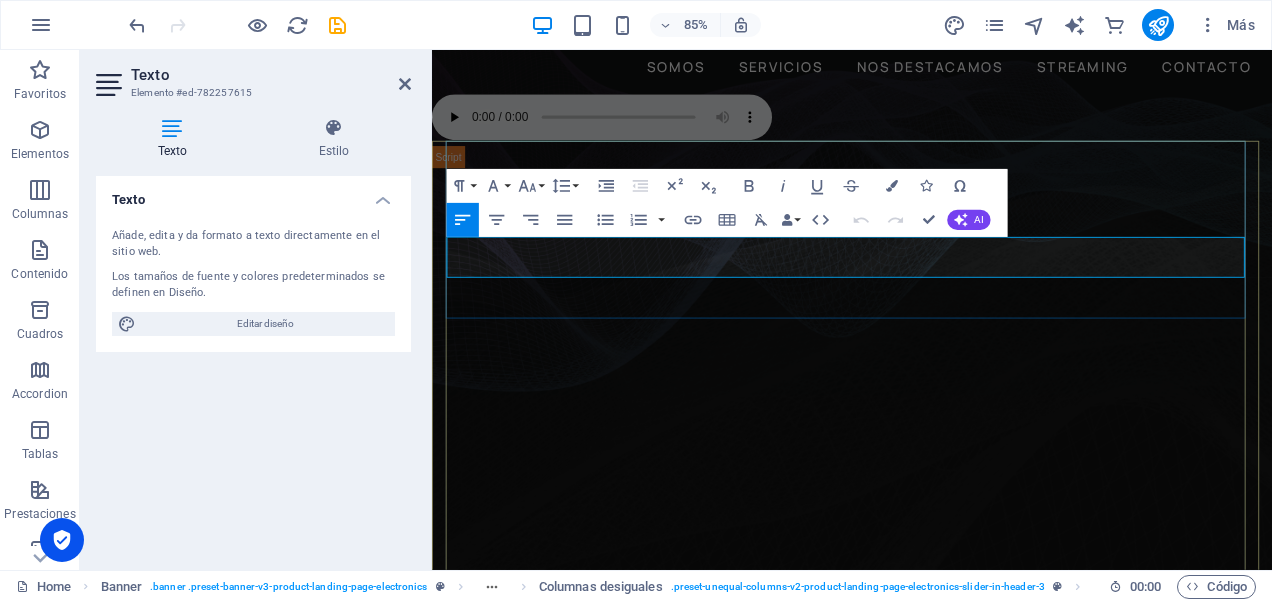 type 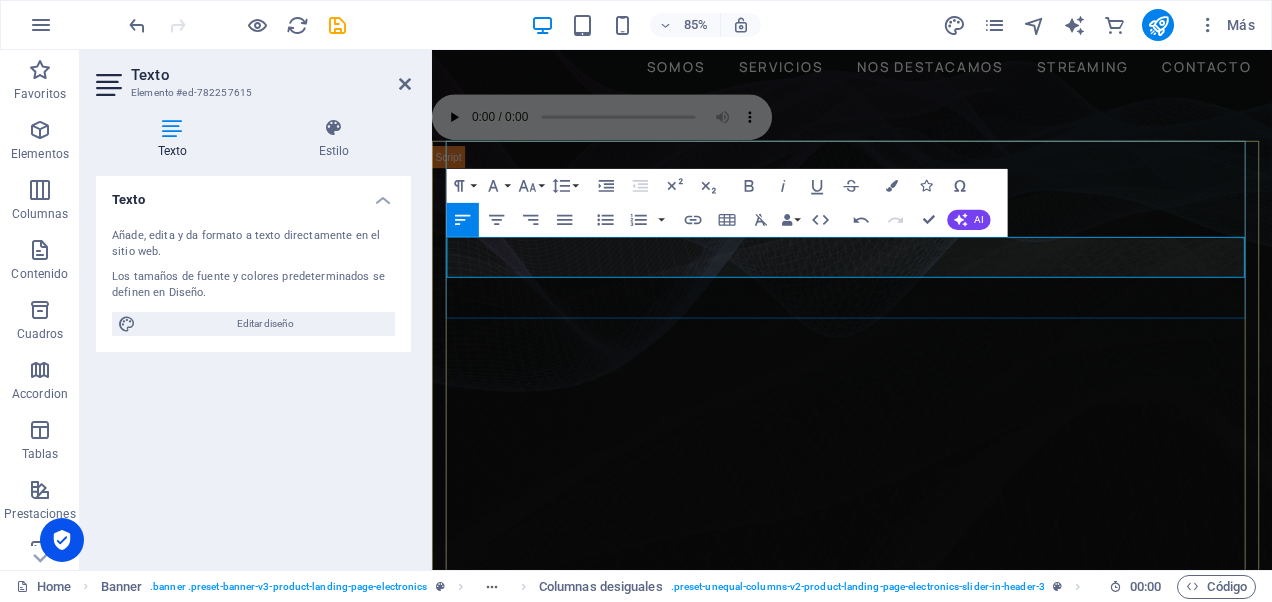 click on "Tus ideas nos importan por eso queremos entregarte una amplia cadena de servicios digitales para que desarrolles tu habilidades escríbenos a hola@agenciaemilia.cl" at bounding box center (-964, 2682) 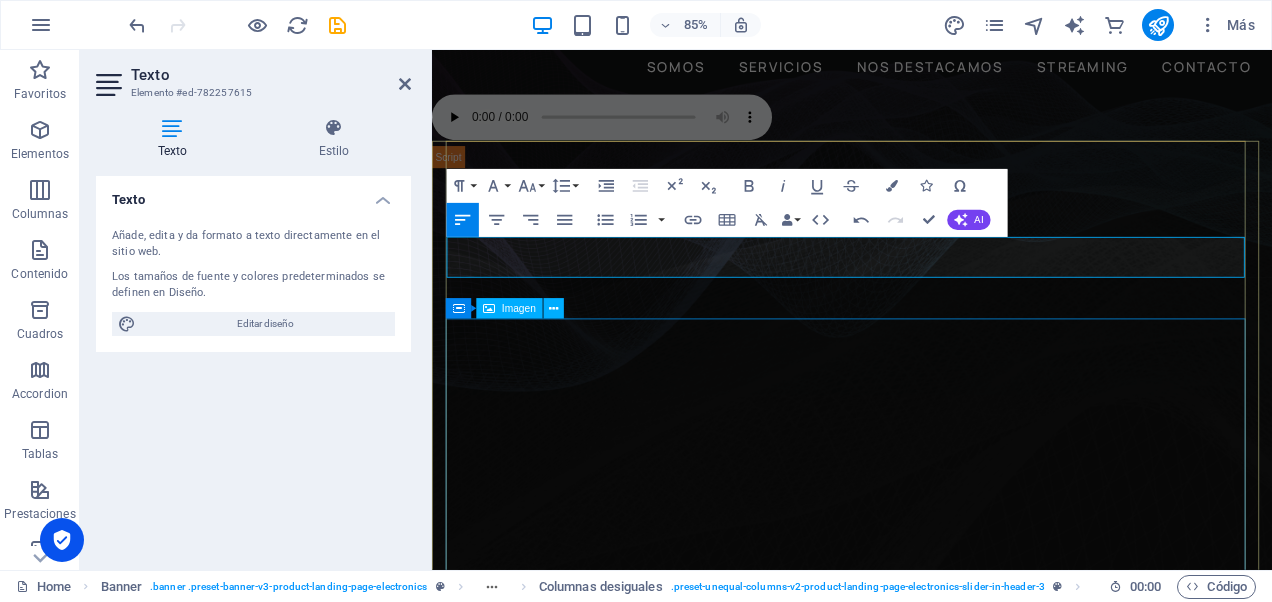 click at bounding box center (-964, 3077) 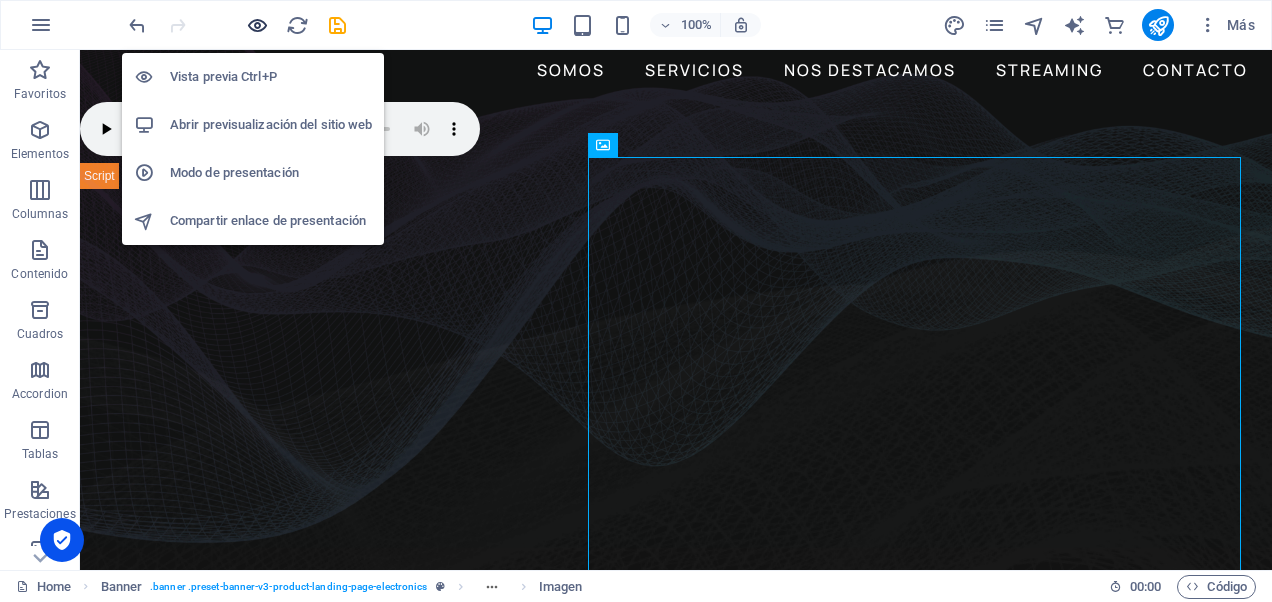 click at bounding box center [257, 25] 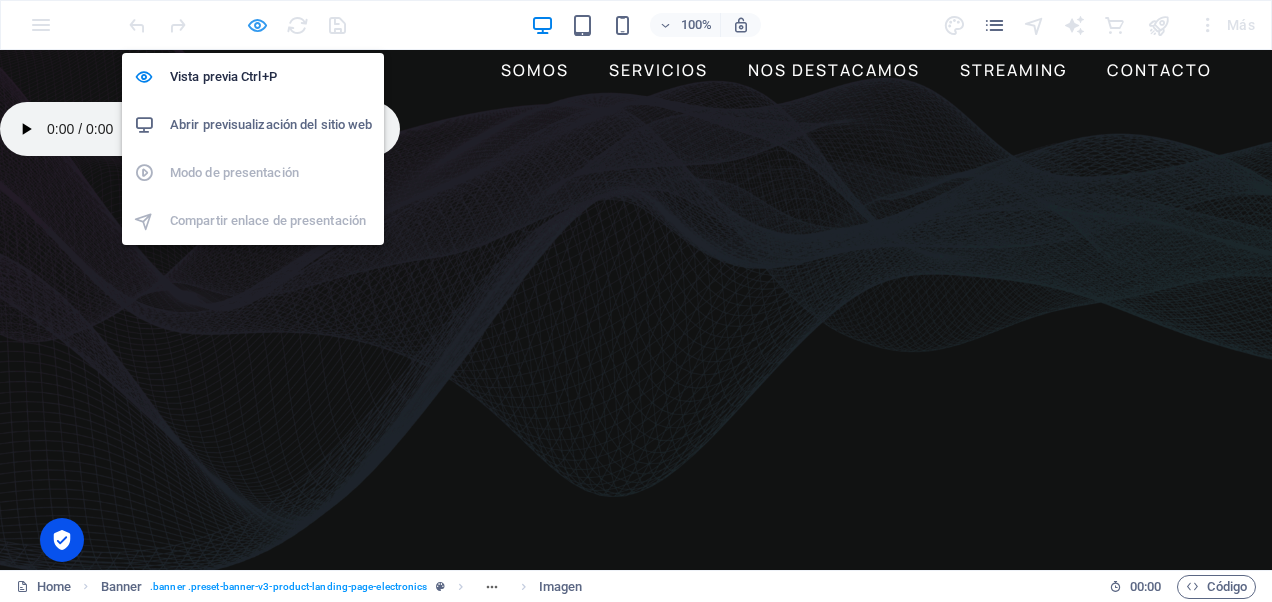 click at bounding box center [257, 25] 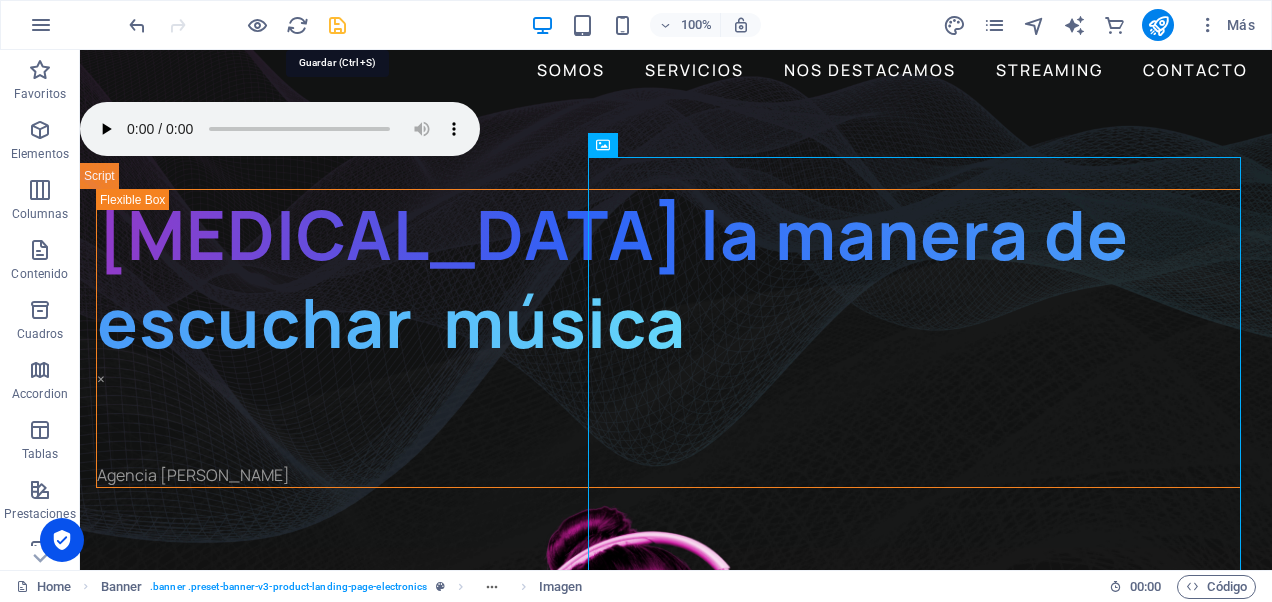 click at bounding box center (337, 25) 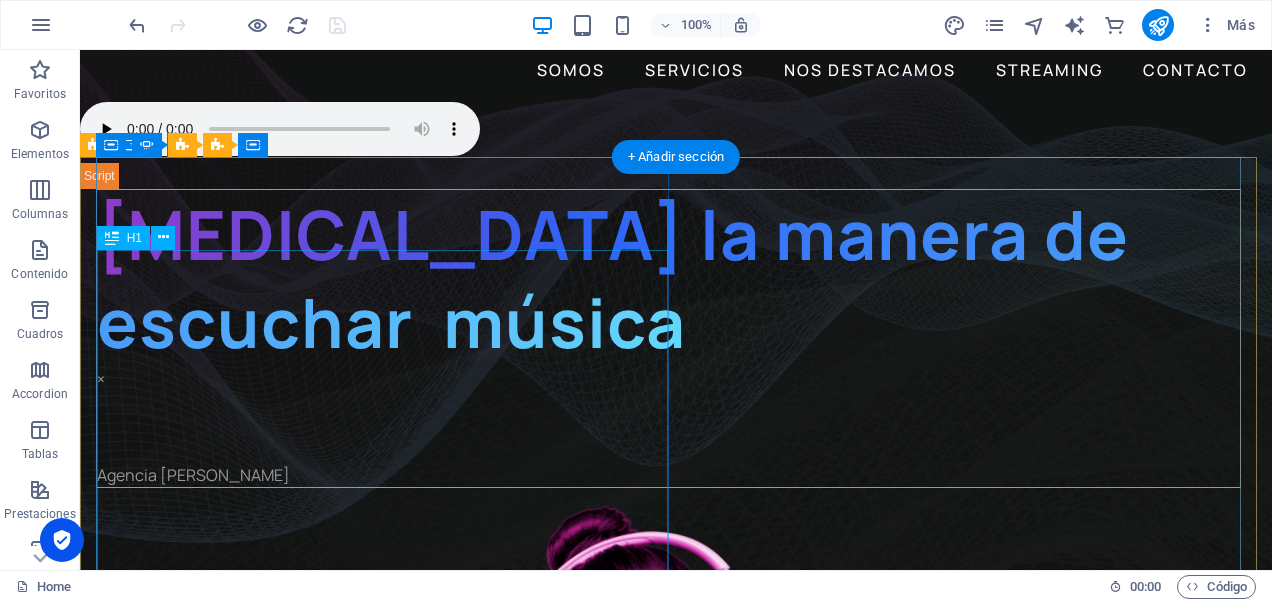 scroll, scrollTop: 200, scrollLeft: 0, axis: vertical 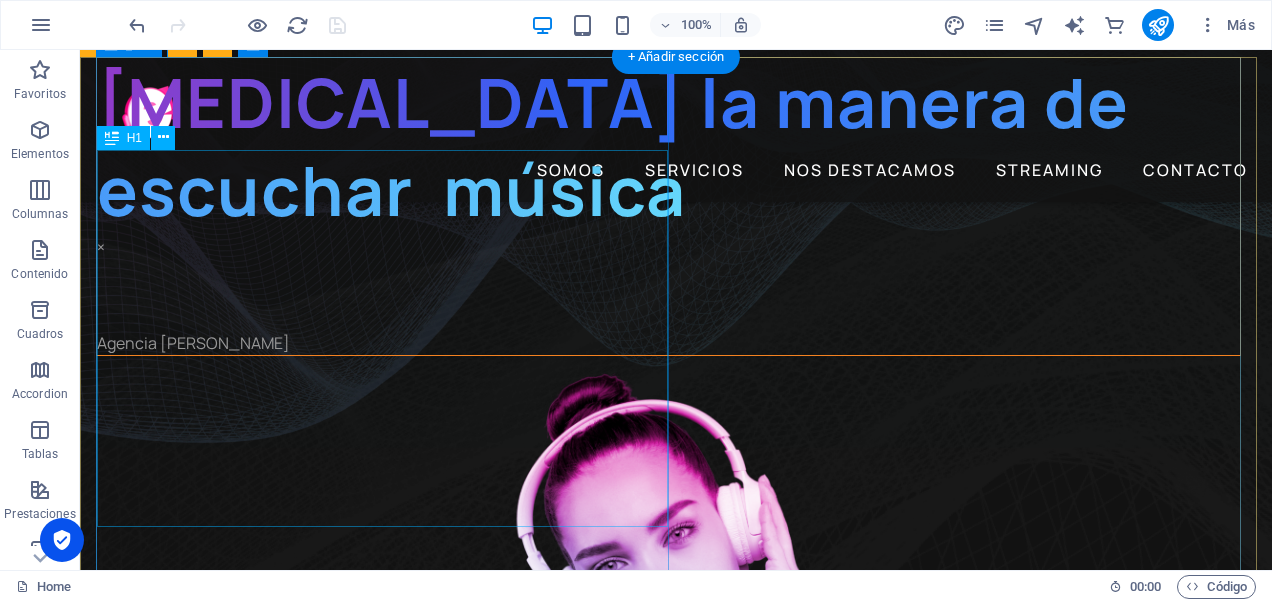 click on "Cambia la manera de escuchar  música ×" at bounding box center [668, 158] 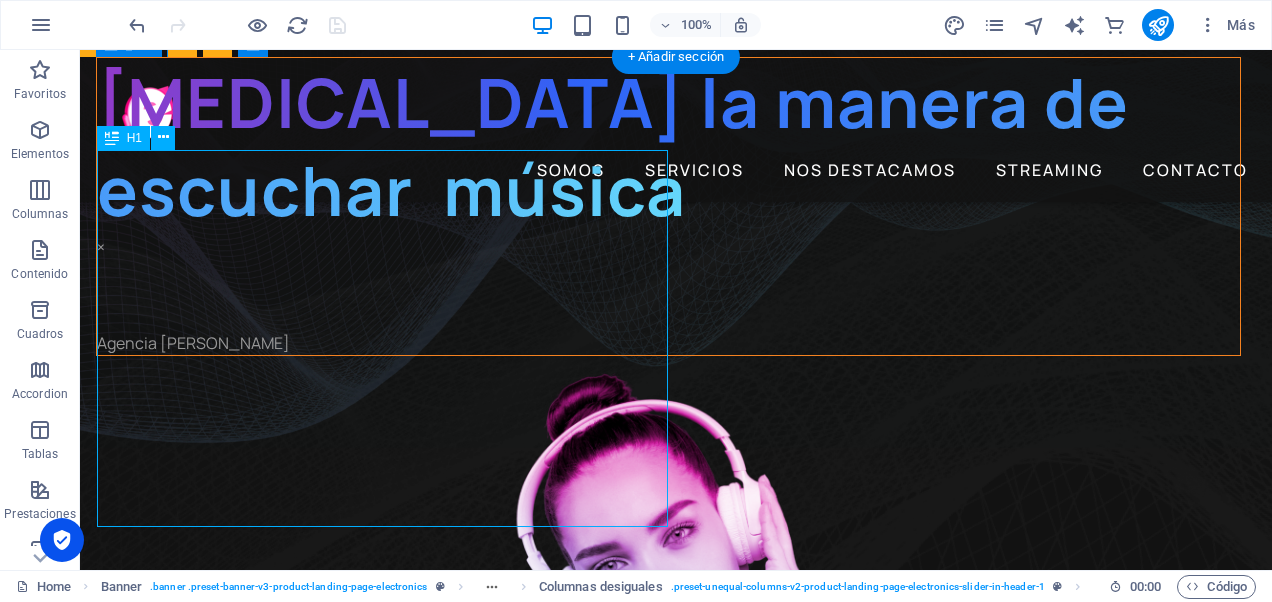 click on "Cambia la manera de escuchar  música ×" at bounding box center (668, 158) 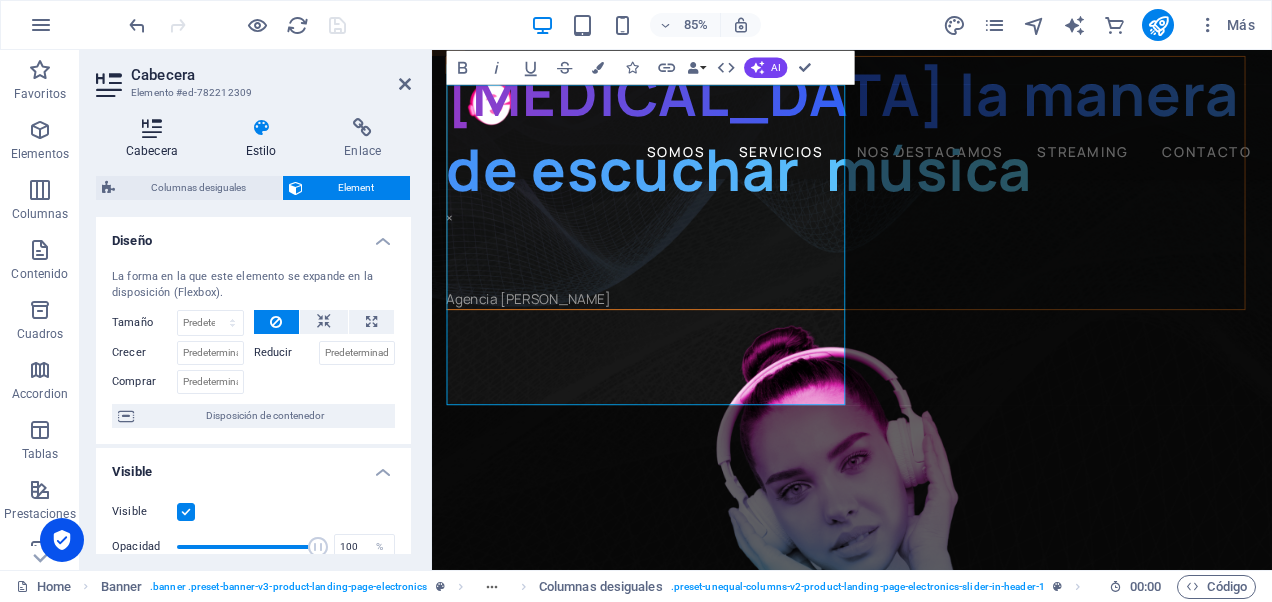 click at bounding box center (152, 128) 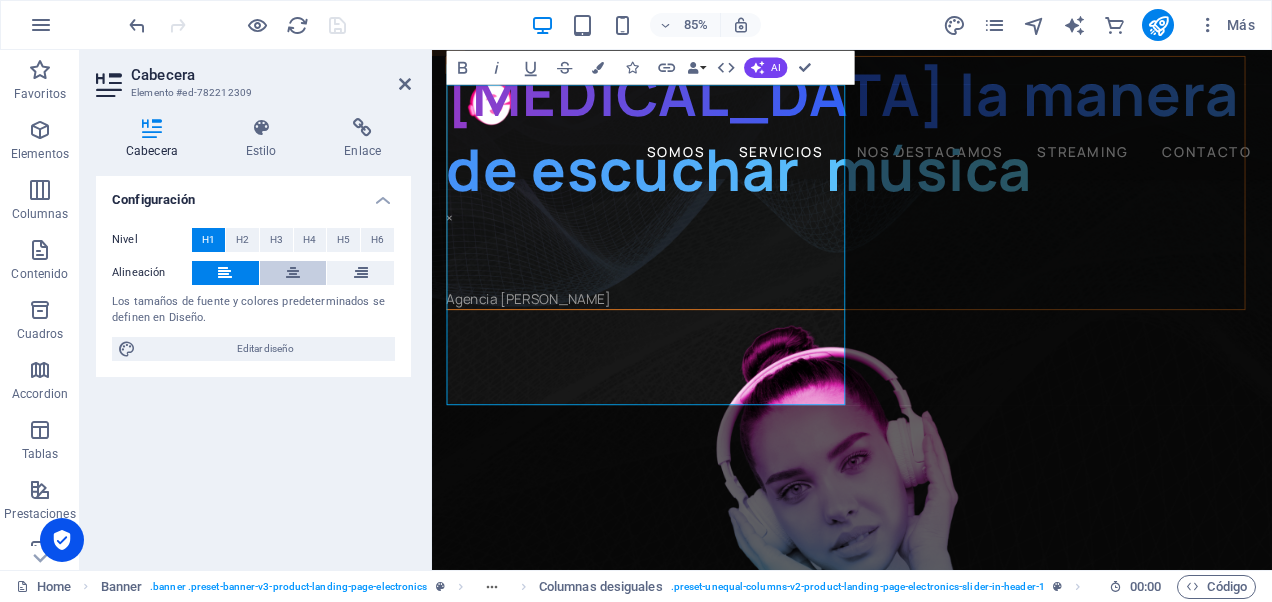 click at bounding box center [293, 273] 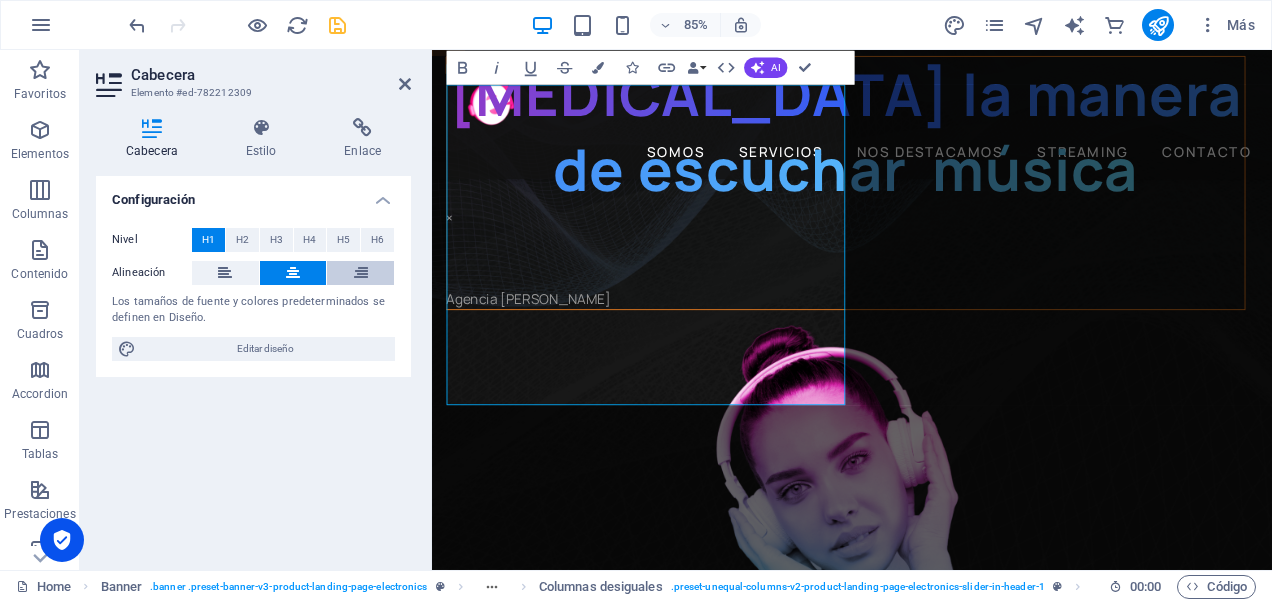 click at bounding box center (360, 273) 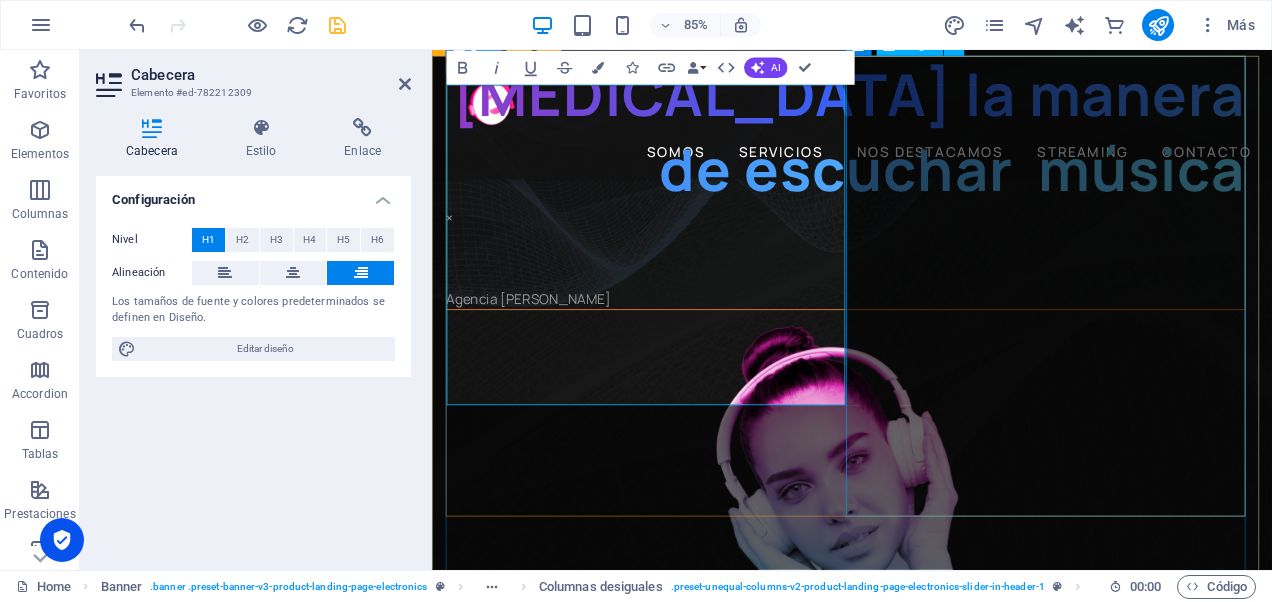 scroll, scrollTop: 100, scrollLeft: 0, axis: vertical 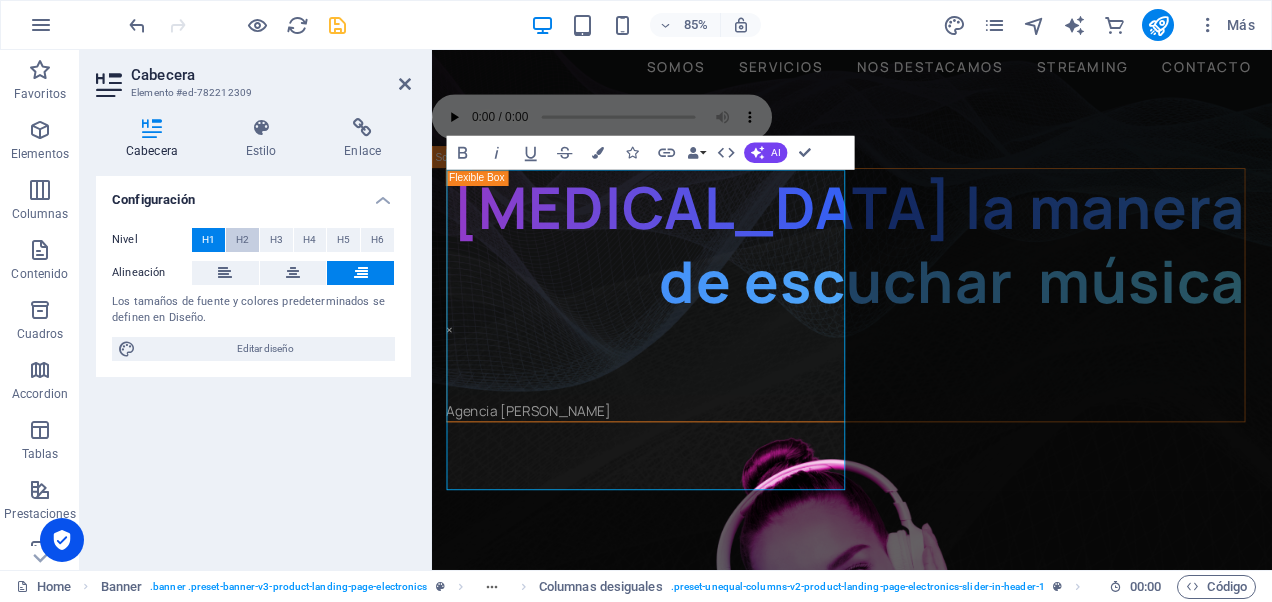 click on "H2" at bounding box center (242, 240) 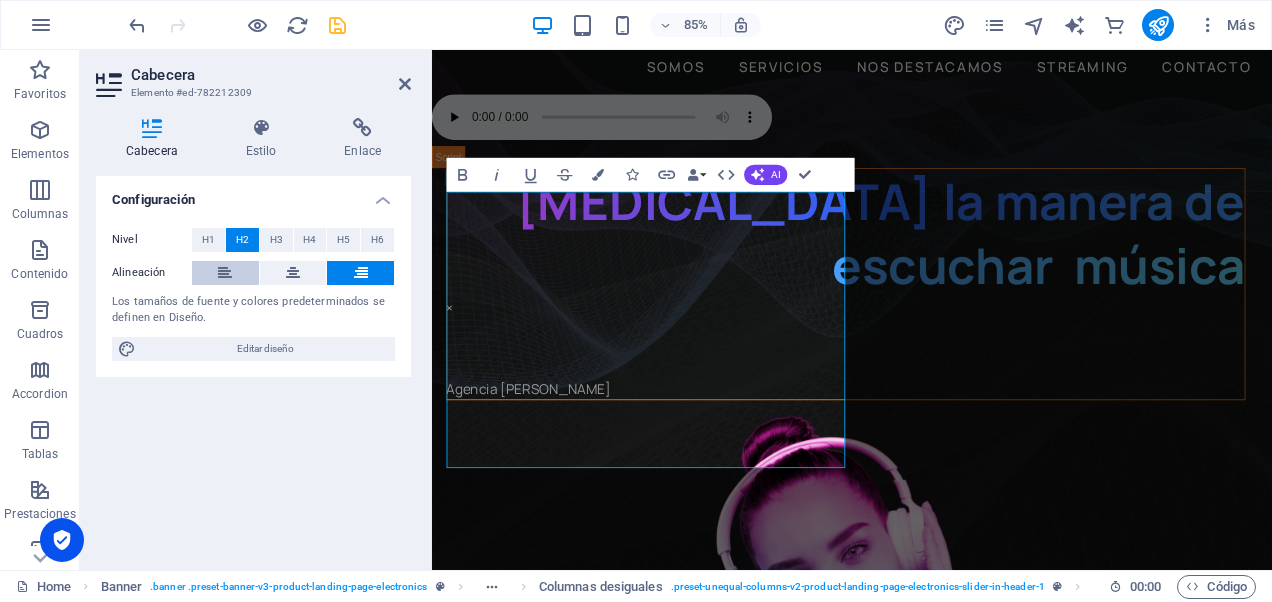 click at bounding box center (225, 273) 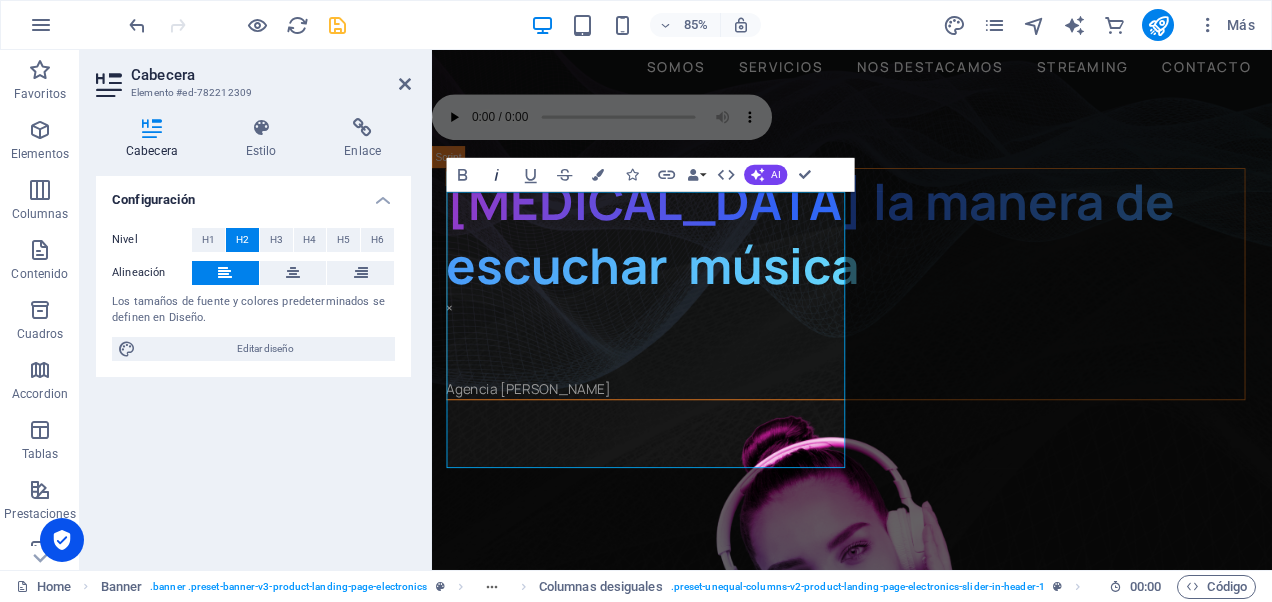 click 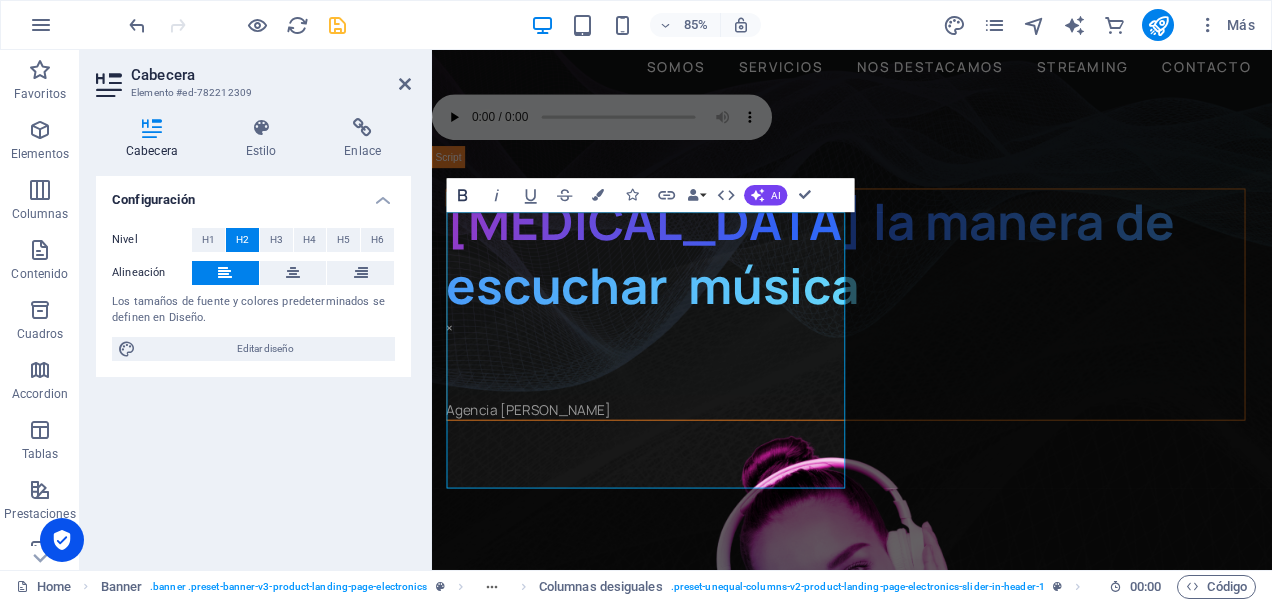click 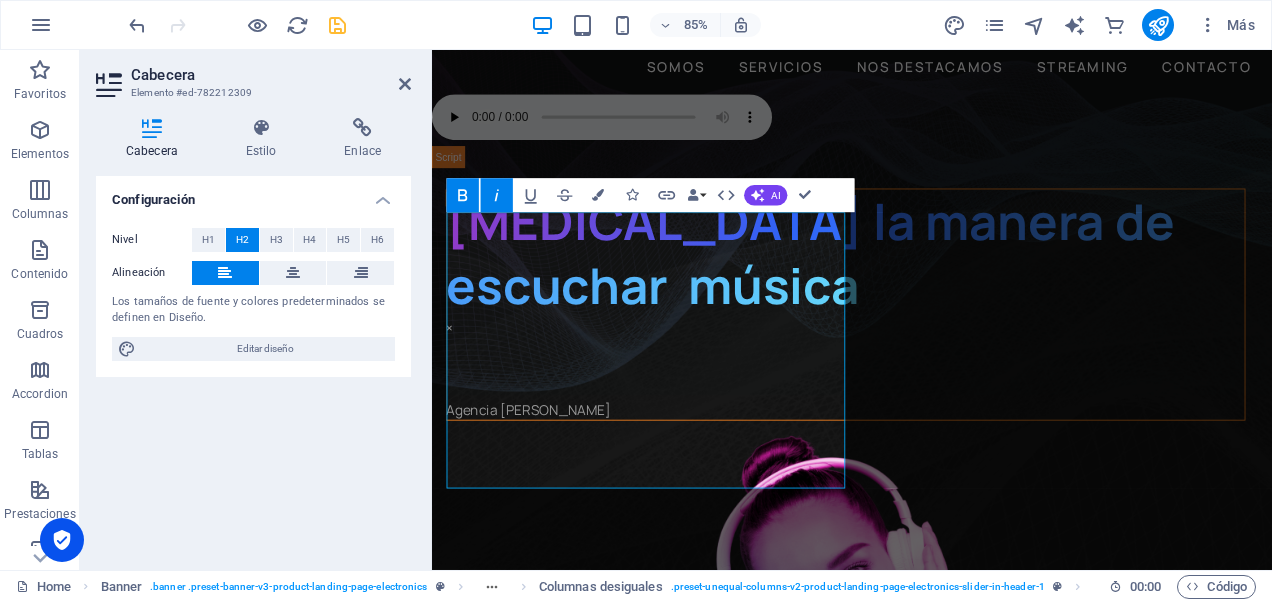 click 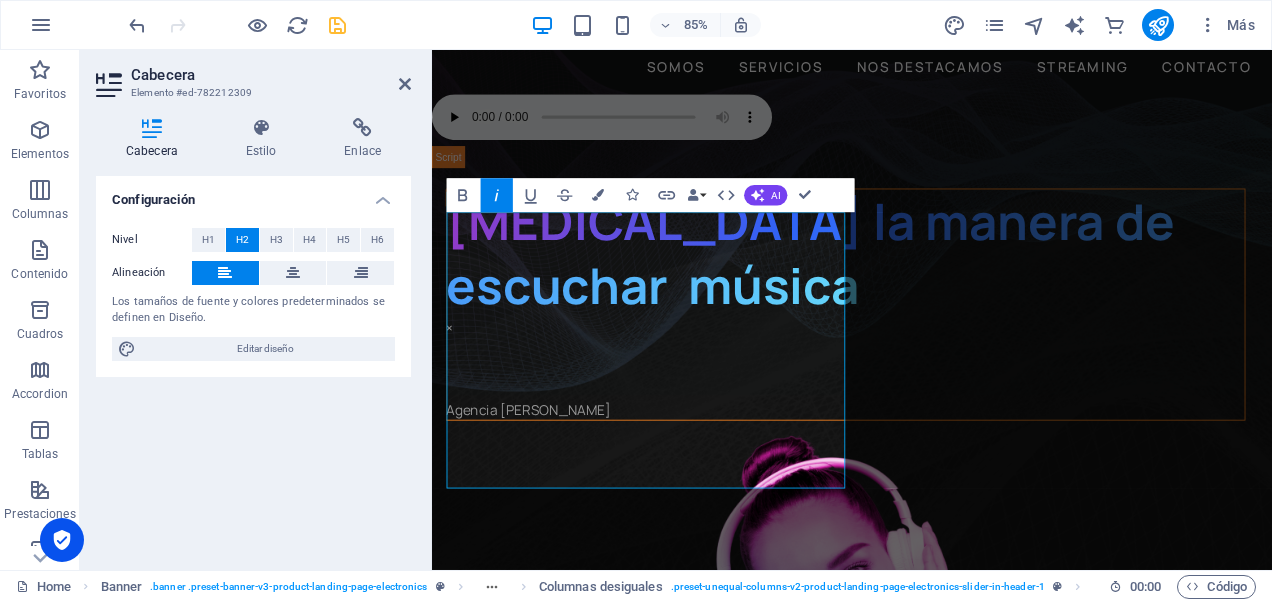 click 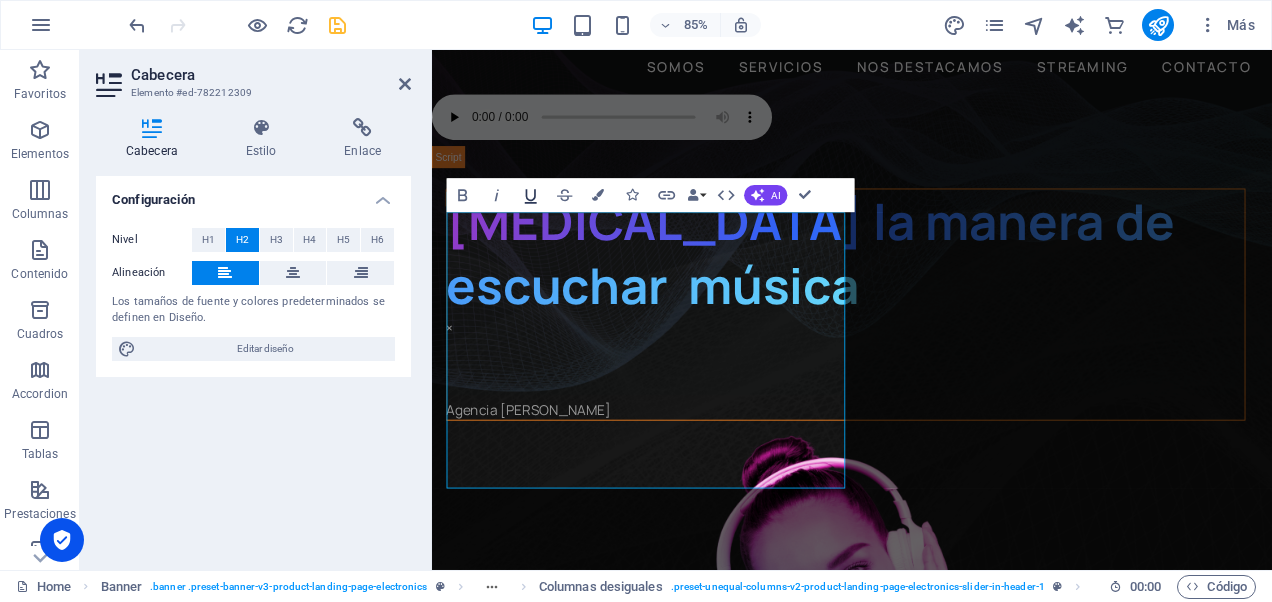 click 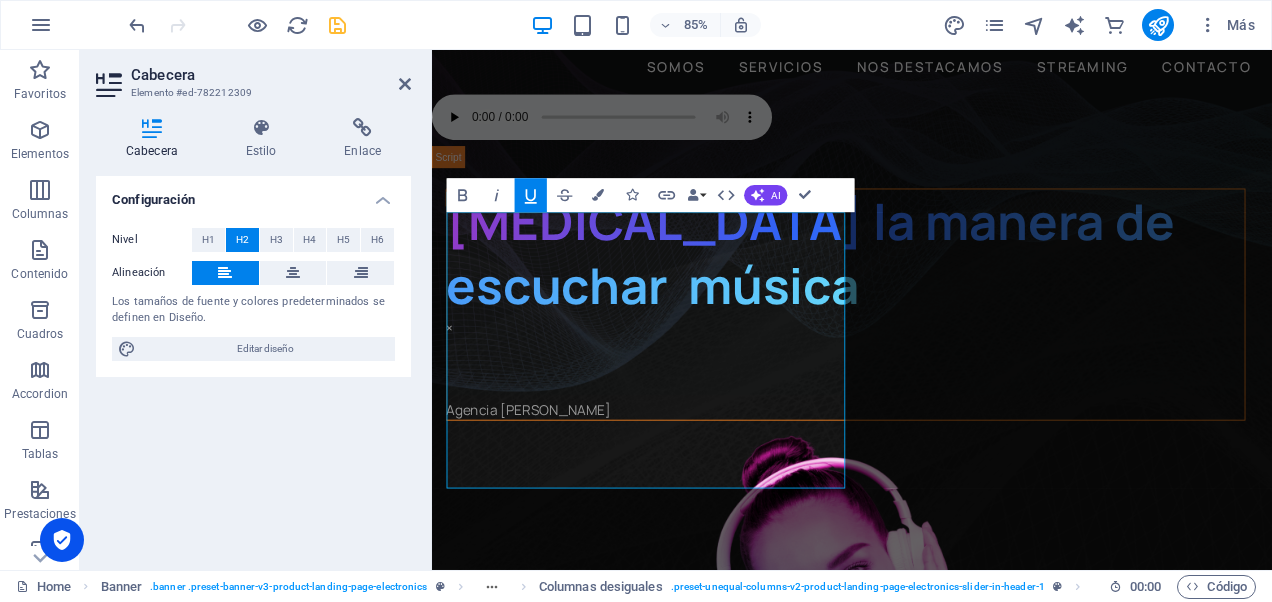 click 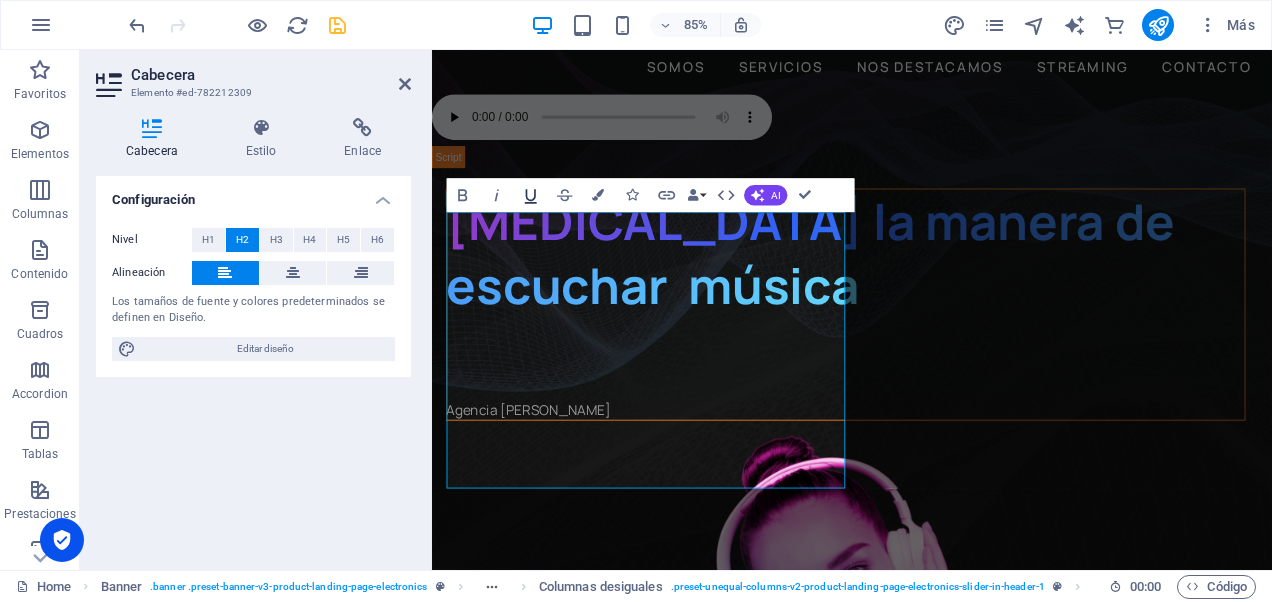scroll, scrollTop: 112, scrollLeft: 0, axis: vertical 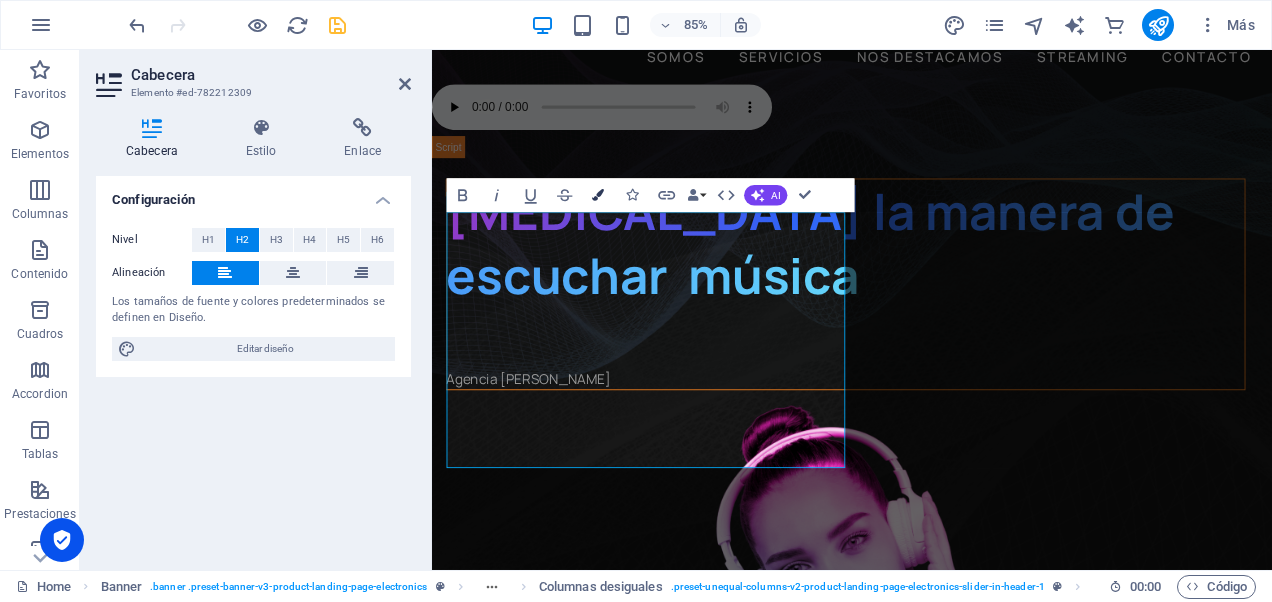 click at bounding box center [598, 195] 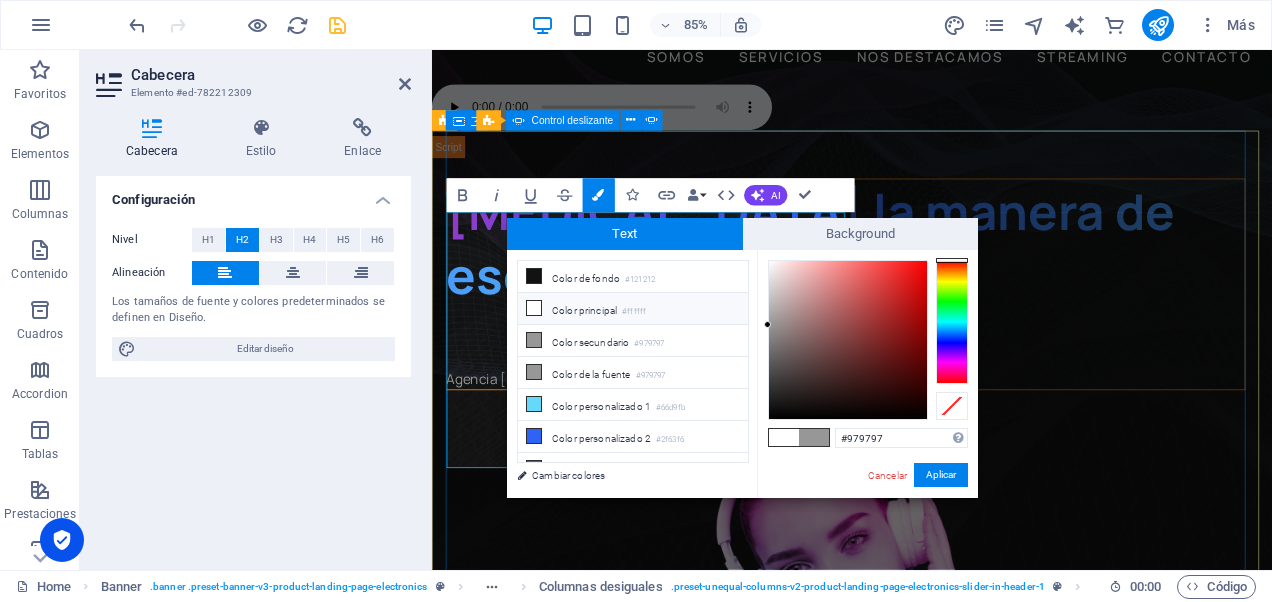click on "​ ​ Cambia la manera de escuchar  música ​ ​ Agencia Emilia  Música y entretenimiento las    24 horas del día. Con nuestra plataforma de streaming estarás conectado las 24 horas del día. Oportunidad Laboral Tus ideas nos importan por eso queremos entregarte una amplia cadena de servicios digitales para que desarrolles tus habilidades, escríbenos a hola@agenciaemilia.cl" at bounding box center [926, 1769] 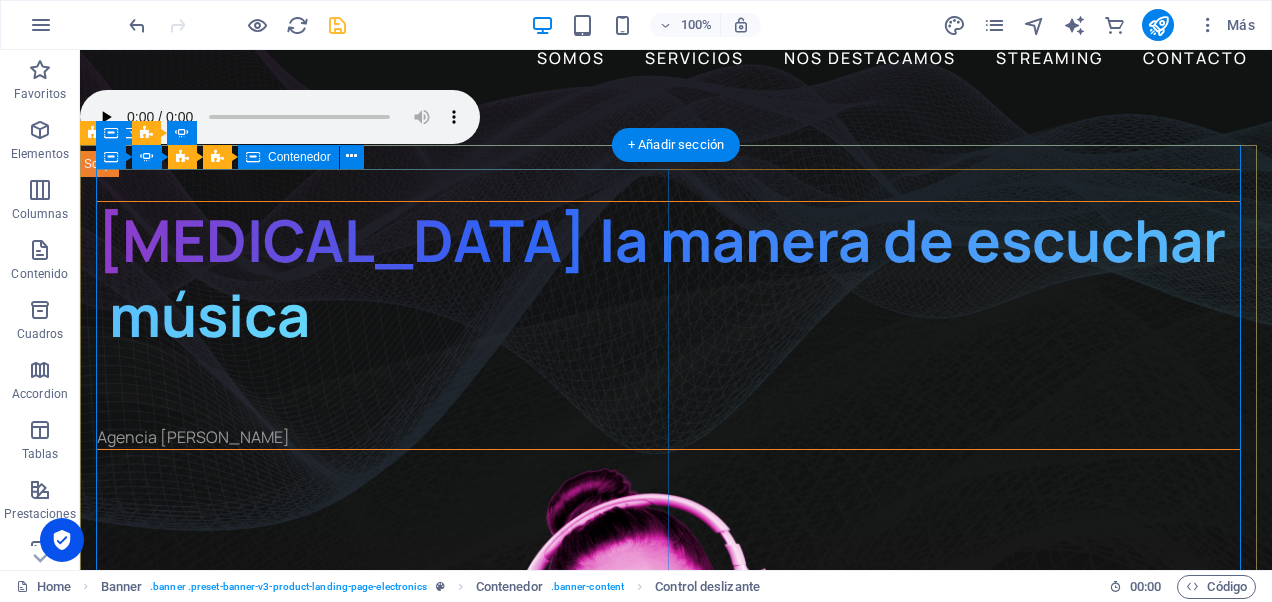 click on "Cambia la manera de escuchar  música Agencia Emilia" at bounding box center [668, 325] 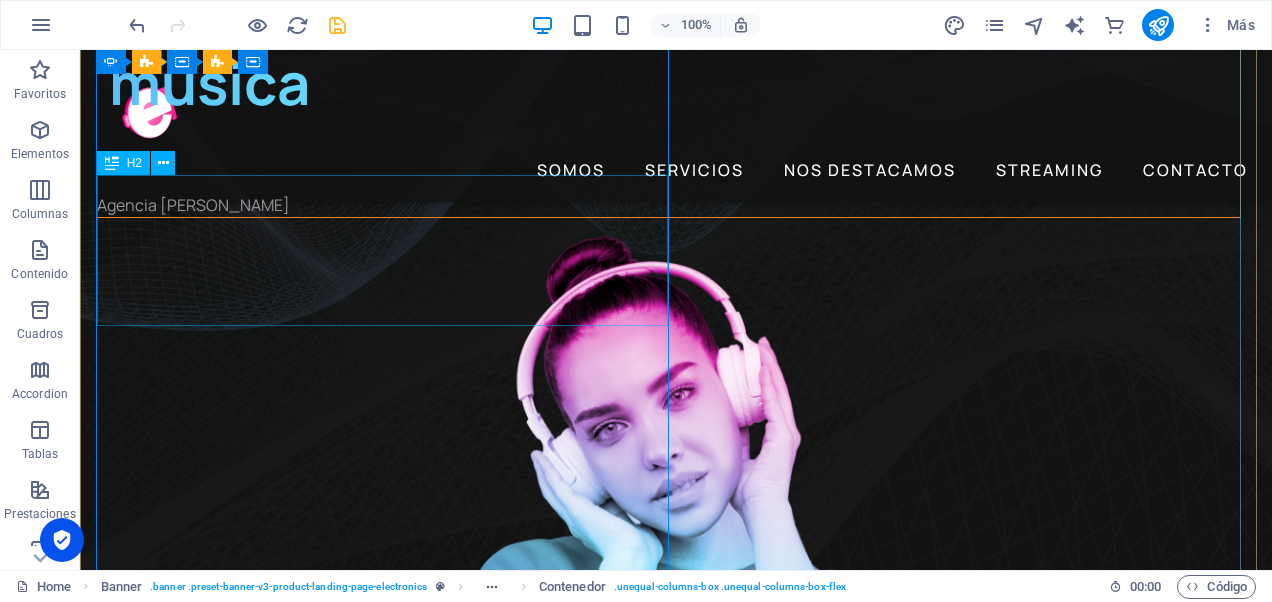 scroll, scrollTop: 212, scrollLeft: 0, axis: vertical 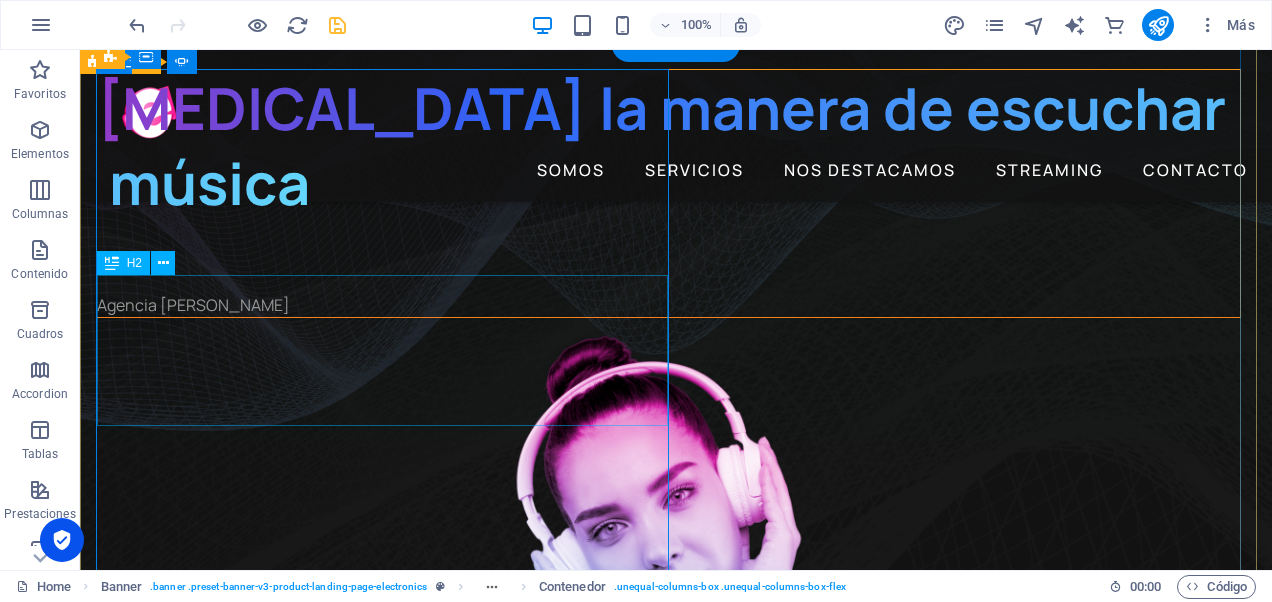 click on "Cambia la manera de escuchar  música" at bounding box center [668, 145] 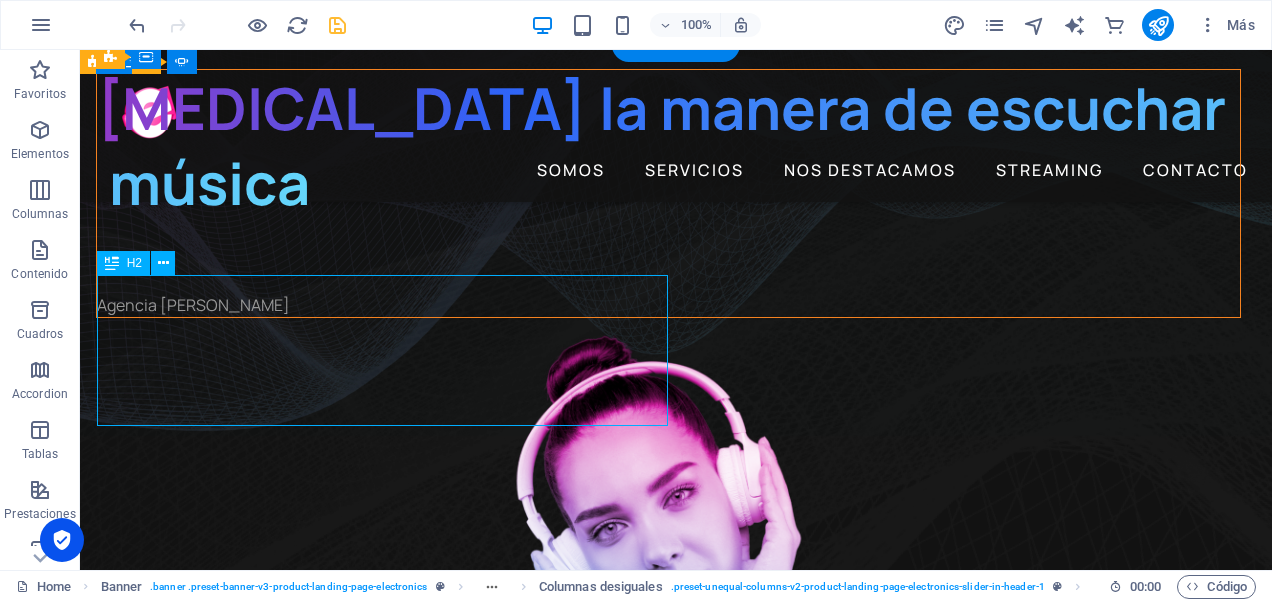 click on "Cambia la manera de escuchar  música" at bounding box center [668, 145] 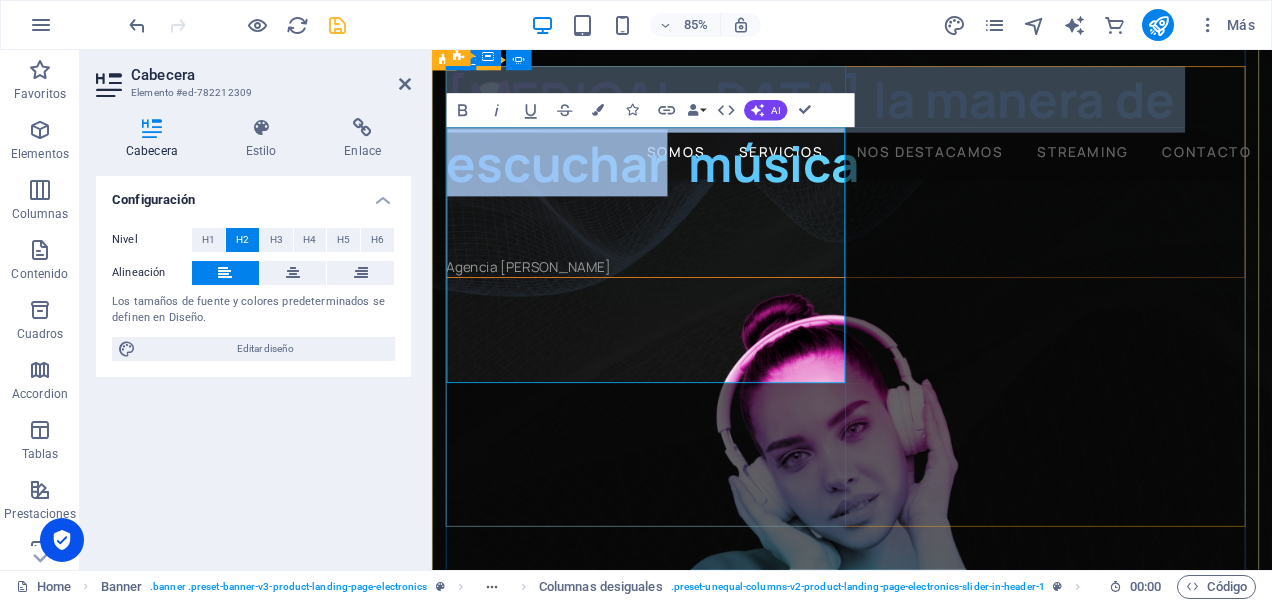 drag, startPoint x: 766, startPoint y: 417, endPoint x: 450, endPoint y: 171, distance: 400.46472 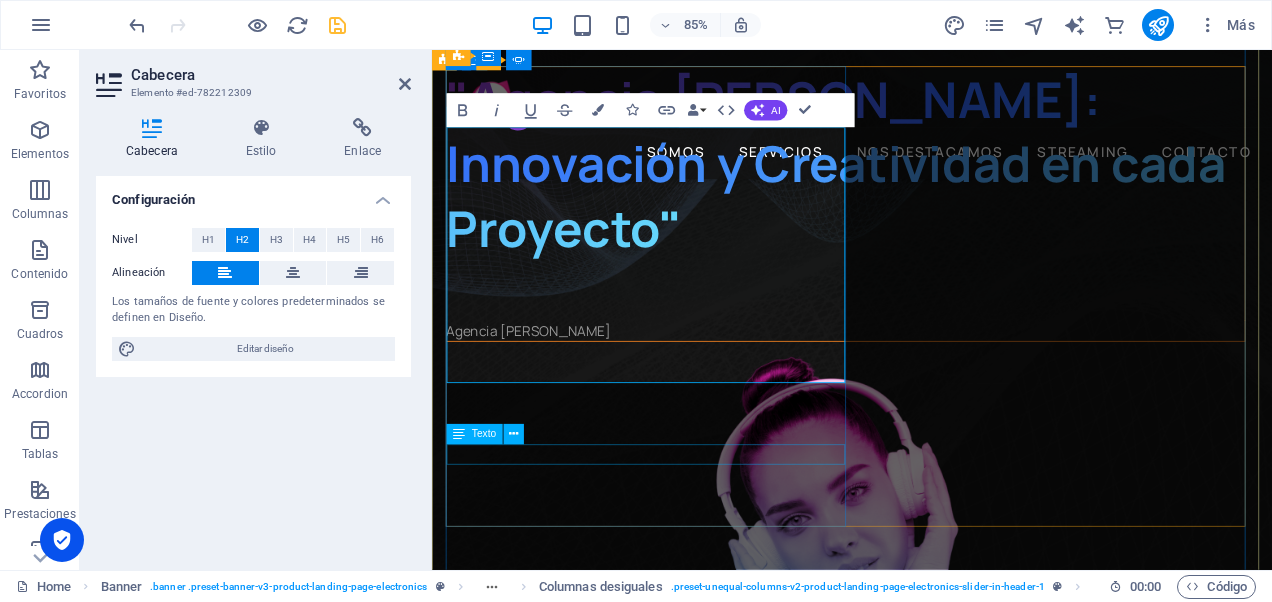 click on "Agencia Emilia" at bounding box center [918, 380] 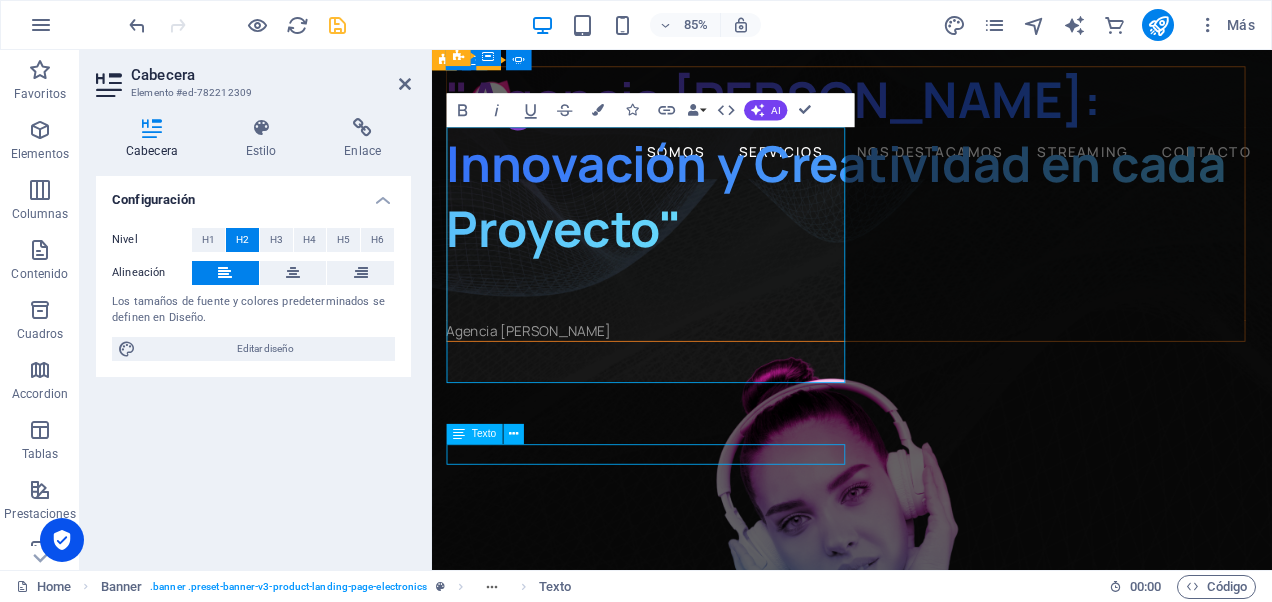 click on "Agencia Emilia" at bounding box center (918, 380) 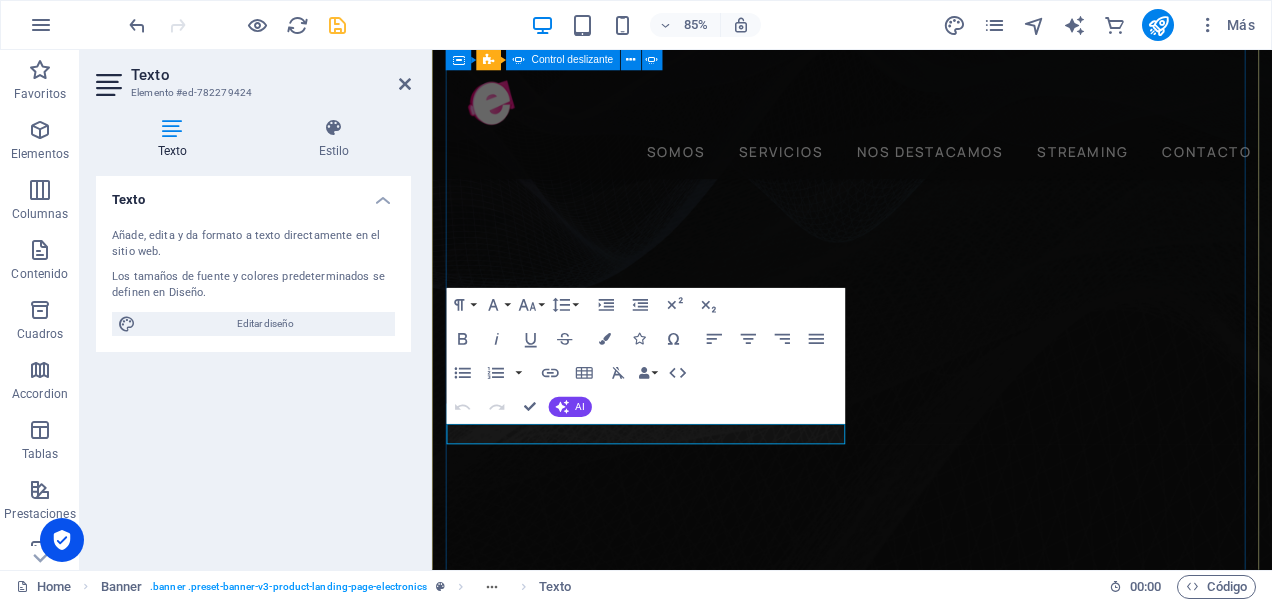 click on "​ ​ "Agencia Emilia: Innovación y Creatividad en cada Proyecto" Agencia Emilia  Música y entretenimiento las    24 horas del día. Con nuestra plataforma de streaming estarás conectado las 24 horas del día. Oportunidad Laboral Tus ideas nos importan por eso queremos entregarte una amplia cadena de servicios digitales para que desarrolles tus habilidades, escríbenos a hola@agenciaemilia.cl" at bounding box center [926, 1675] 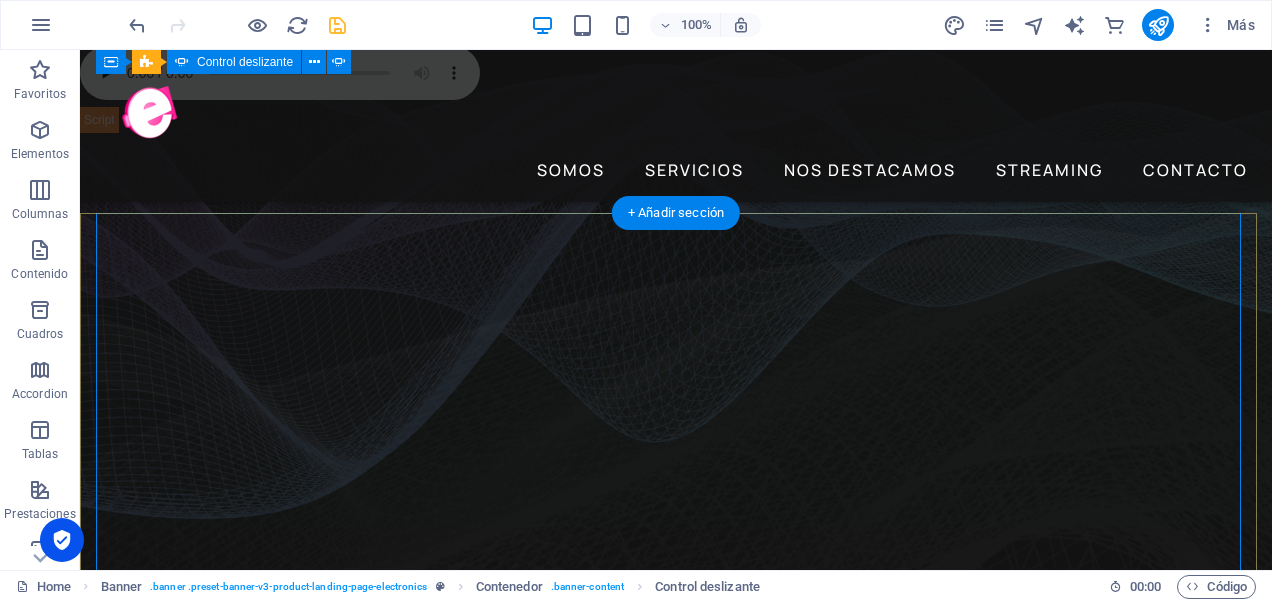 scroll, scrollTop: 0, scrollLeft: 0, axis: both 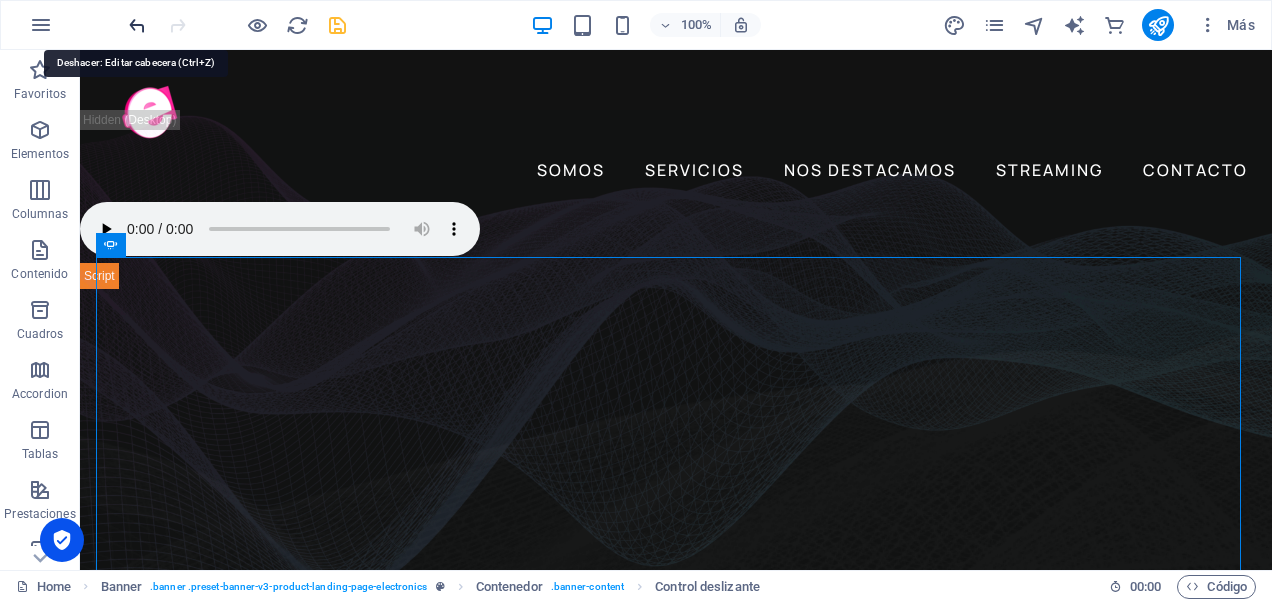 click at bounding box center (137, 25) 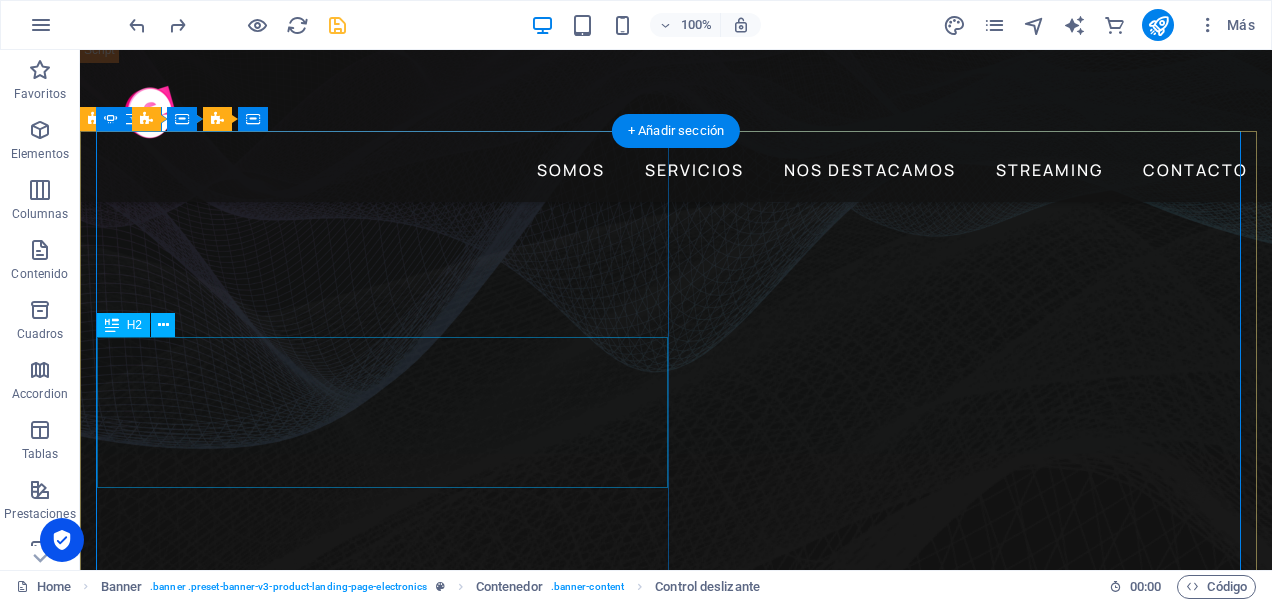 scroll, scrollTop: 200, scrollLeft: 0, axis: vertical 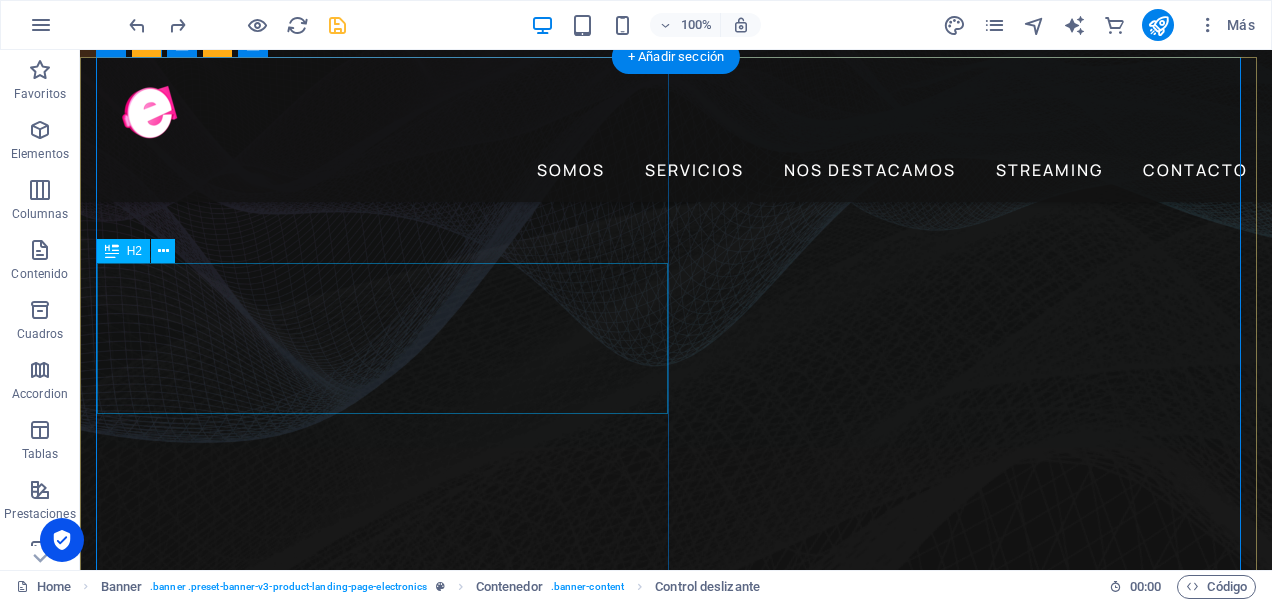 click on "Cambia la manera de escuchar  música" at bounding box center [-1622, 157] 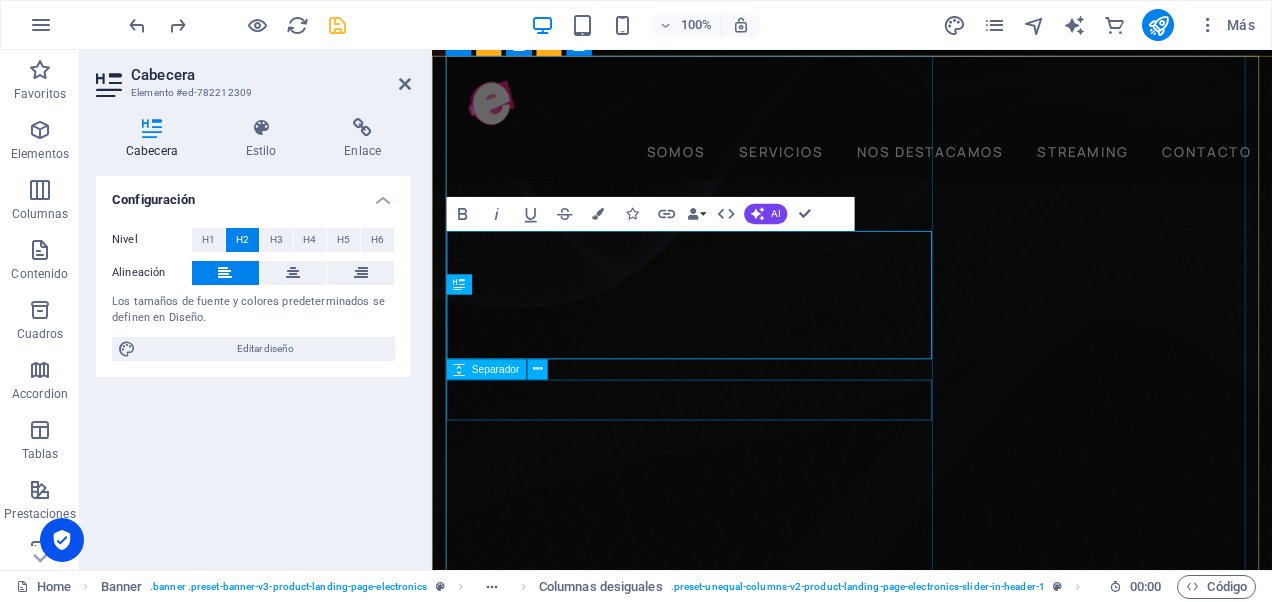 click on "Cambia la manera de escuchar  música Agencia Emilia" at bounding box center [-1270, 205] 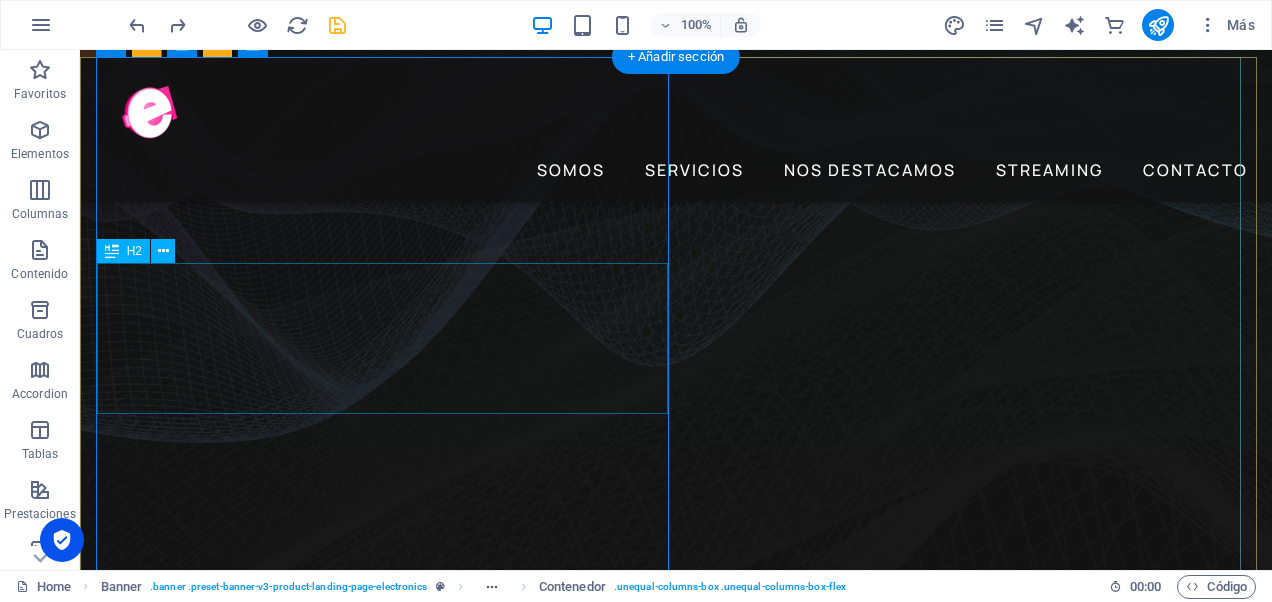 click on "Cambia la manera de escuchar  música" at bounding box center (-1622, 157) 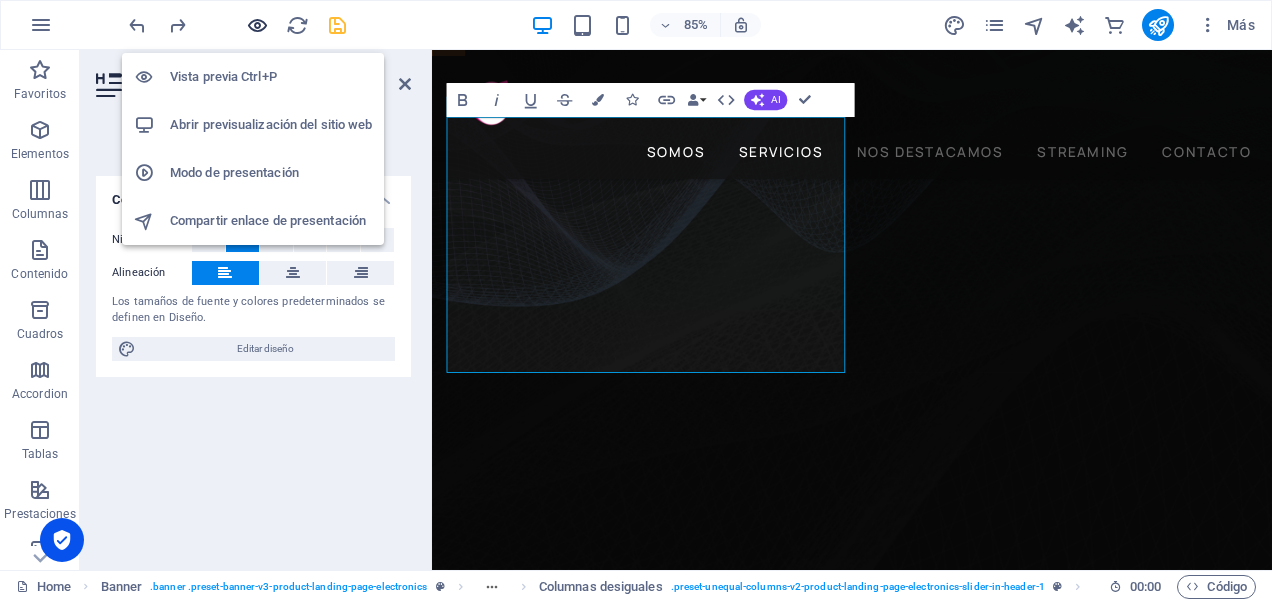 click at bounding box center [257, 25] 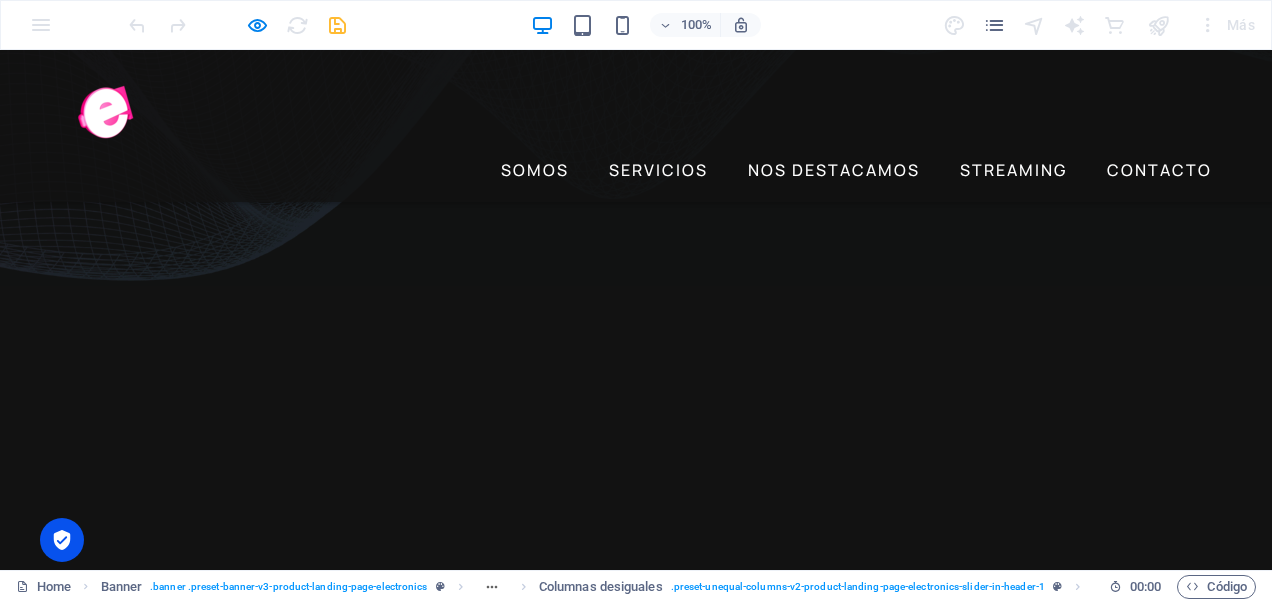 scroll, scrollTop: 400, scrollLeft: 0, axis: vertical 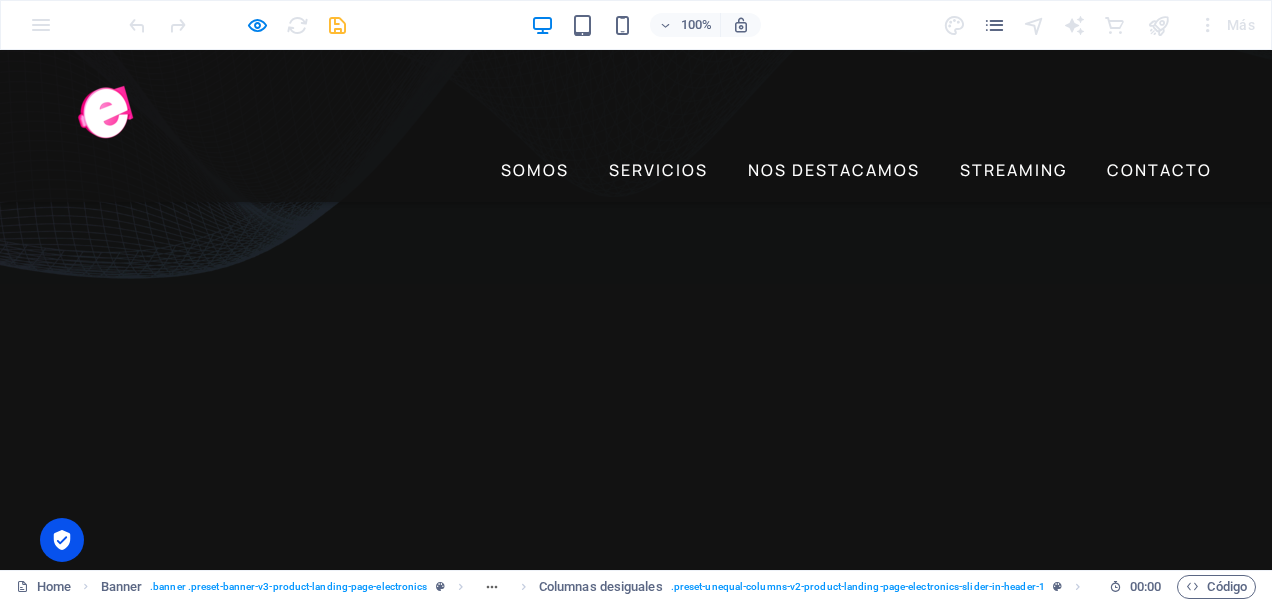 click on "Agencia Emilia" at bounding box center (-1700, 89) 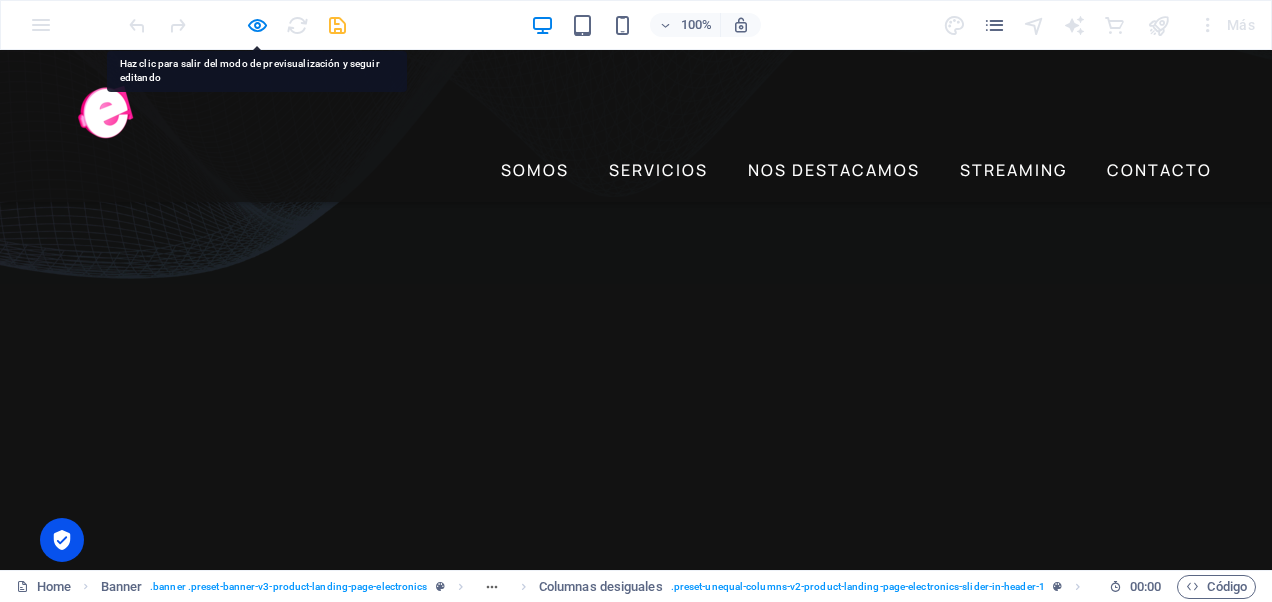 click on "Agencia Emilia" at bounding box center (-1700, 89) 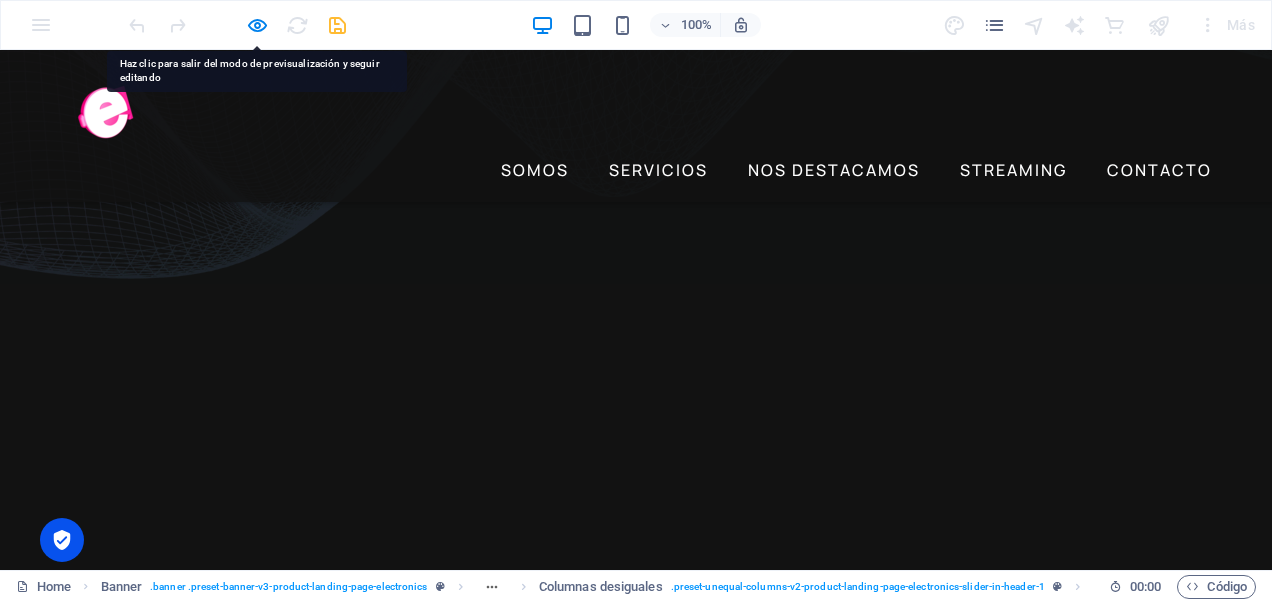 click on "SOMOS SERVICIOS NOS DESTACAMOS STREAMING CONTACTO" at bounding box center [636, 126] 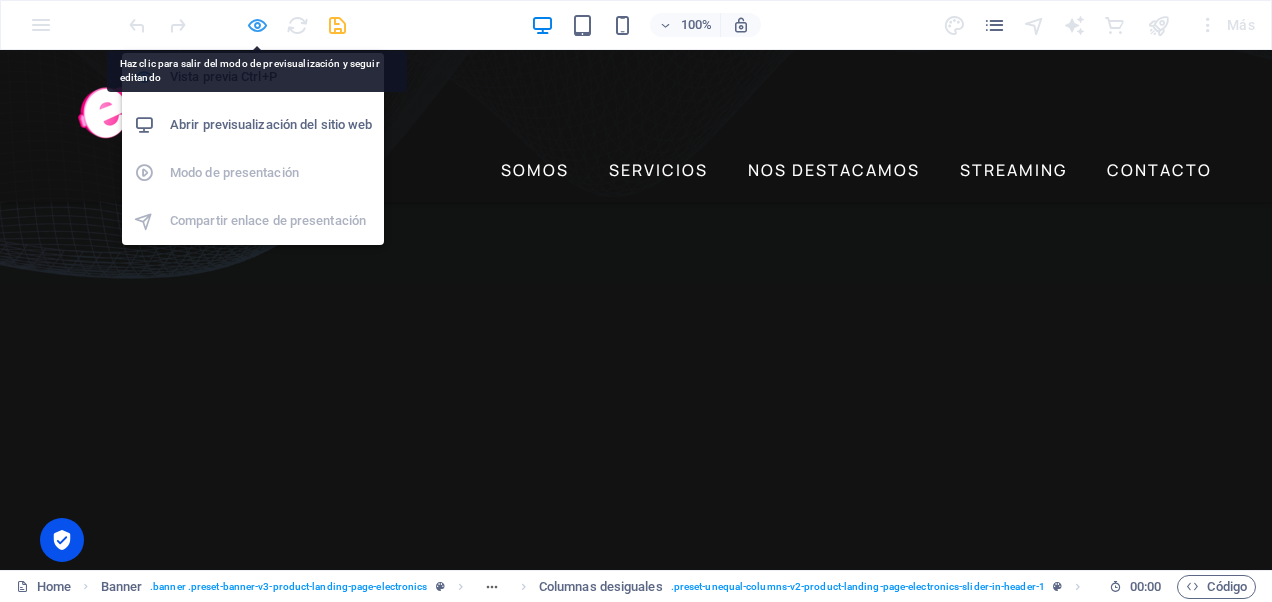 click at bounding box center (257, 25) 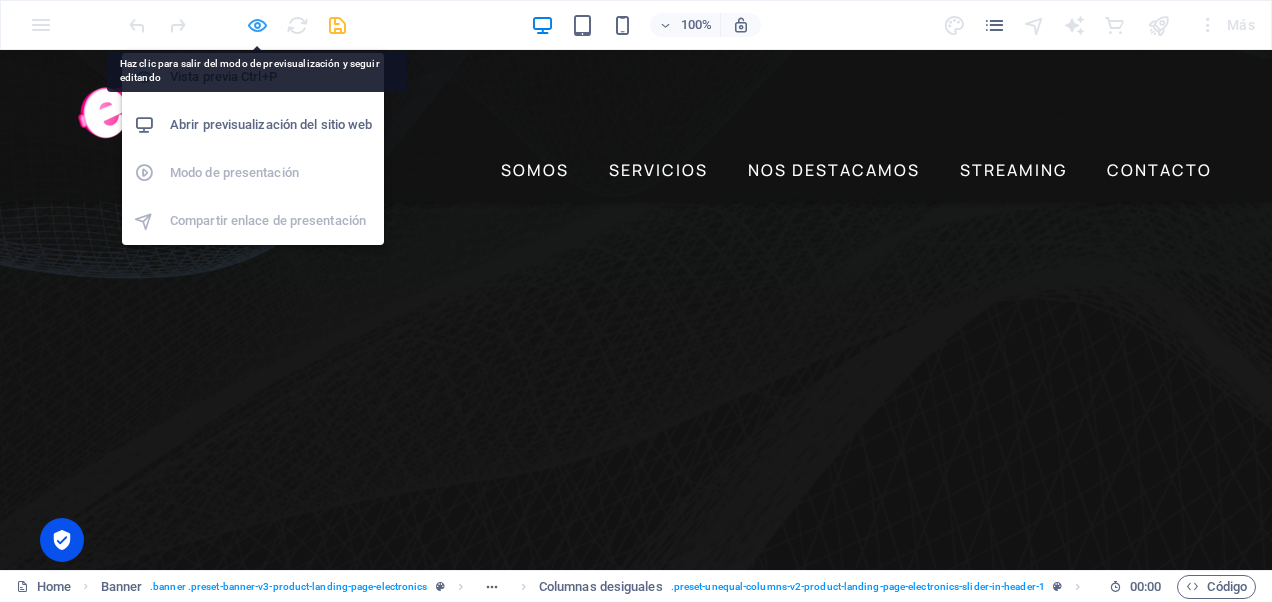 scroll, scrollTop: 342, scrollLeft: 0, axis: vertical 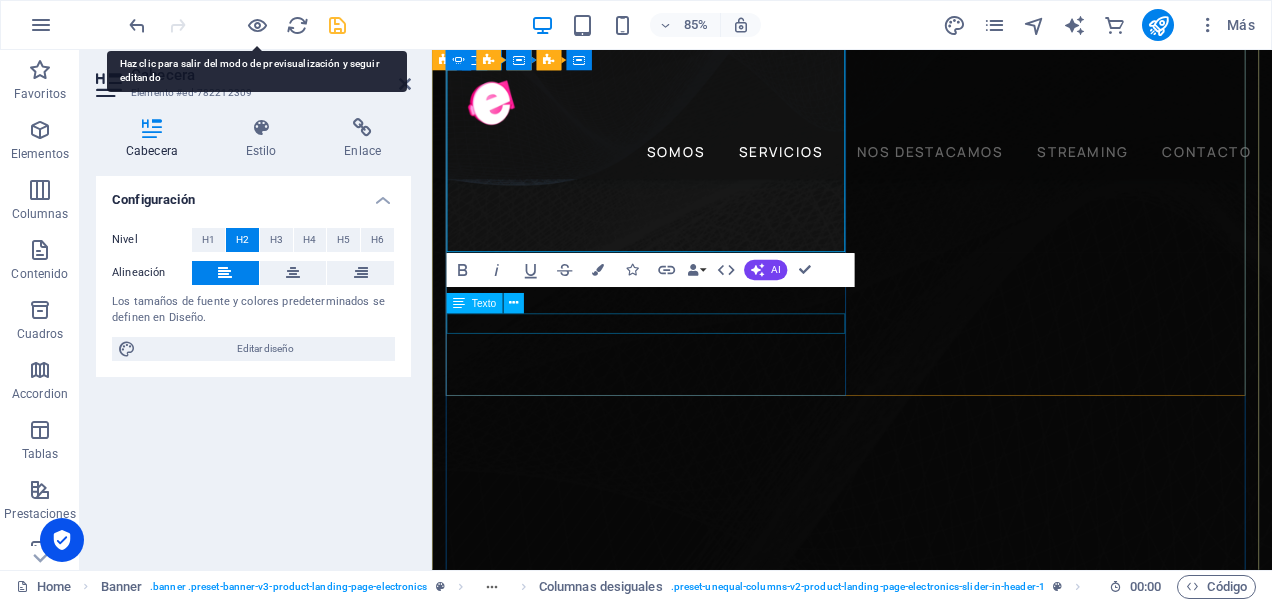 click on "Agencia Emilia" at bounding box center (-964, 250) 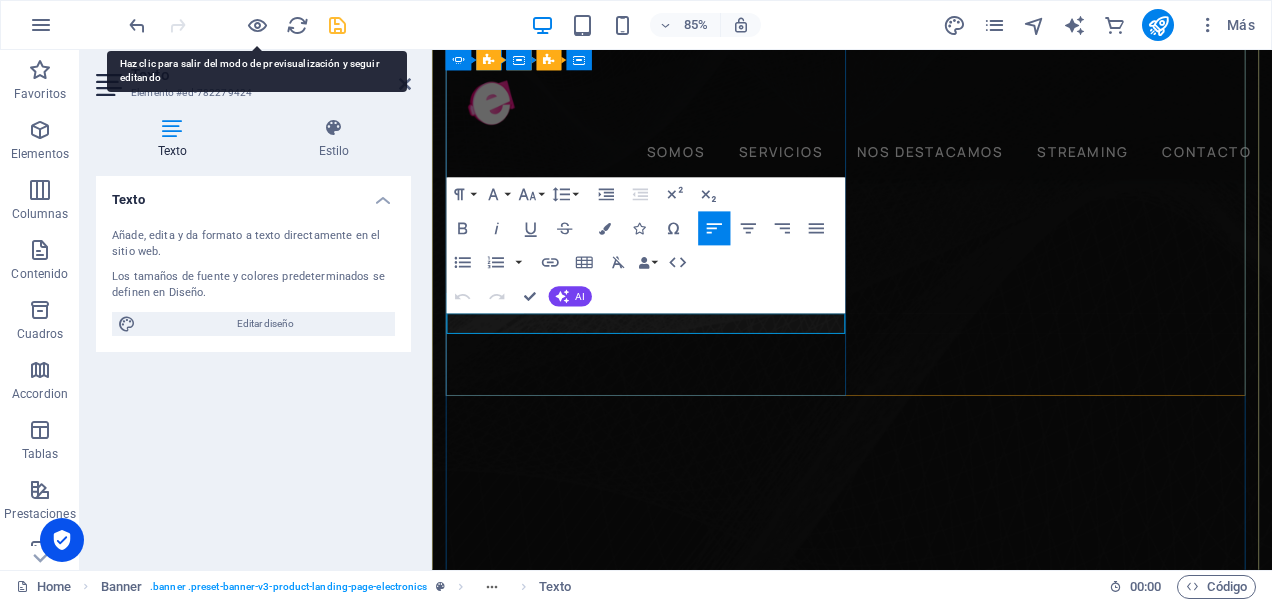 click on "Agencia Emilia" at bounding box center [-964, 250] 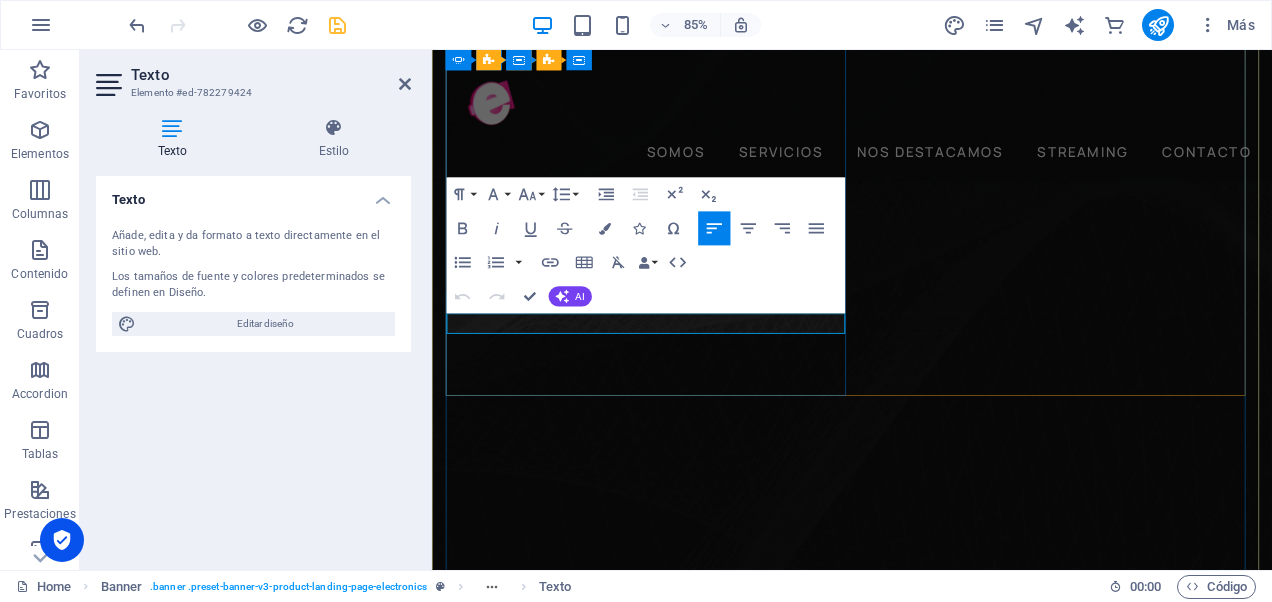 type 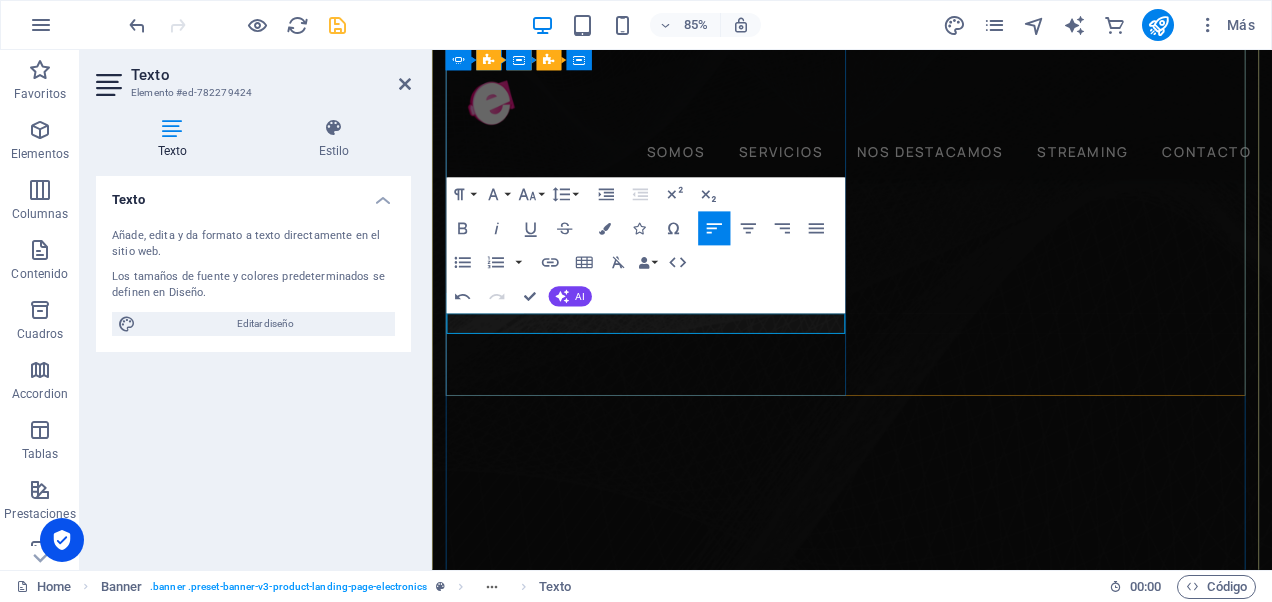 click on "Agencia [PERSON_NAME] 2025" at bounding box center [-964, 250] 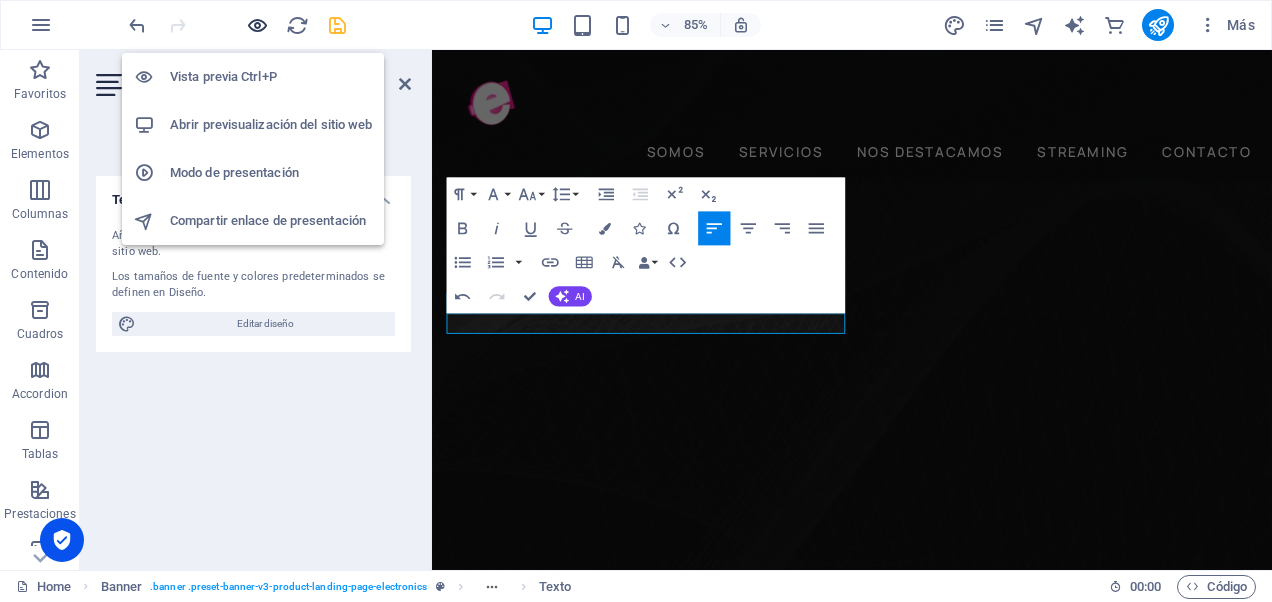 click at bounding box center (257, 25) 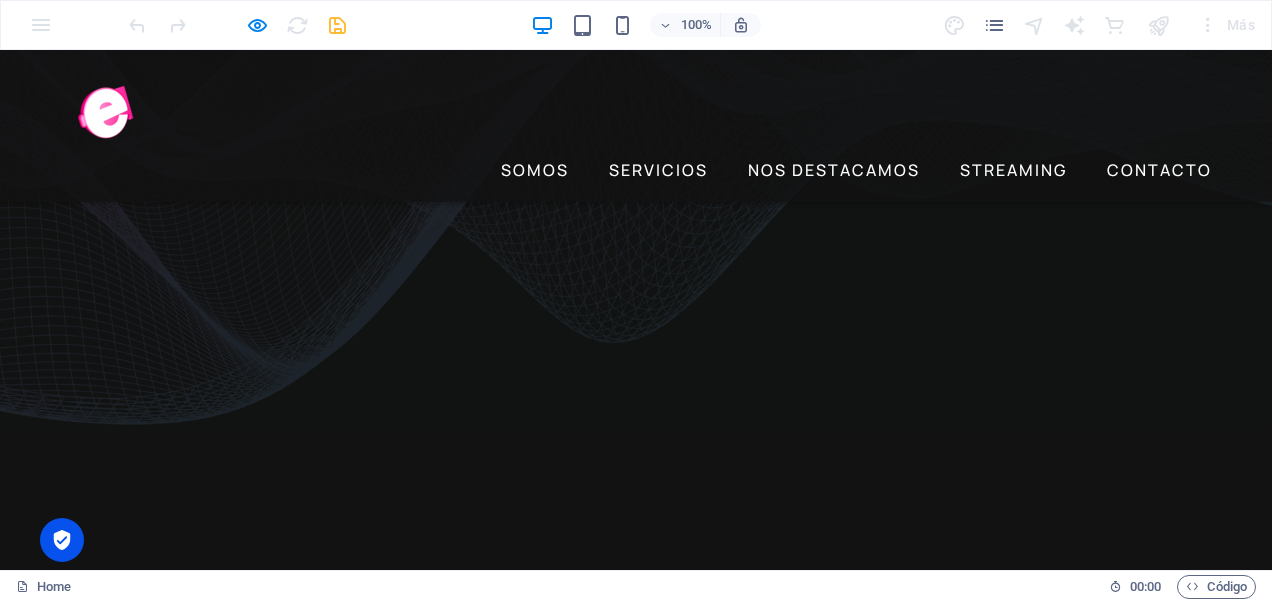 scroll, scrollTop: 300, scrollLeft: 0, axis: vertical 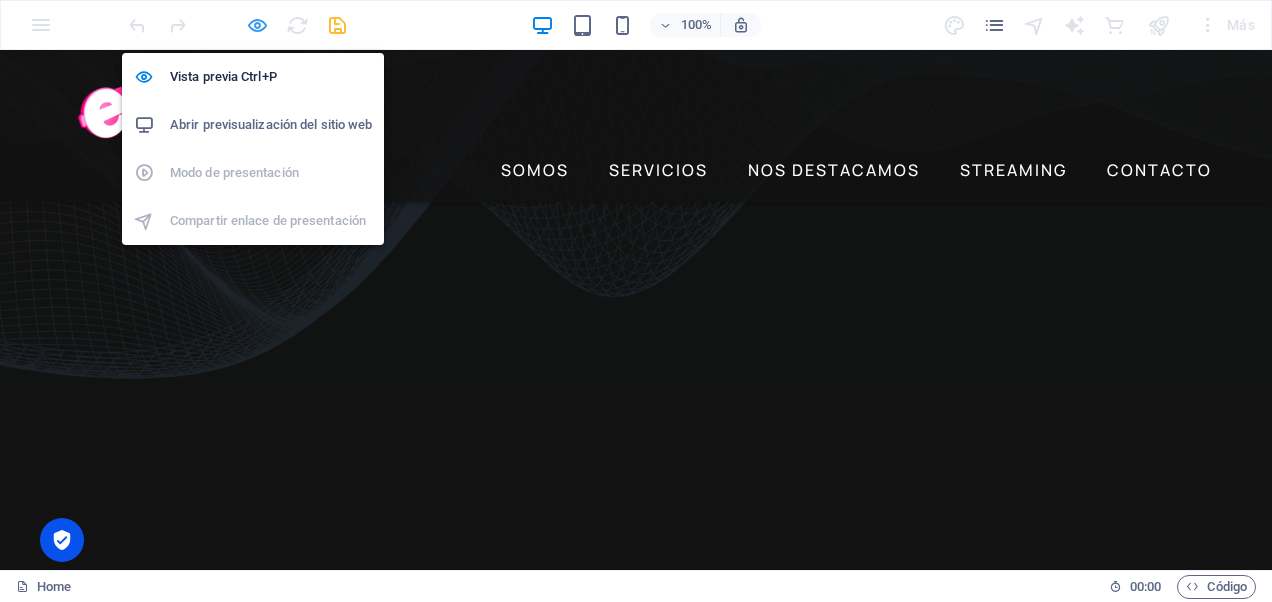 click at bounding box center (257, 25) 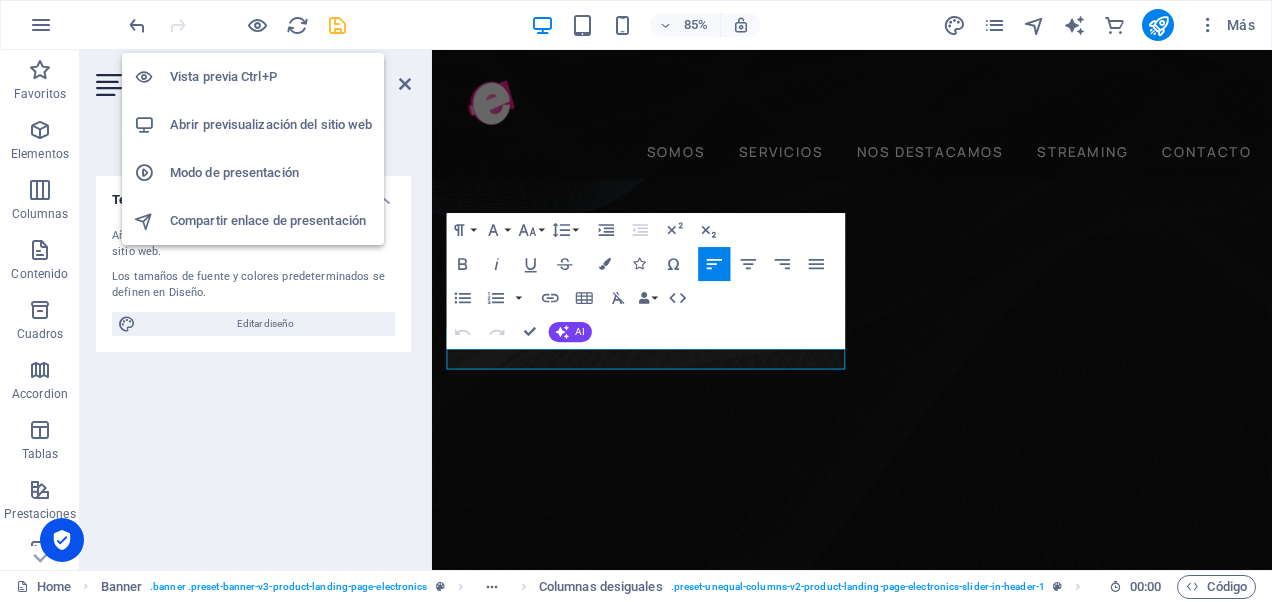 click on "Vista previa Ctrl+P" at bounding box center [271, 77] 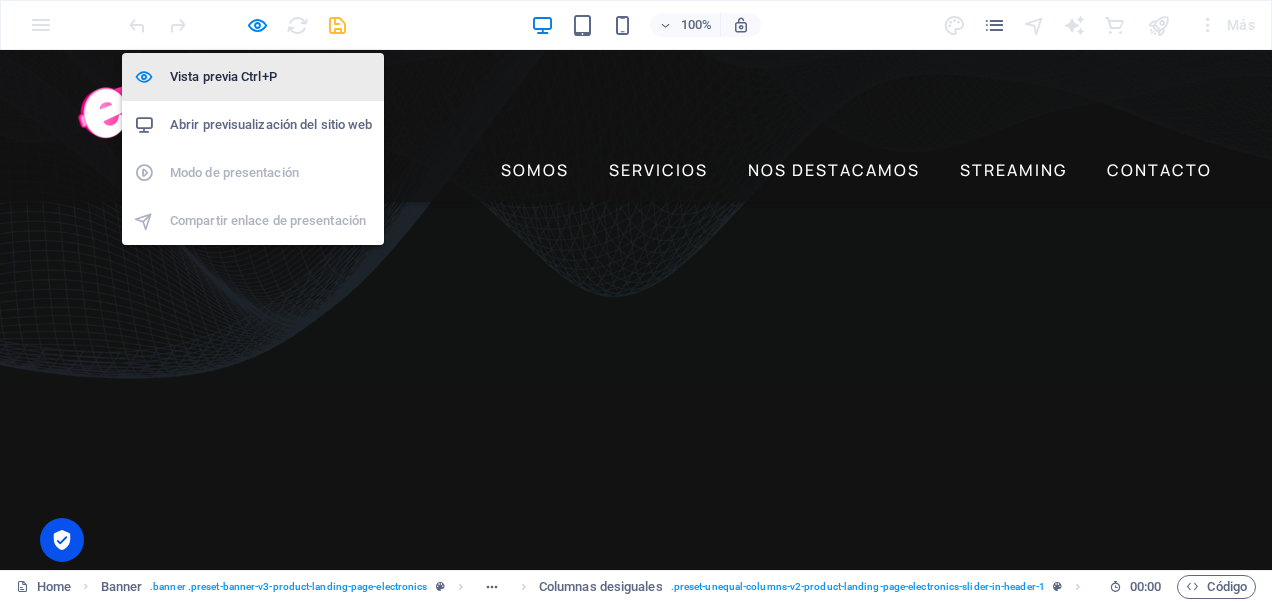 click on "Vista previa Ctrl+P" at bounding box center [253, 77] 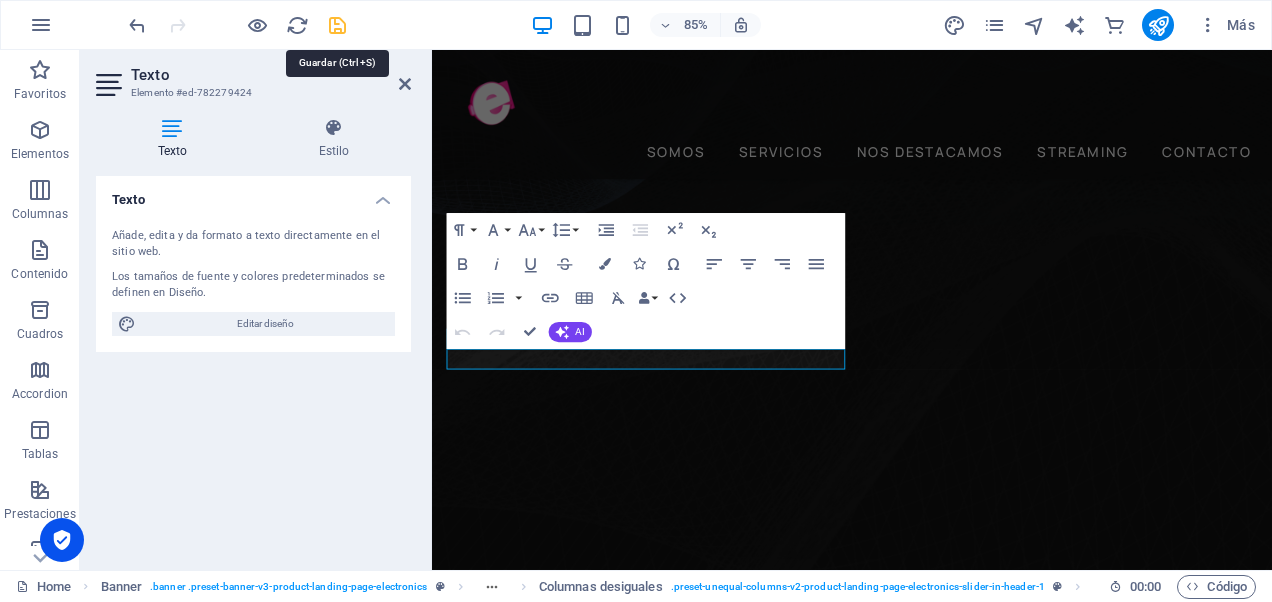 click at bounding box center (337, 25) 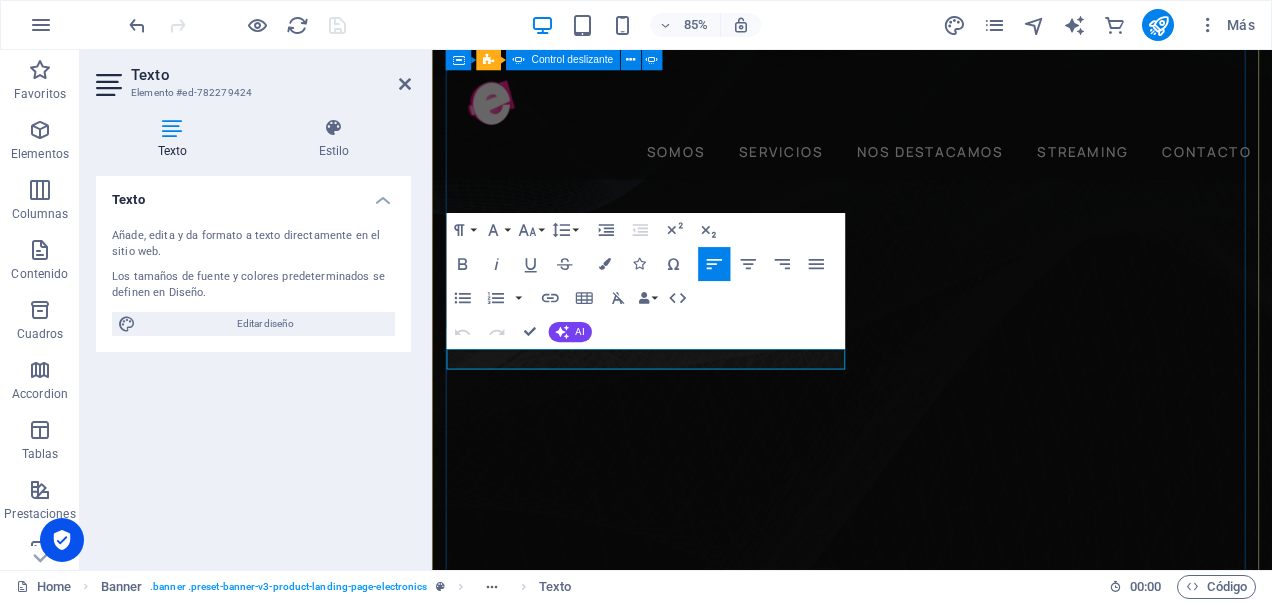 click on "​ ​ "Agencia Emilia: Innovación y Creatividad en cada Proyecto" Agencia Emilia 2025 Música y entretenimiento las    24 horas del día. Con nuestra plataforma de streaming estarás conectado las 24 horas del día. Oportunidad Laboral Tus ideas nos importan por eso queremos entregarte una amplia cadena de servicios digitales para que desarrolles tus habilidades, escríbenos a hola@agenciaemilia.cl" at bounding box center [926, 1587] 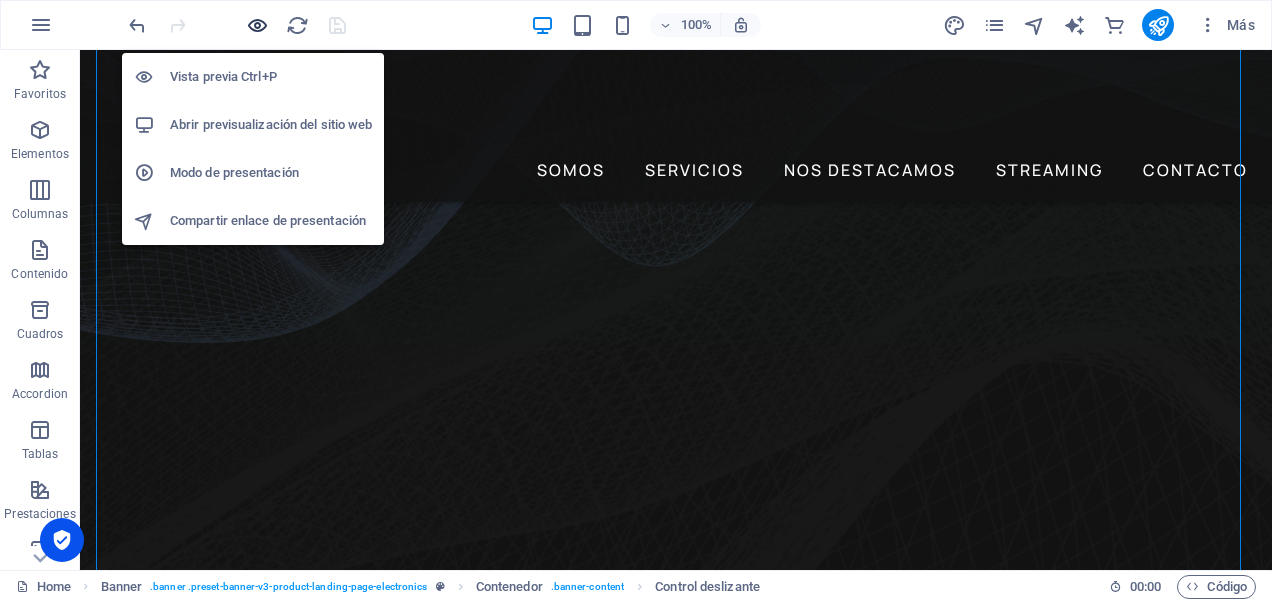 click at bounding box center (257, 25) 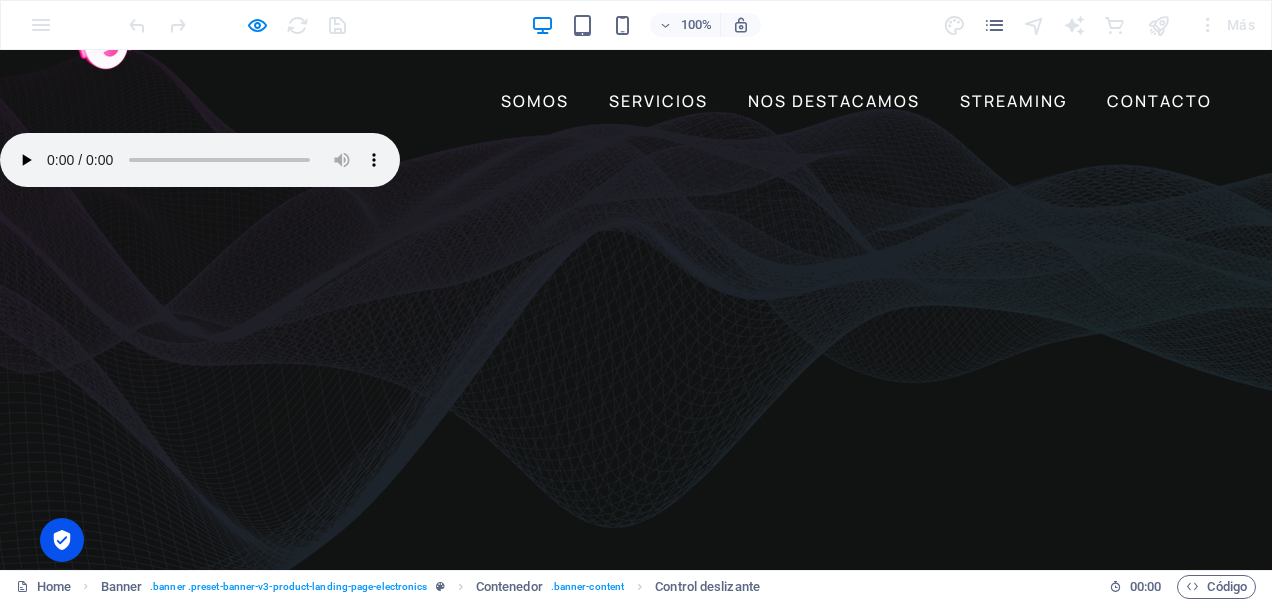 scroll, scrollTop: 100, scrollLeft: 0, axis: vertical 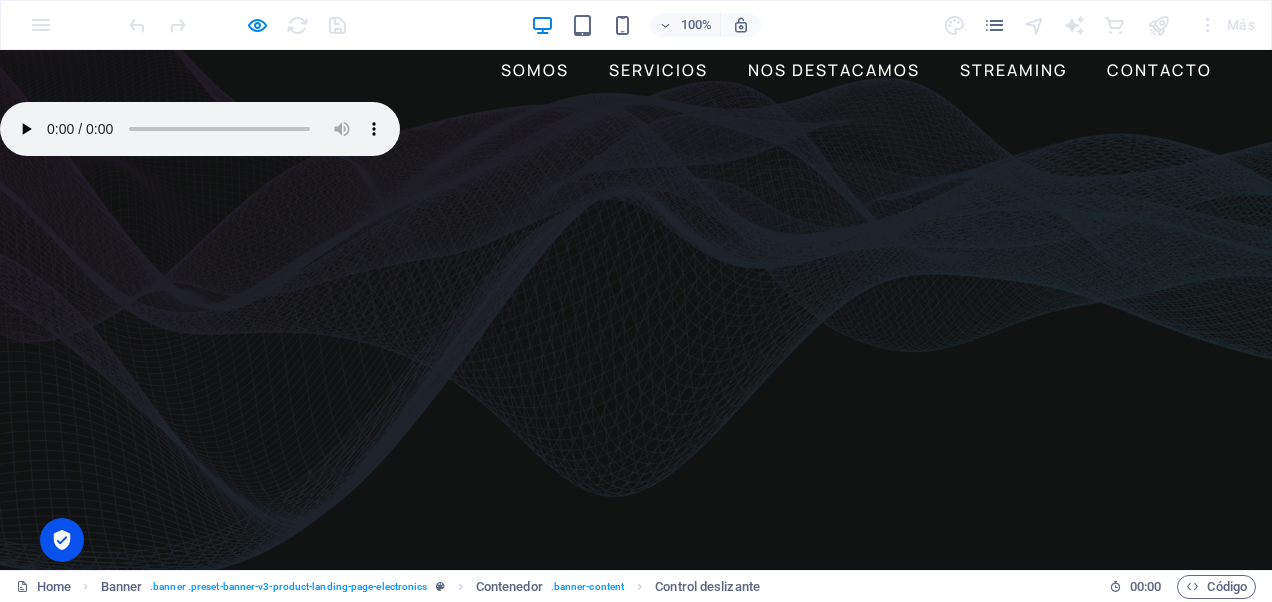 click on "Oportunidad Laboral" at bounding box center (-4273, 2799) 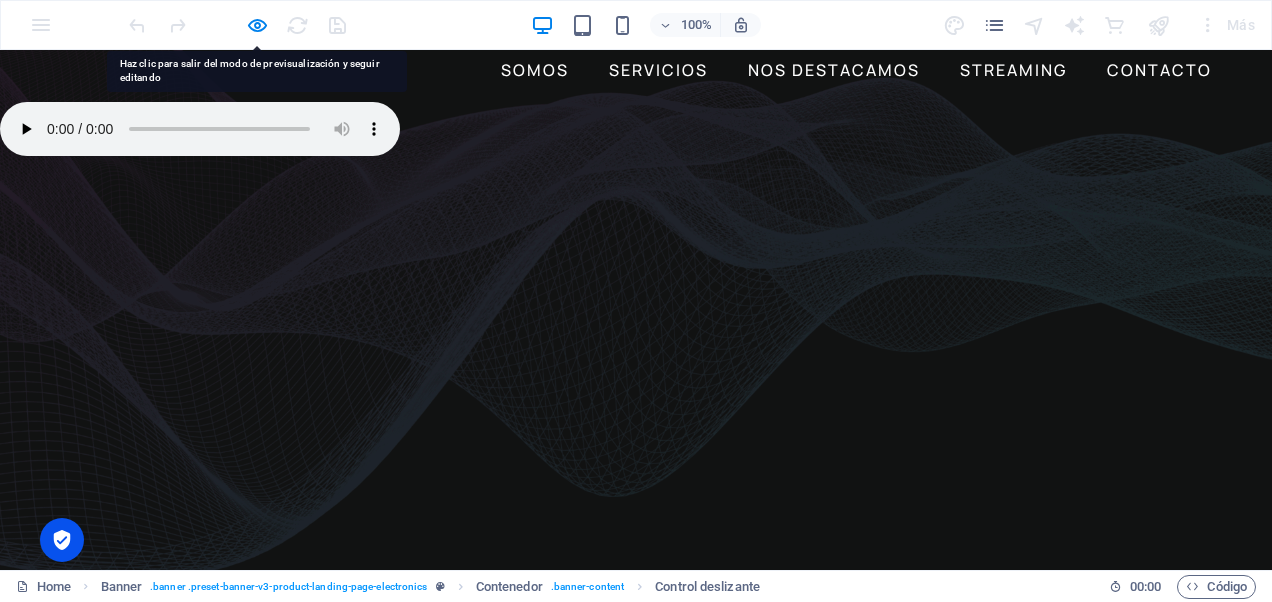 click on "SOMOS SERVICIOS NOS DESTACAMOS STREAMING CONTACTO" at bounding box center (636, 26) 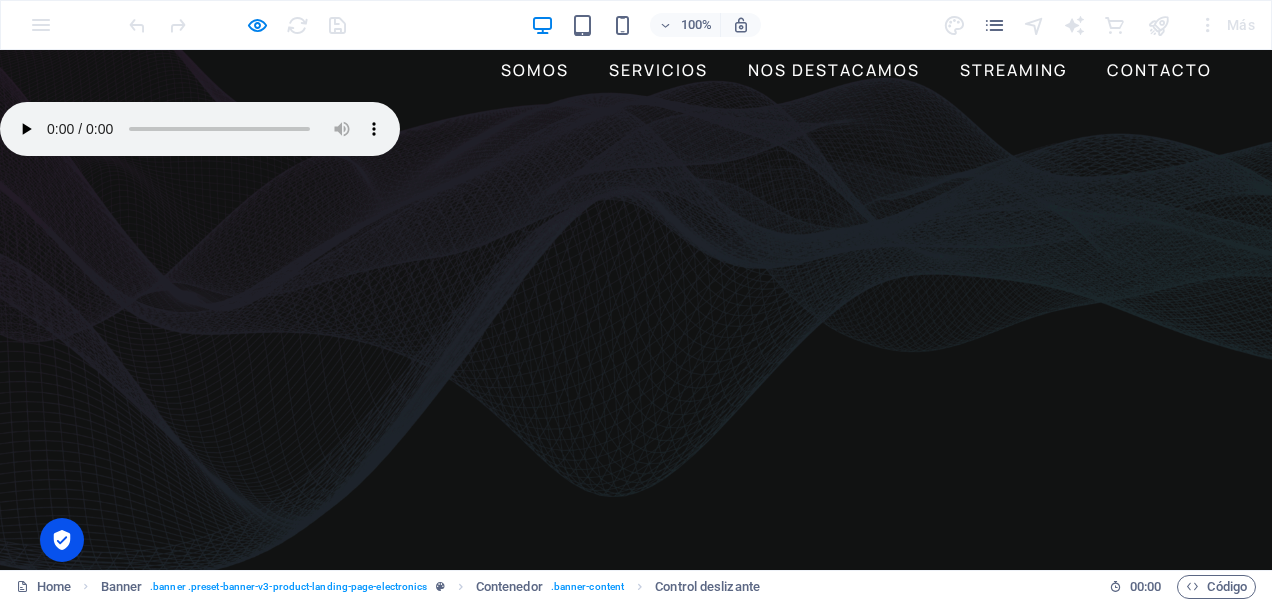 click on ""Agencia [PERSON_NAME]: Innovación y Creatividad en cada Proyecto"" at bounding box center (-1700, 261) 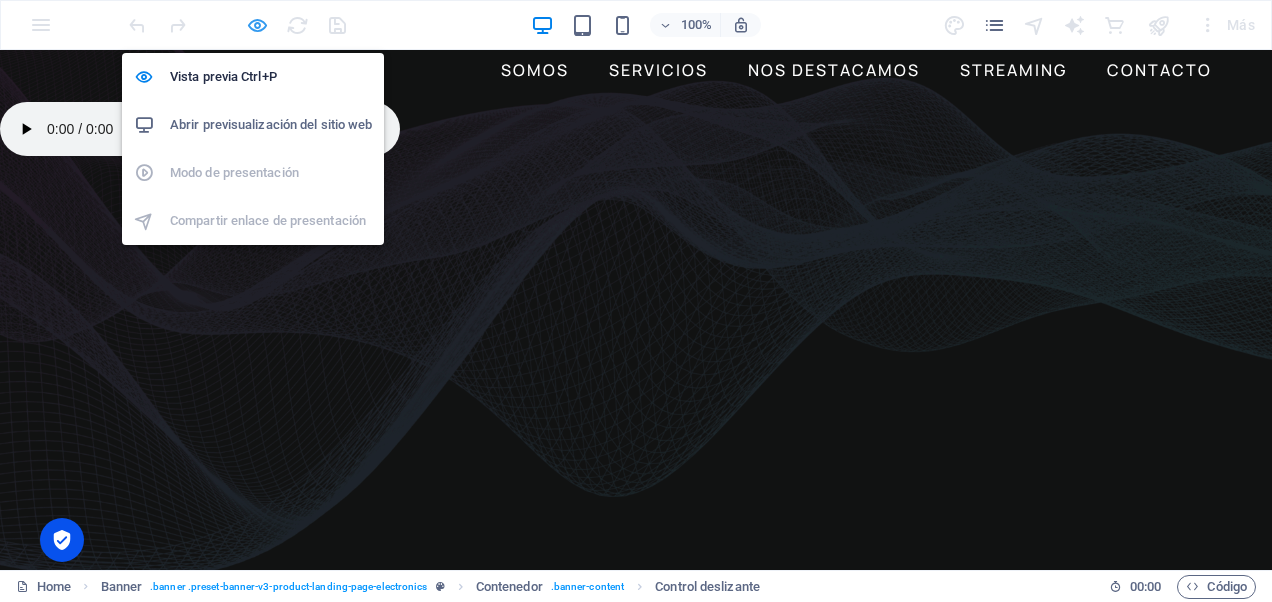 click at bounding box center (257, 25) 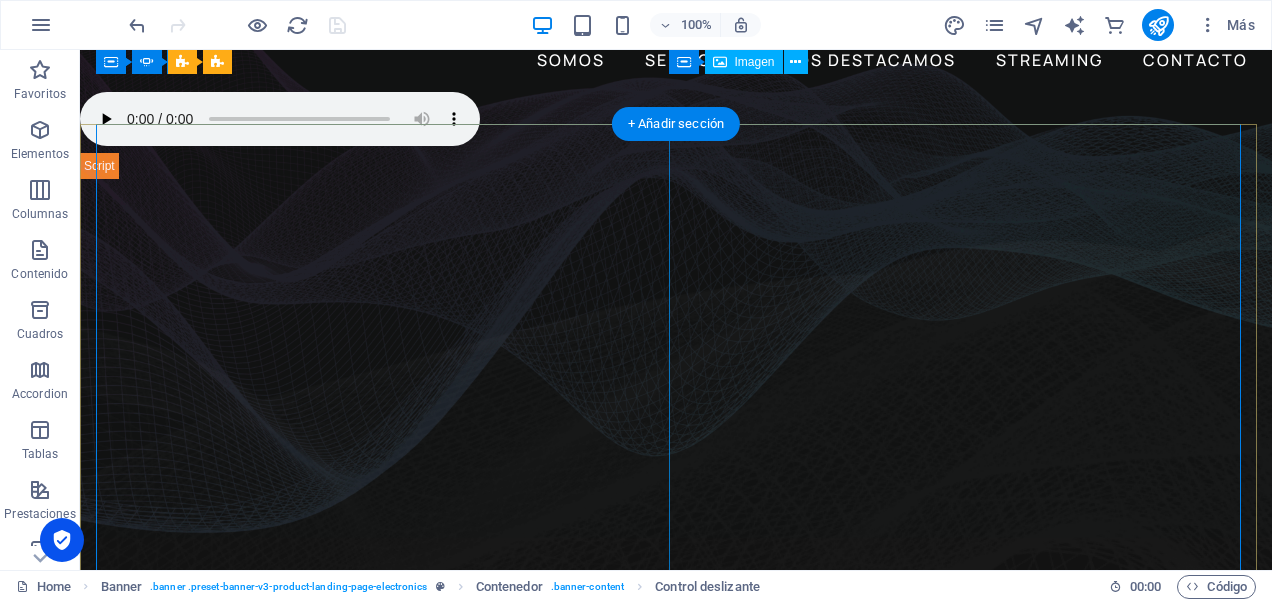 scroll, scrollTop: 100, scrollLeft: 0, axis: vertical 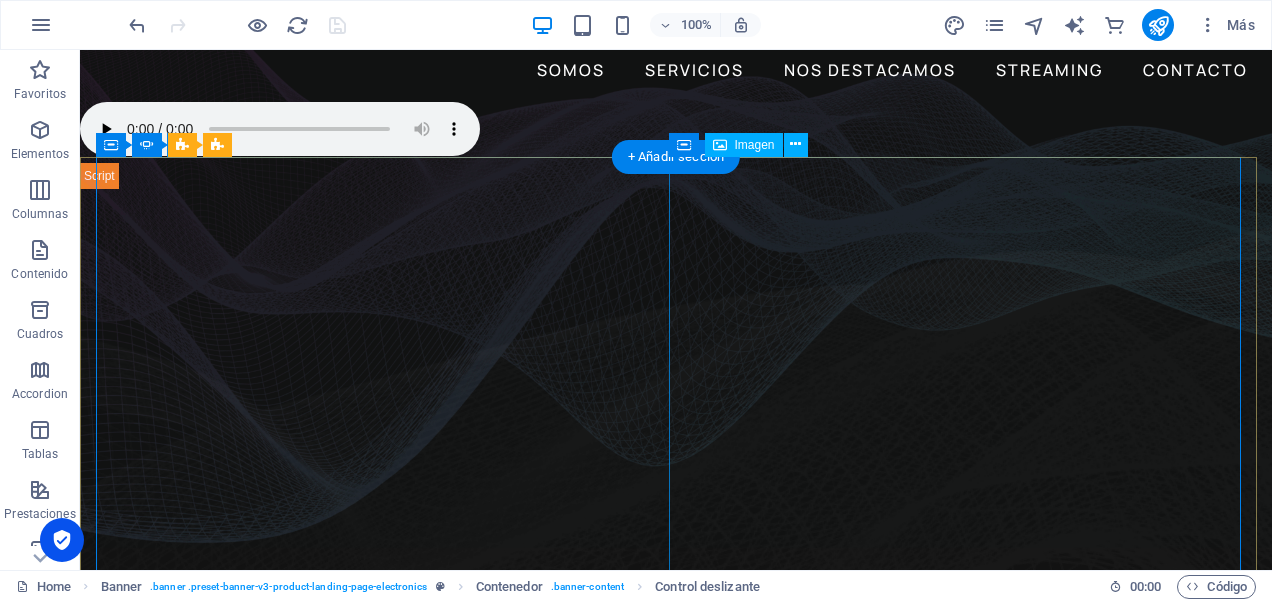 click at bounding box center (-1622, 798) 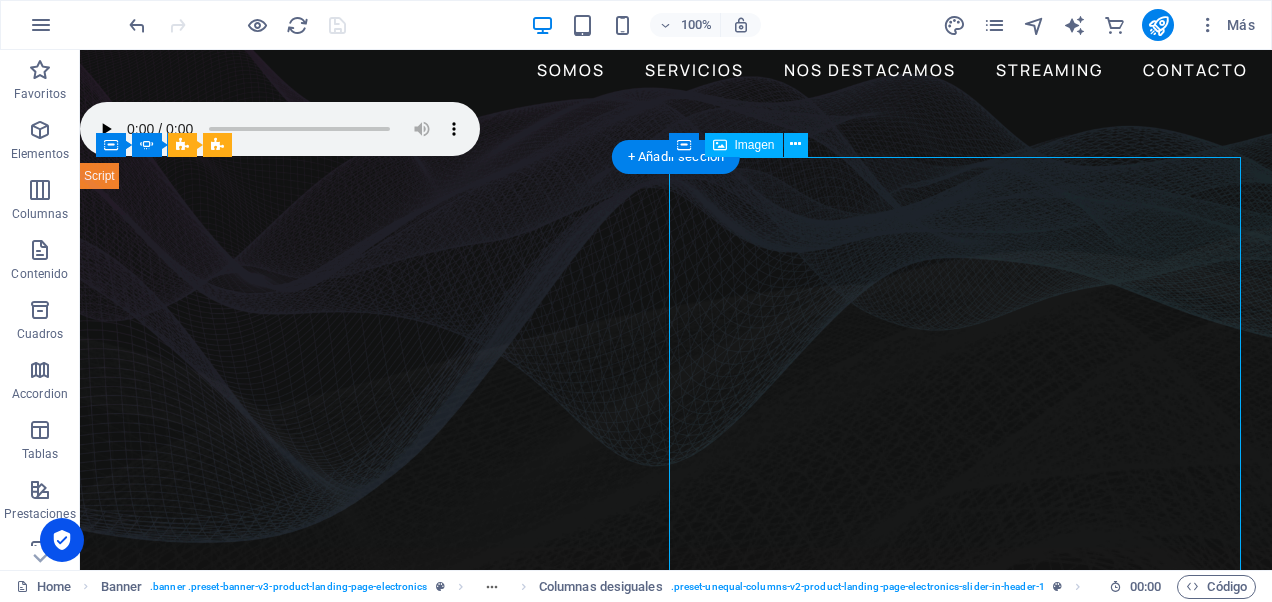 click at bounding box center (-1622, 798) 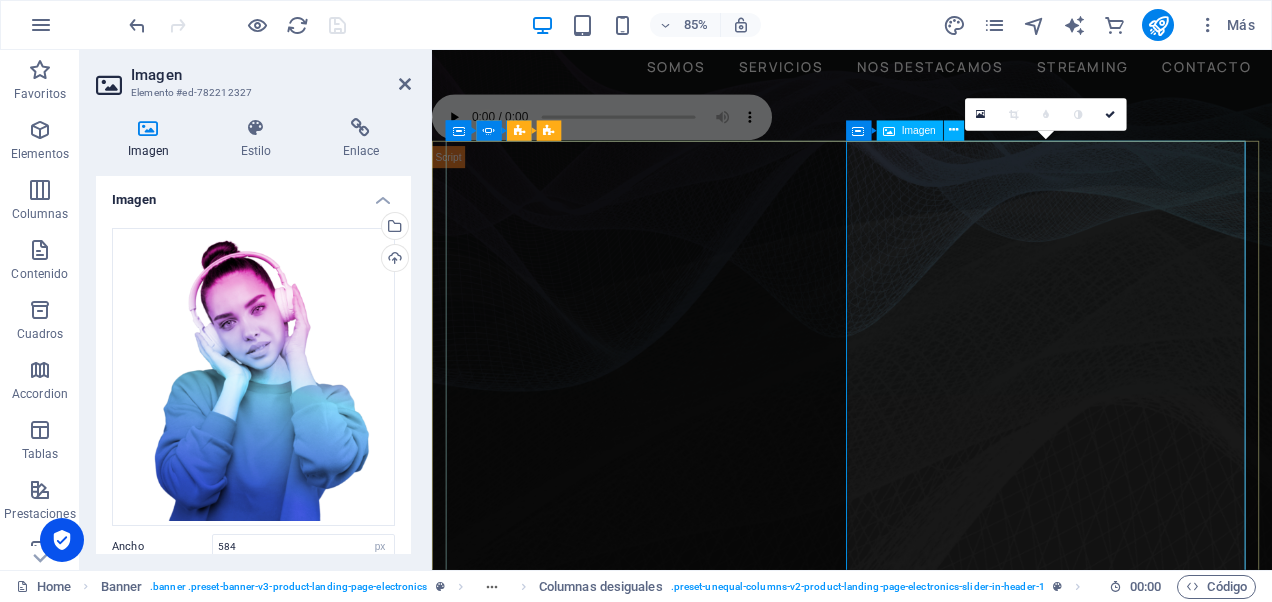 click at bounding box center (-964, 873) 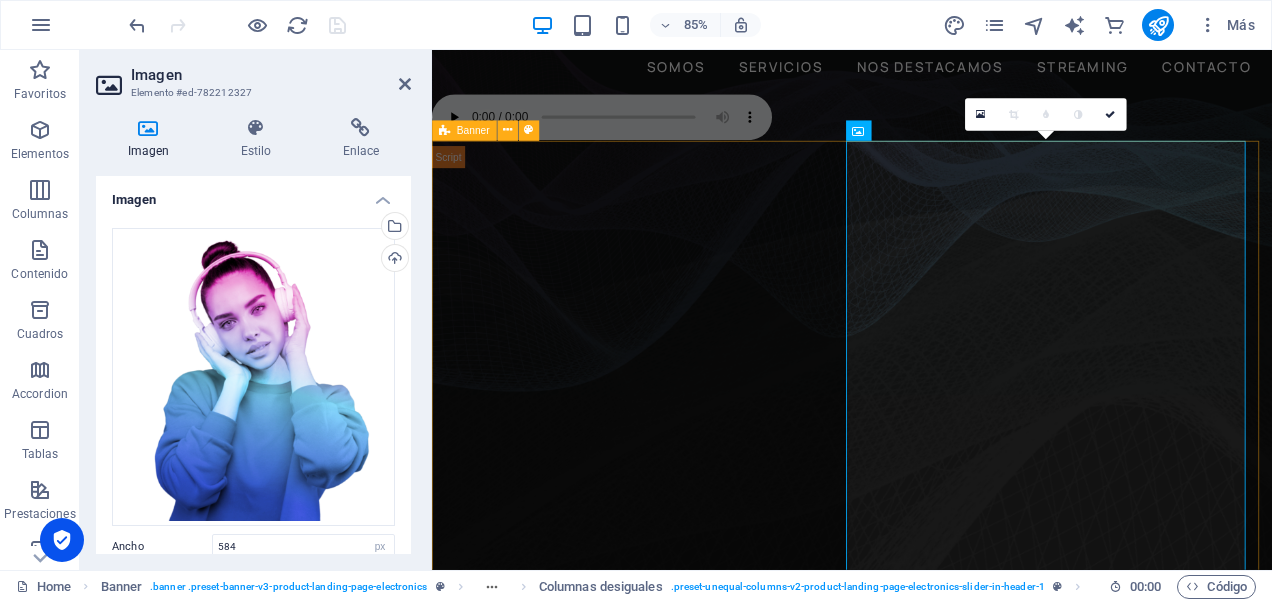 click on "Banner" at bounding box center (473, 130) 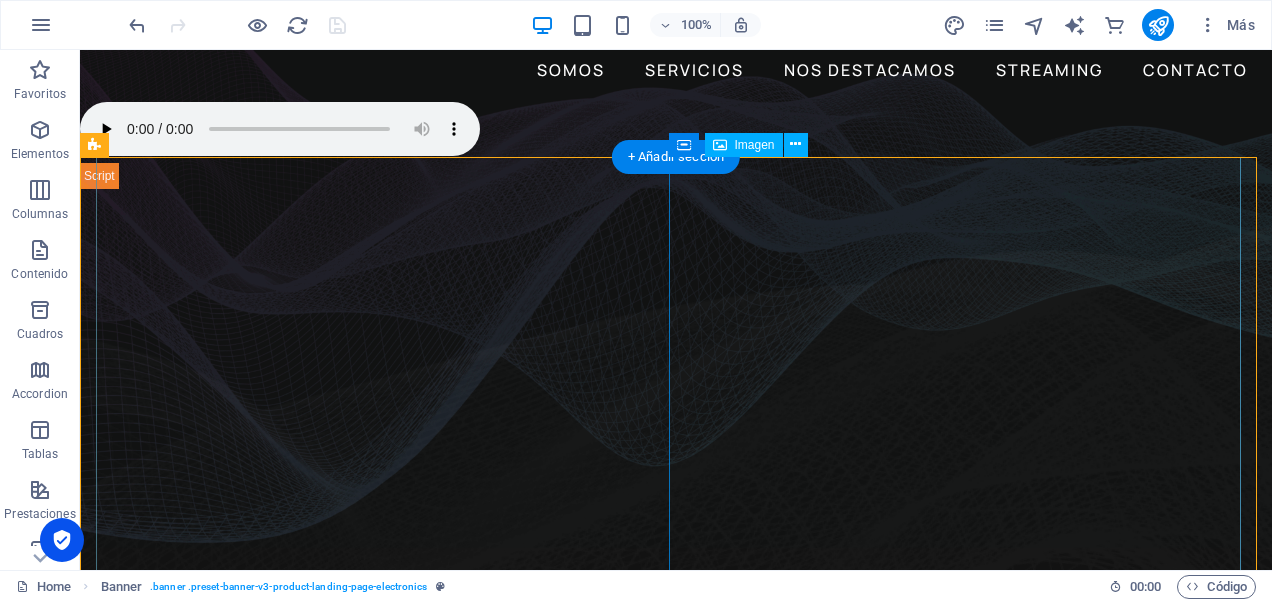 click at bounding box center (-1622, 798) 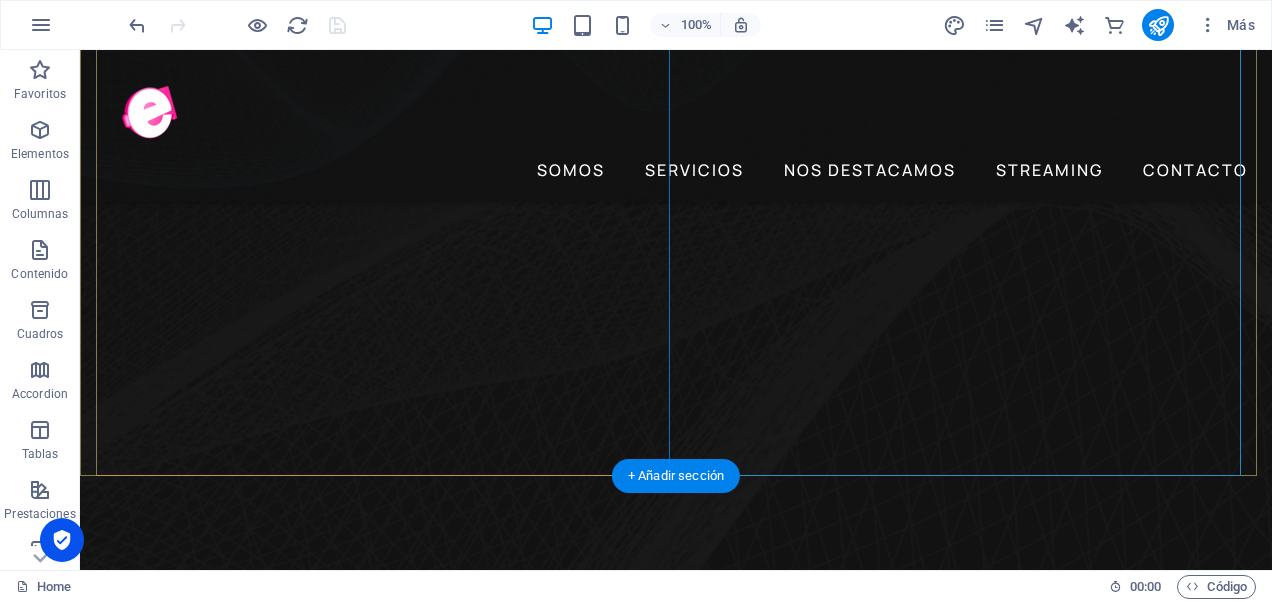 scroll, scrollTop: 500, scrollLeft: 0, axis: vertical 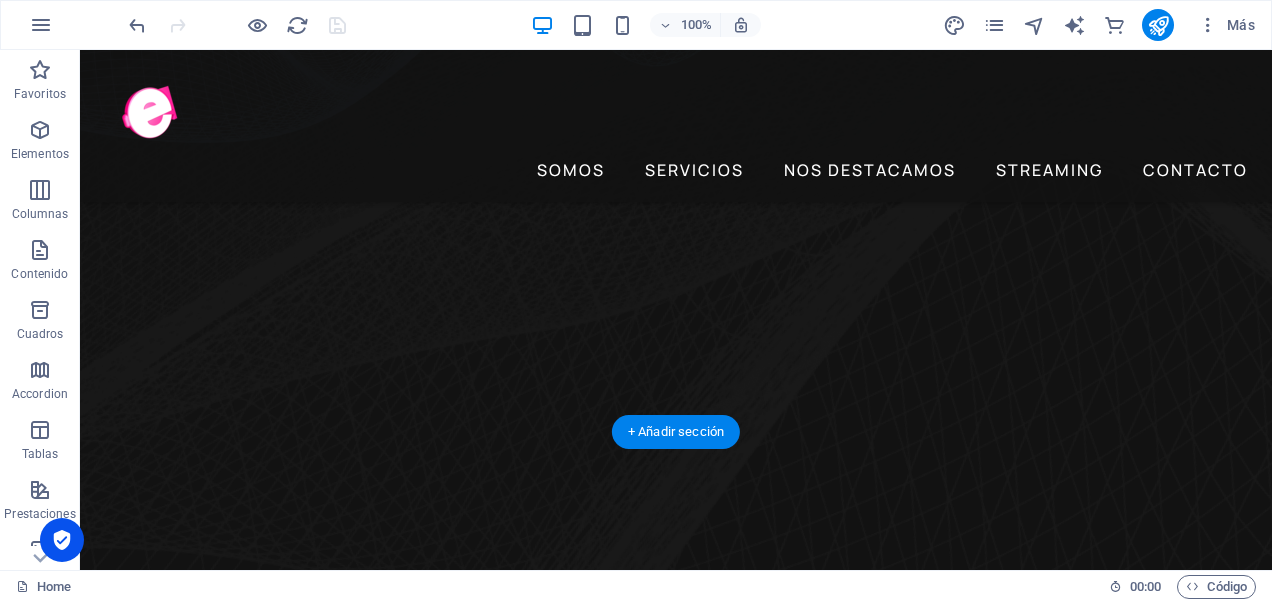 click at bounding box center (676, 3662) 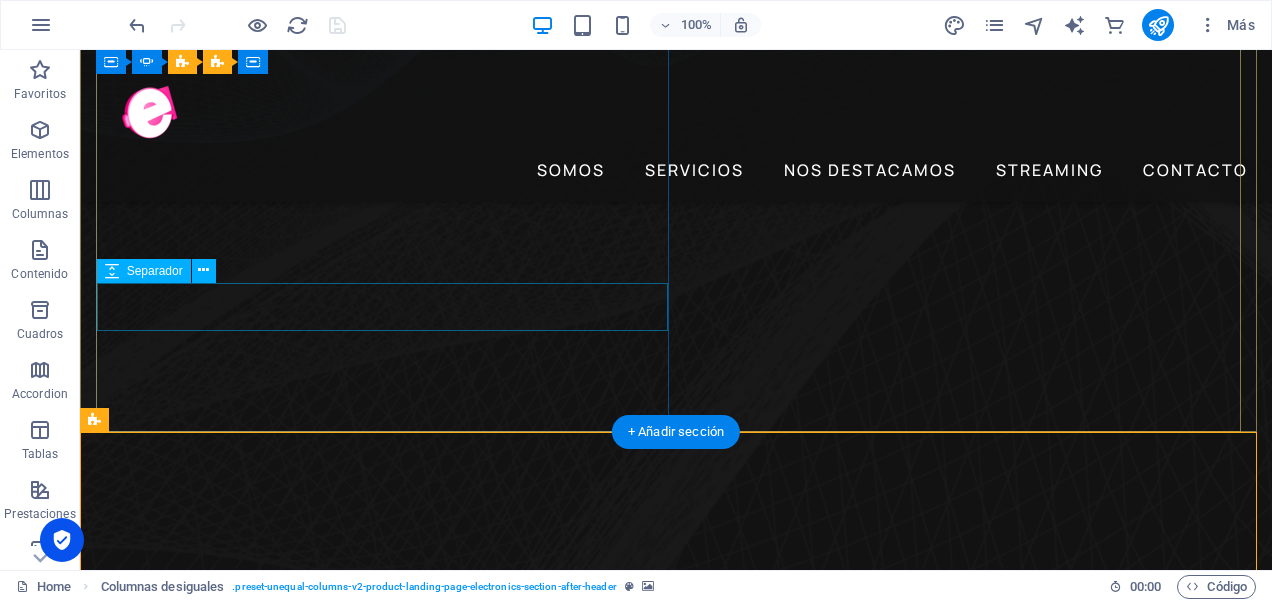 click at bounding box center (-2767, 952) 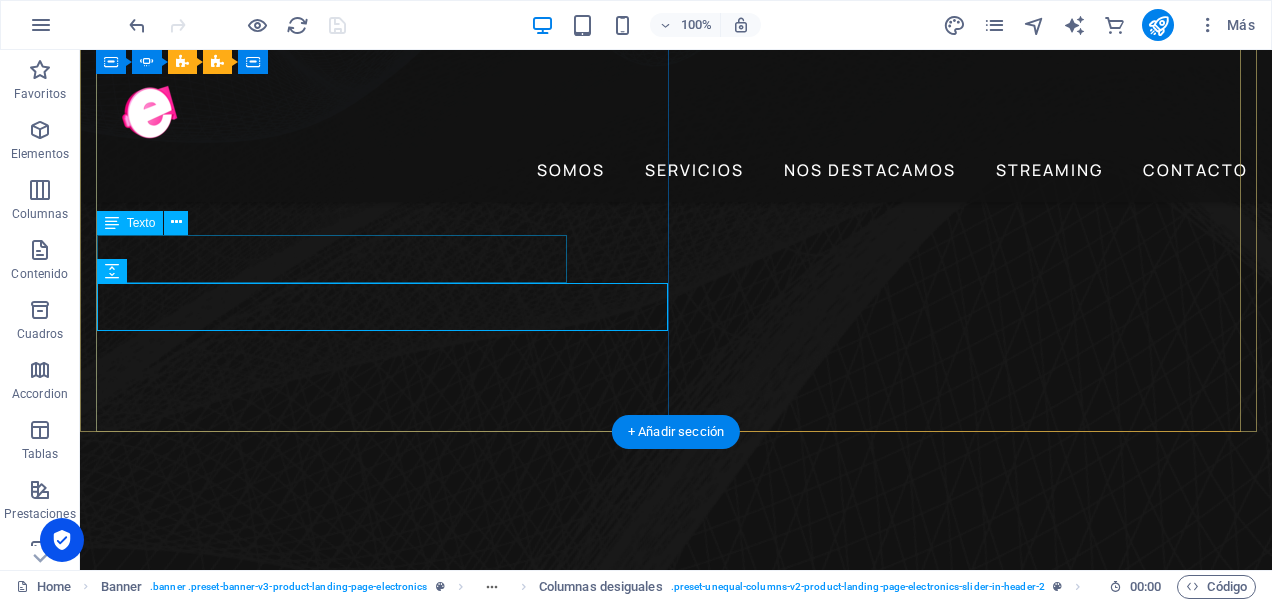 click on "Con nuestra plataforma de streaming estarás conectado las 24 horas del día." at bounding box center [-2767, 916] 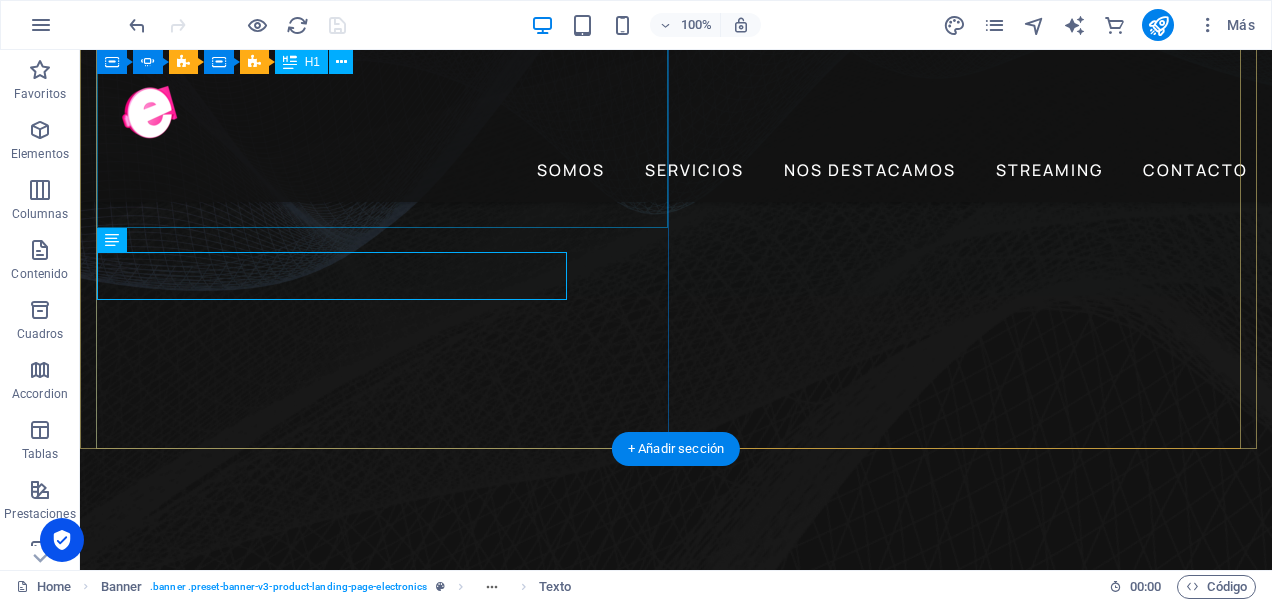 scroll, scrollTop: 300, scrollLeft: 0, axis: vertical 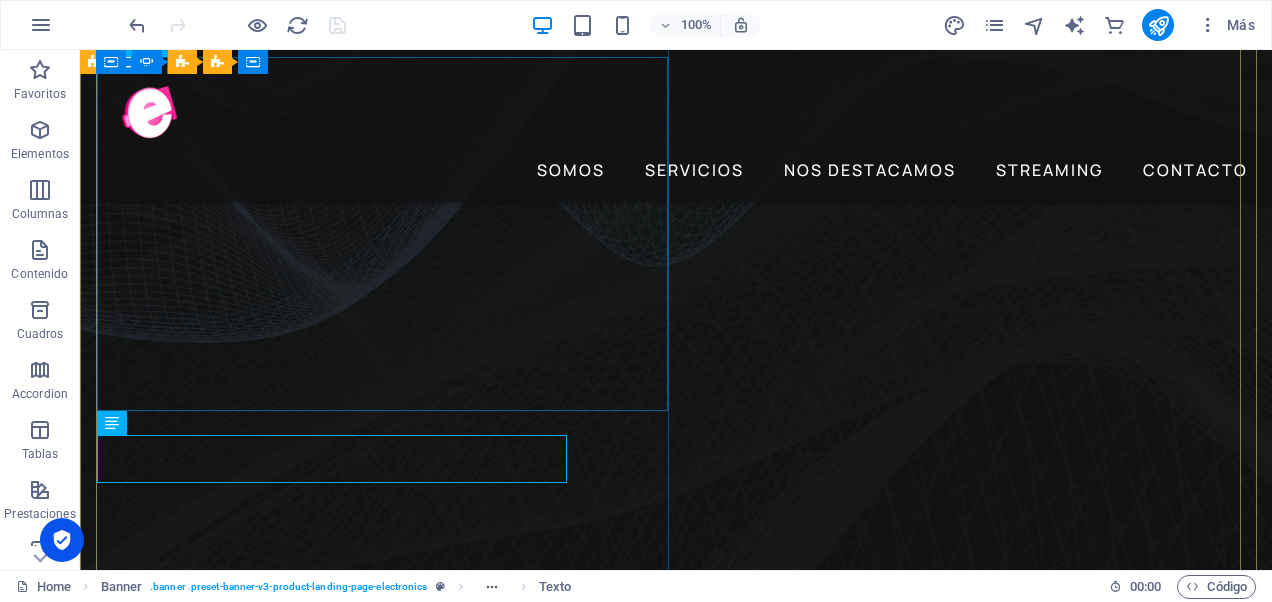click on "Música y entretenimiento las    24 horas del día." at bounding box center (-2767, 992) 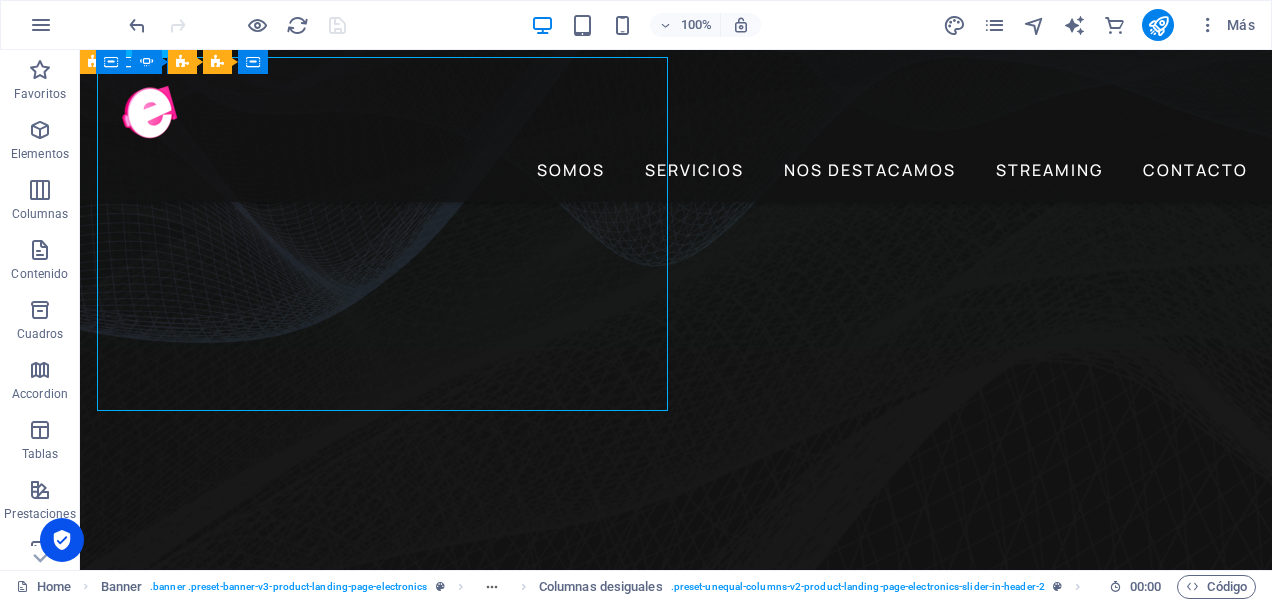 click on "Música y entretenimiento las    24 horas del día." at bounding box center [-2767, 992] 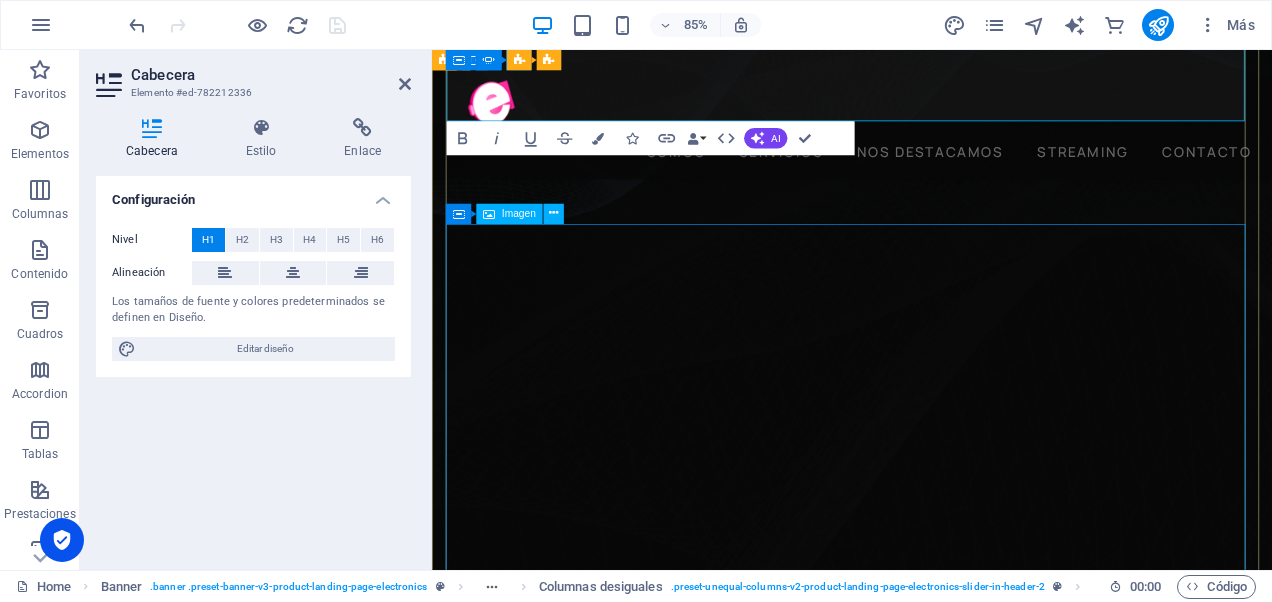 click at bounding box center [-1905, 1807] 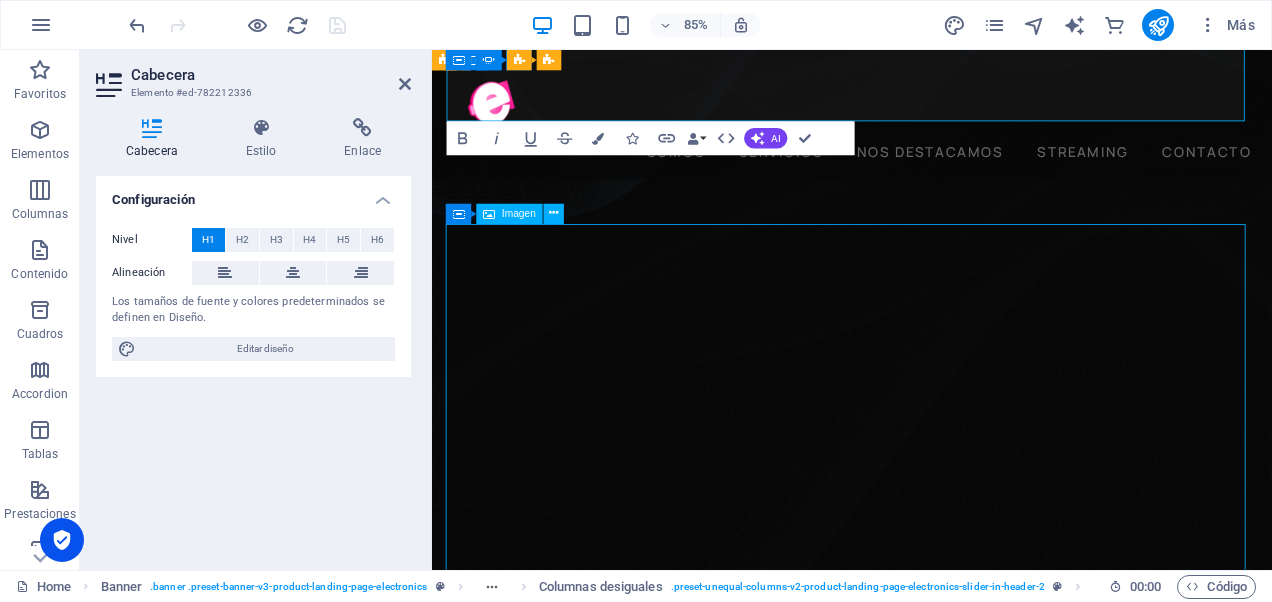 click at bounding box center [-1905, 1807] 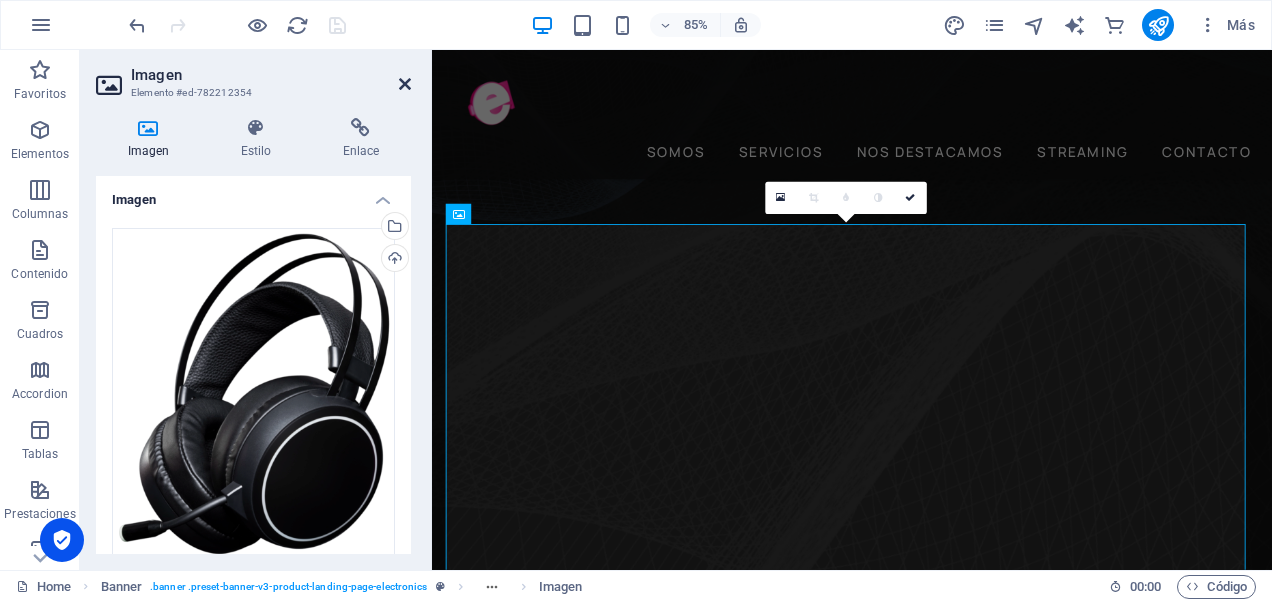 click at bounding box center (405, 84) 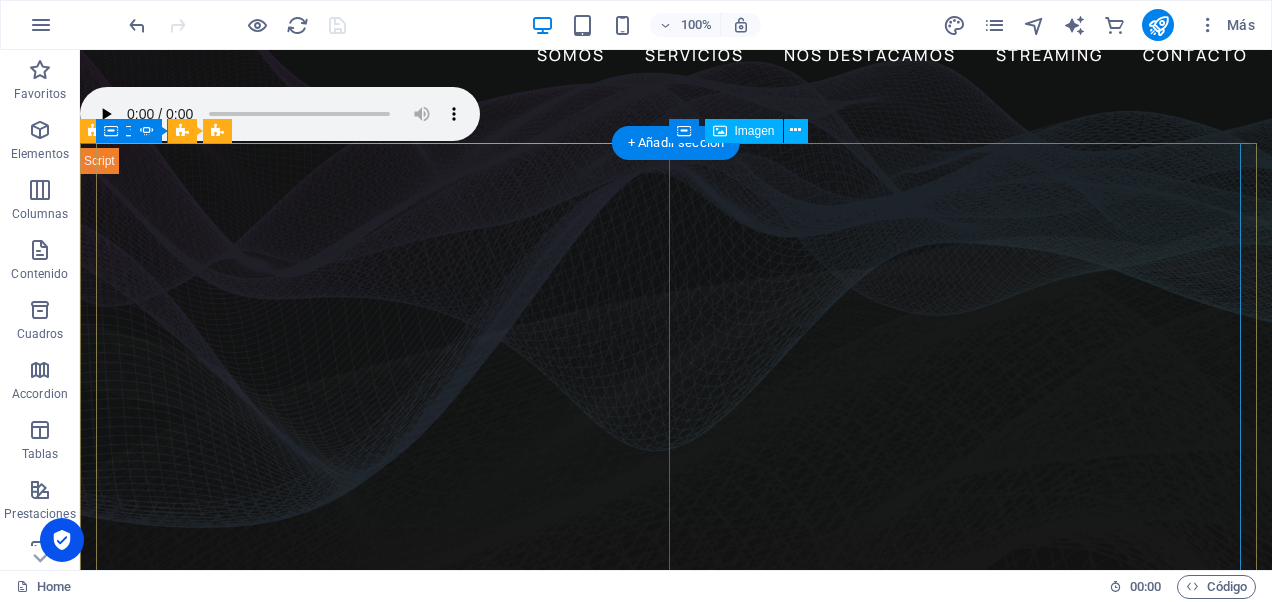 scroll, scrollTop: 0, scrollLeft: 0, axis: both 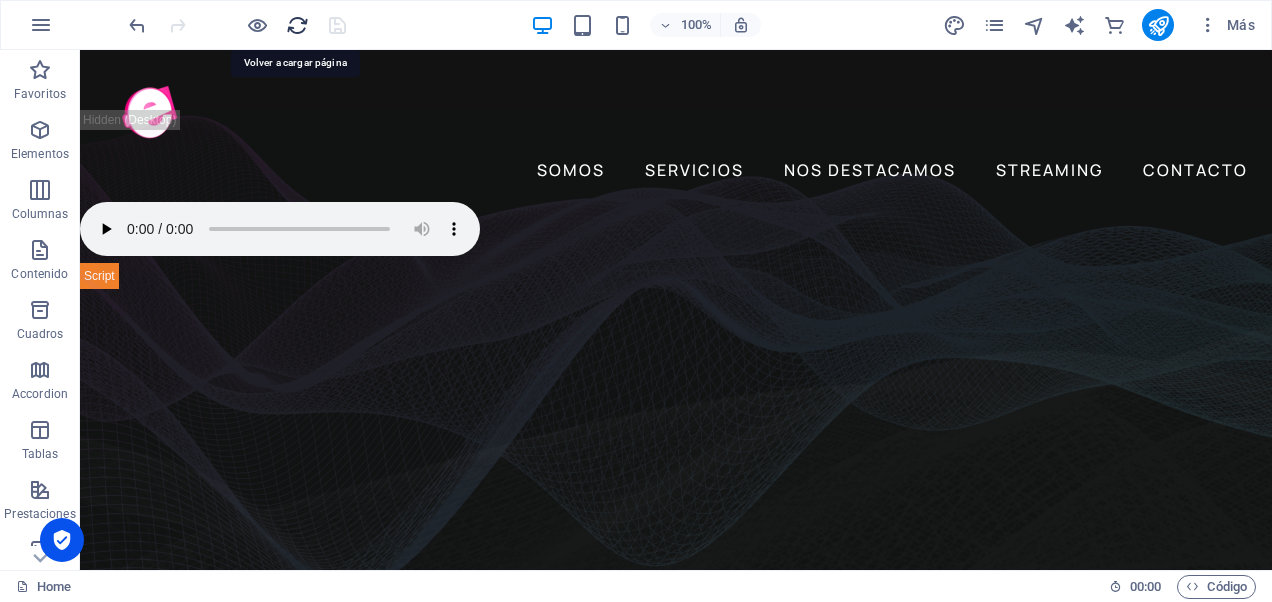 click at bounding box center [297, 25] 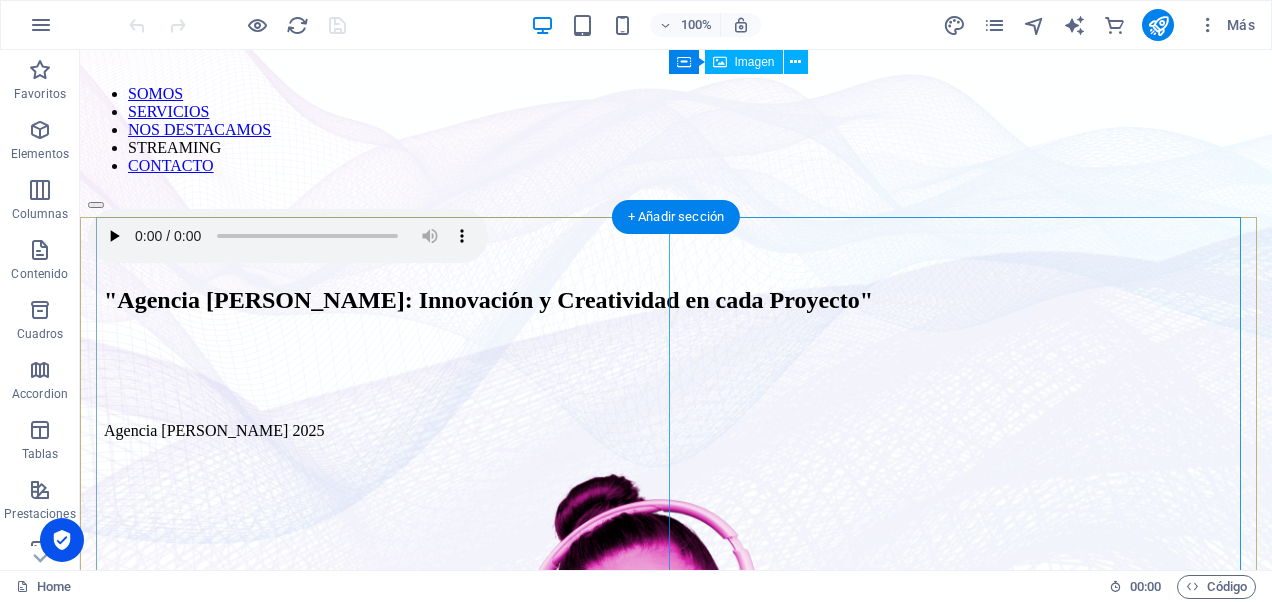 scroll, scrollTop: 0, scrollLeft: 0, axis: both 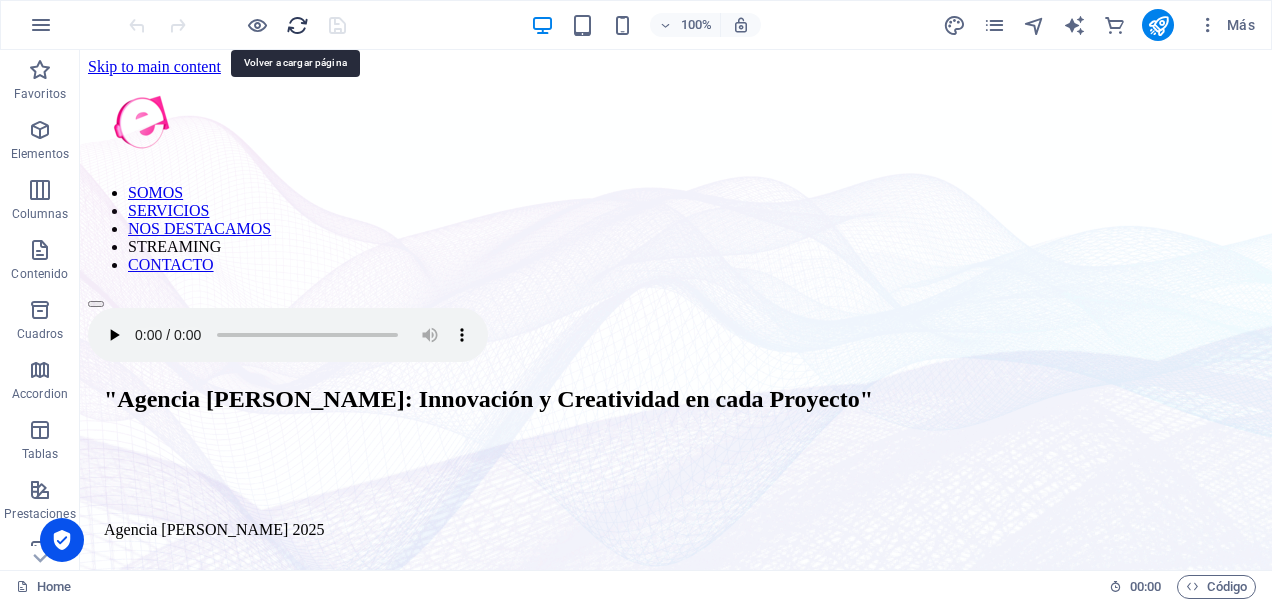 click at bounding box center [297, 25] 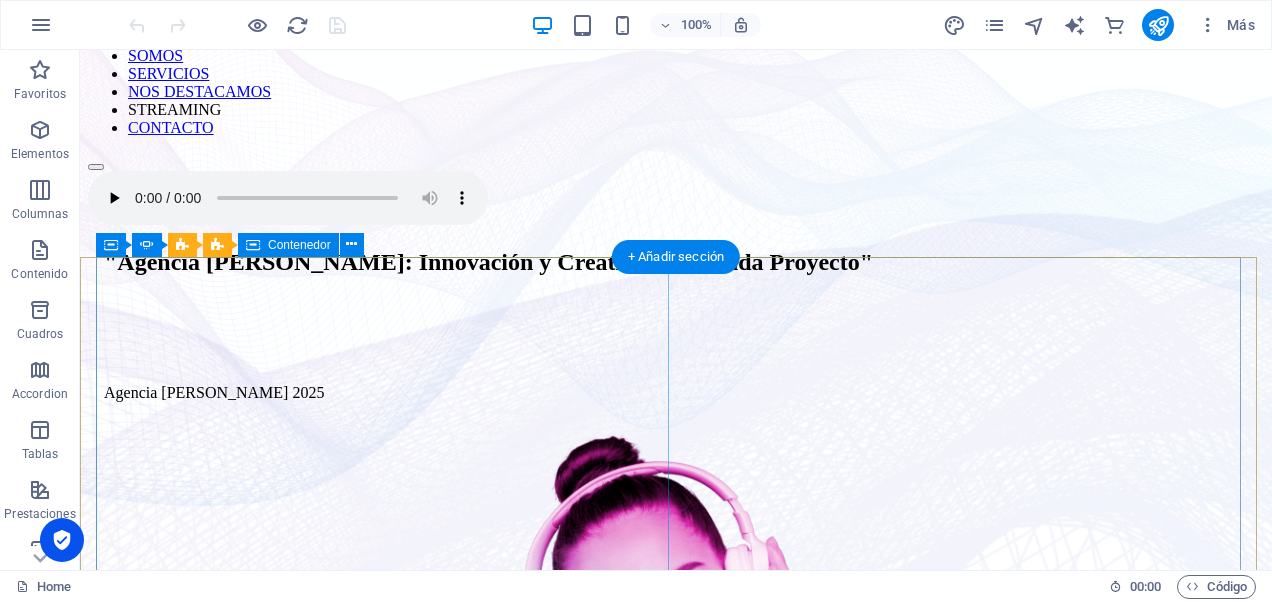 scroll, scrollTop: 0, scrollLeft: 0, axis: both 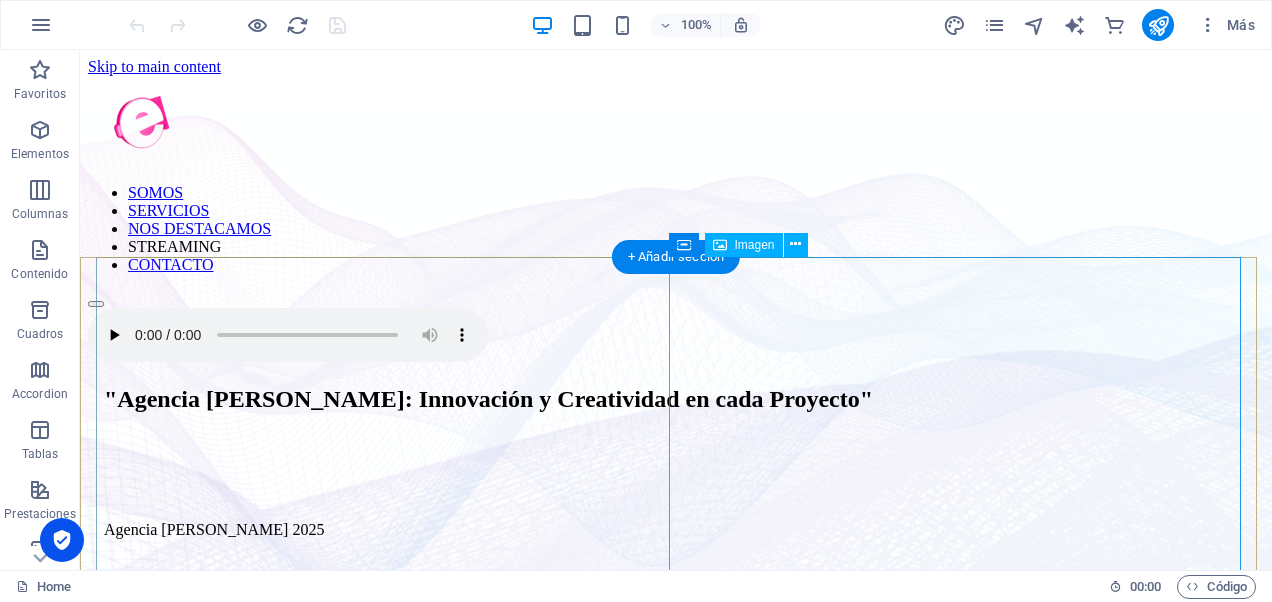 click at bounding box center (676, 893) 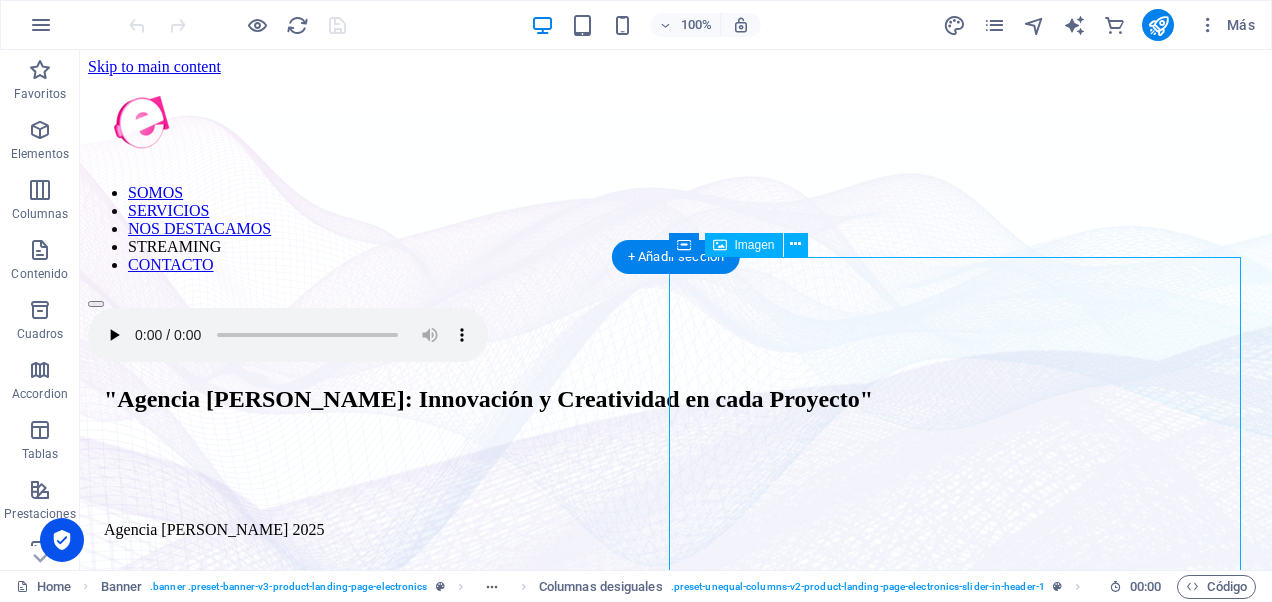 click at bounding box center (676, 893) 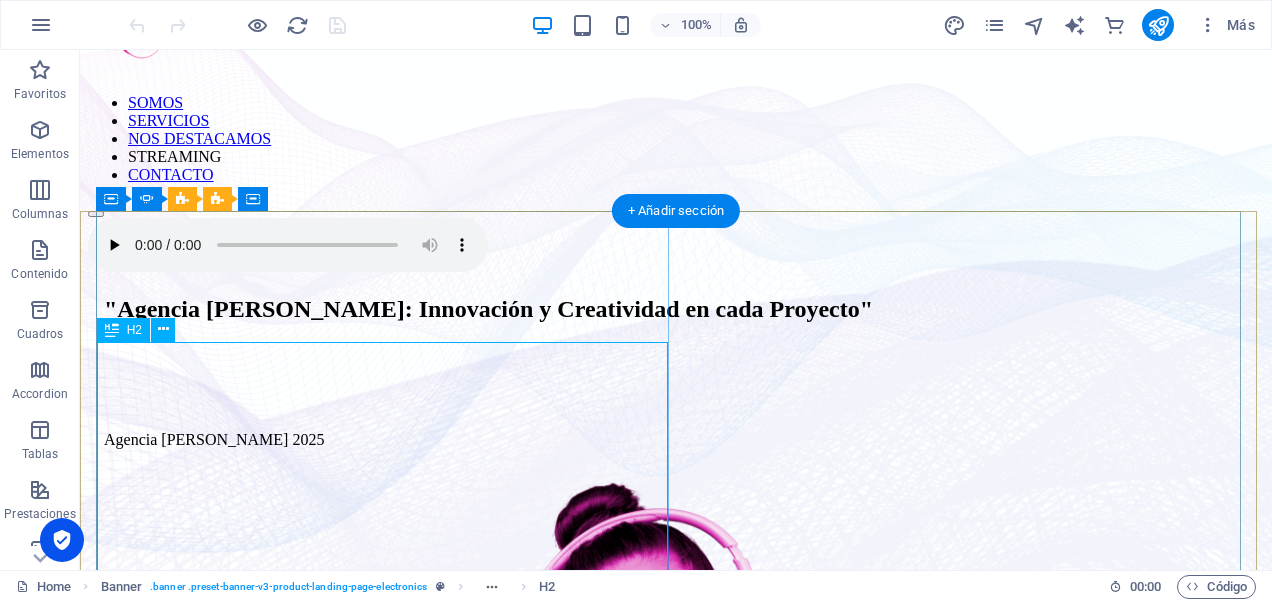 scroll, scrollTop: 200, scrollLeft: 0, axis: vertical 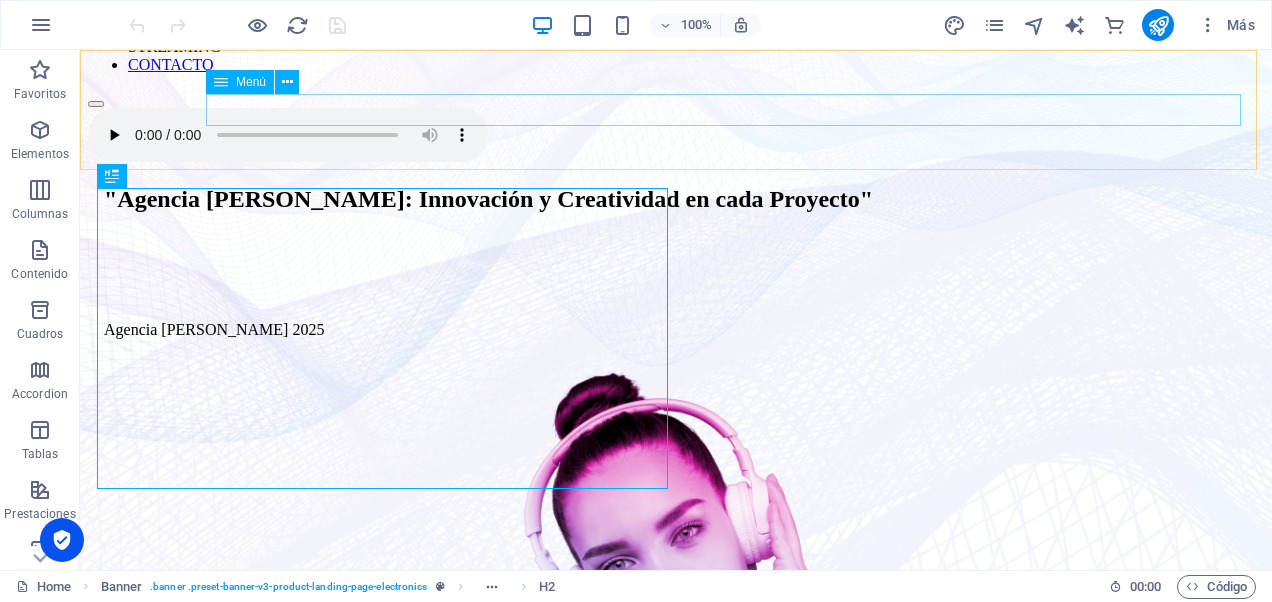 click on "SOMOS SERVICIOS NOS DESTACAMOS STREAMING CONTACTO" at bounding box center (676, 29) 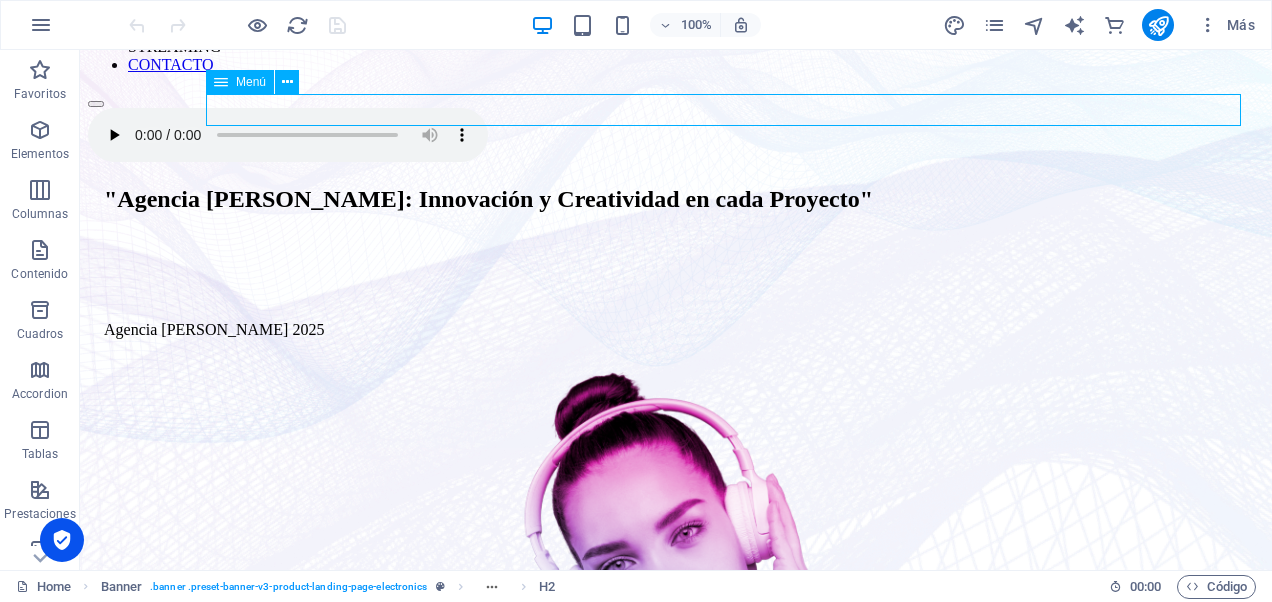 click on "SOMOS SERVICIOS NOS DESTACAMOS STREAMING CONTACTO" at bounding box center [676, 29] 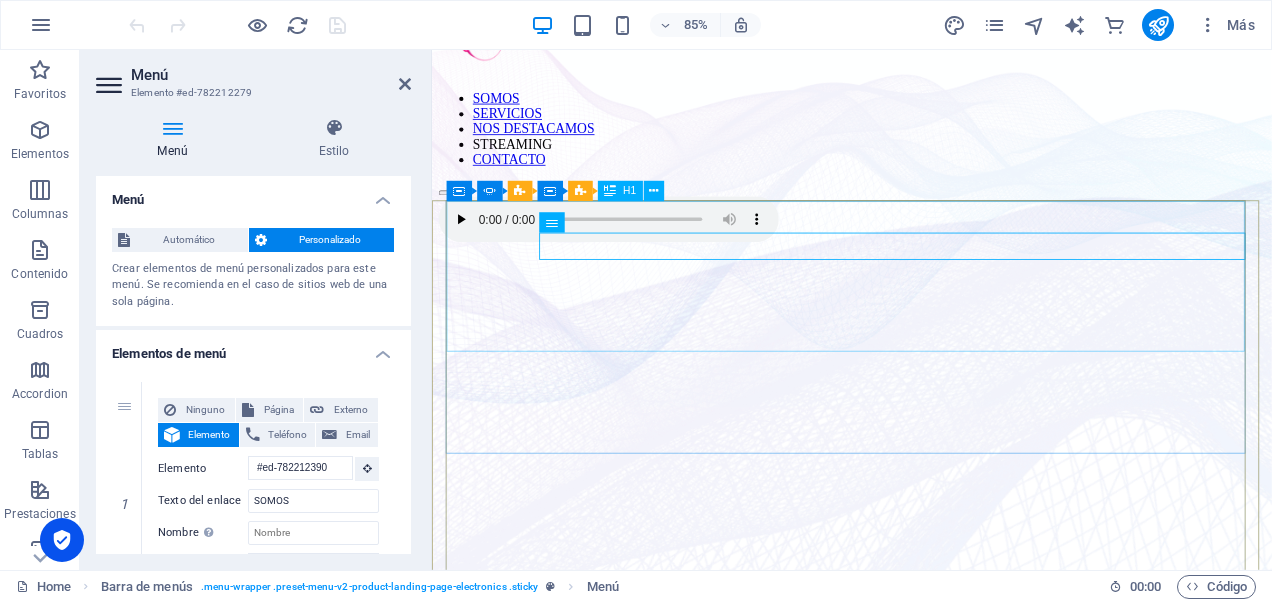 scroll, scrollTop: 0, scrollLeft: 0, axis: both 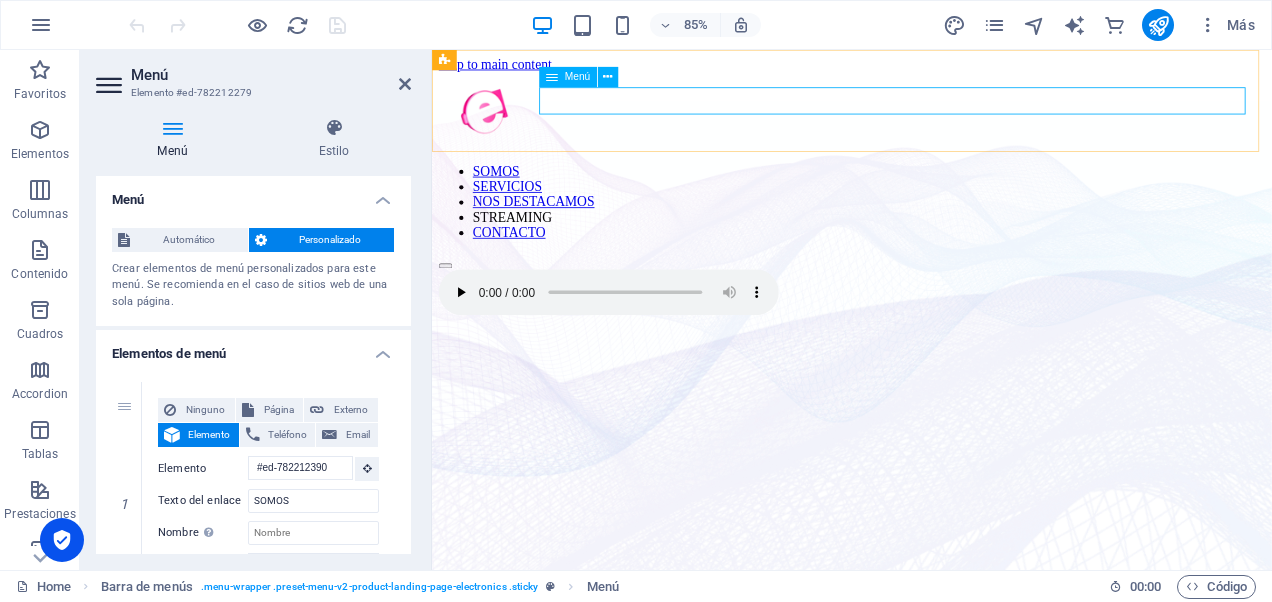 click on "SOMOS SERVICIOS NOS DESTACAMOS STREAMING CONTACTO" at bounding box center [926, 229] 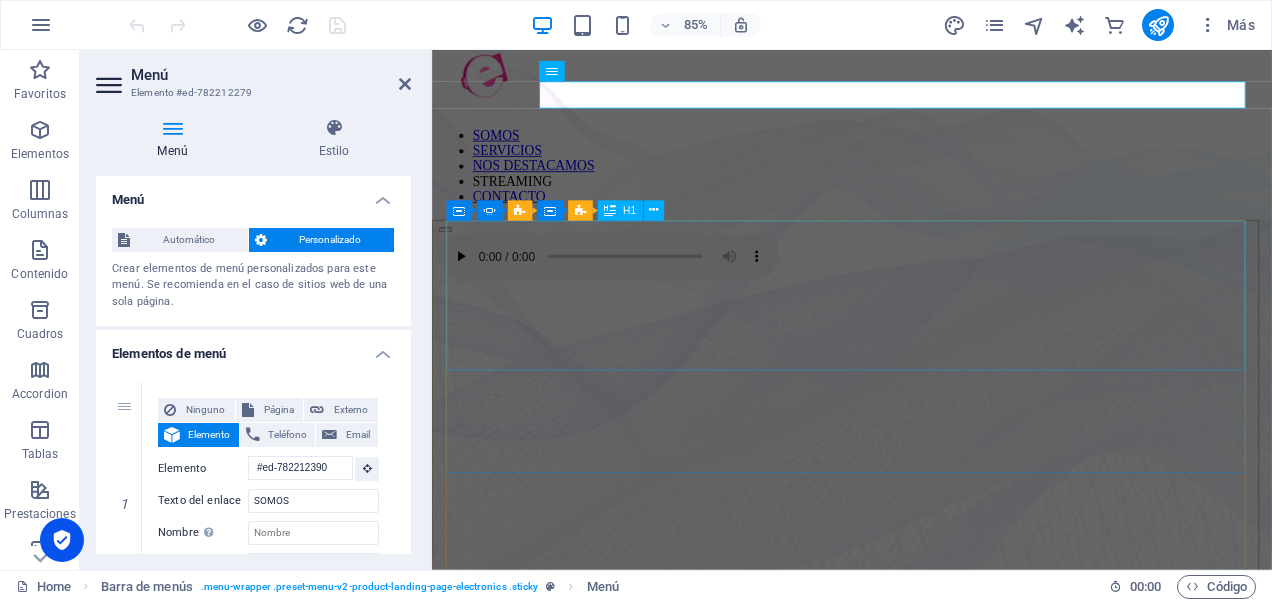 scroll, scrollTop: 0, scrollLeft: 0, axis: both 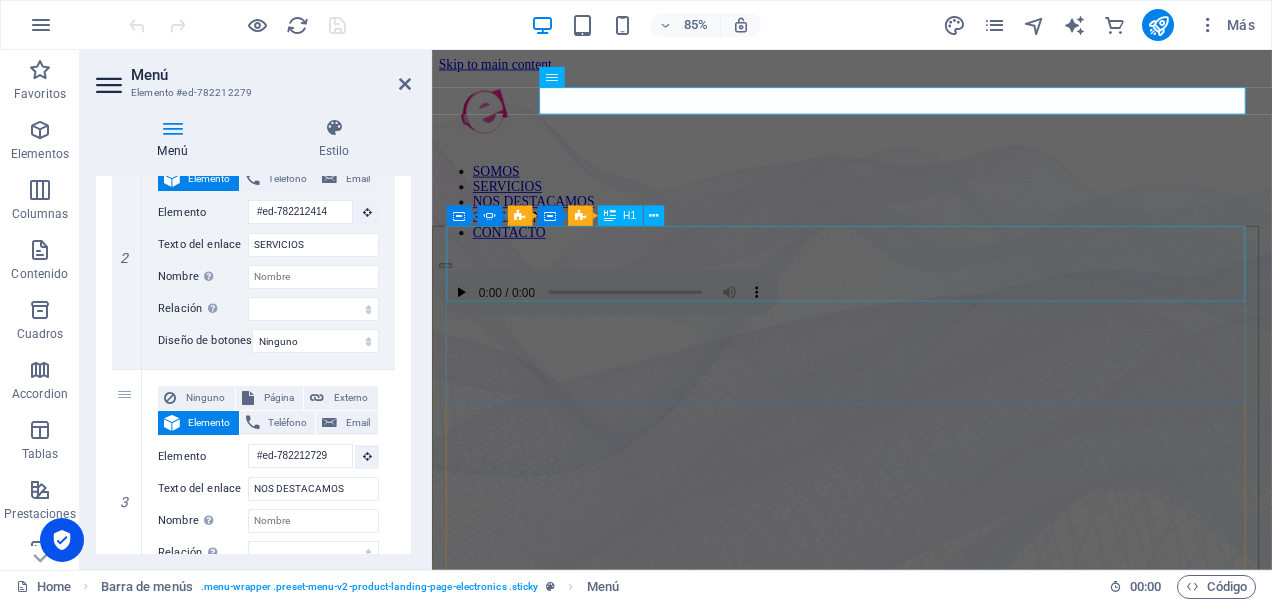 click on "Oportunidad Laboral" at bounding box center [-956, 2586] 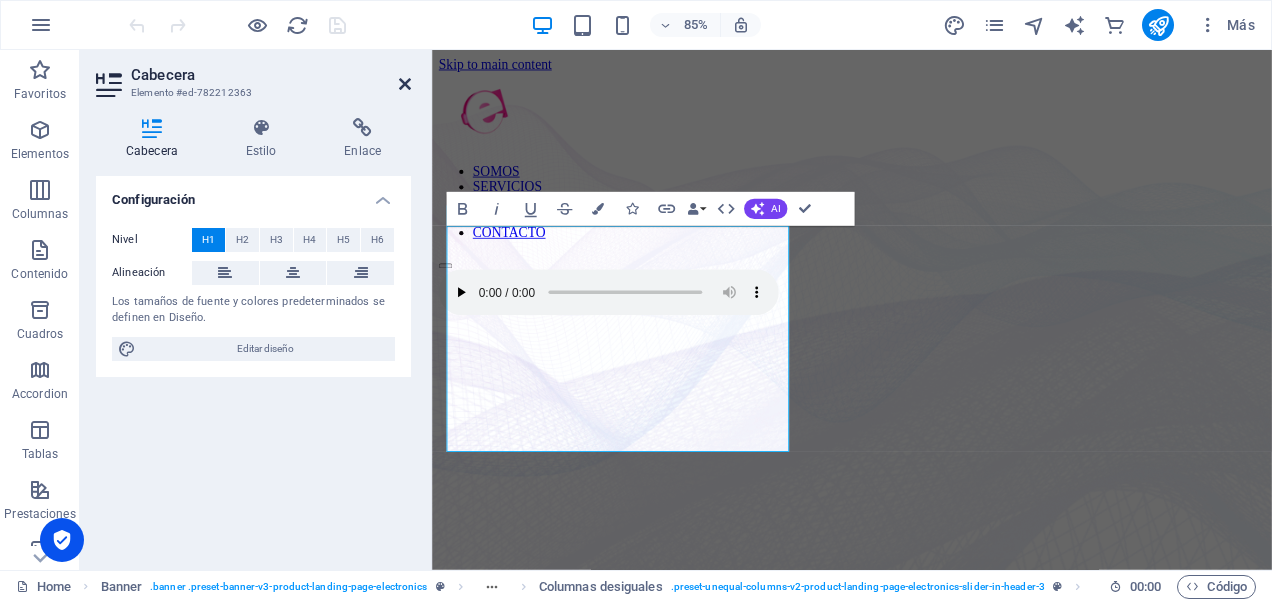 click at bounding box center (405, 84) 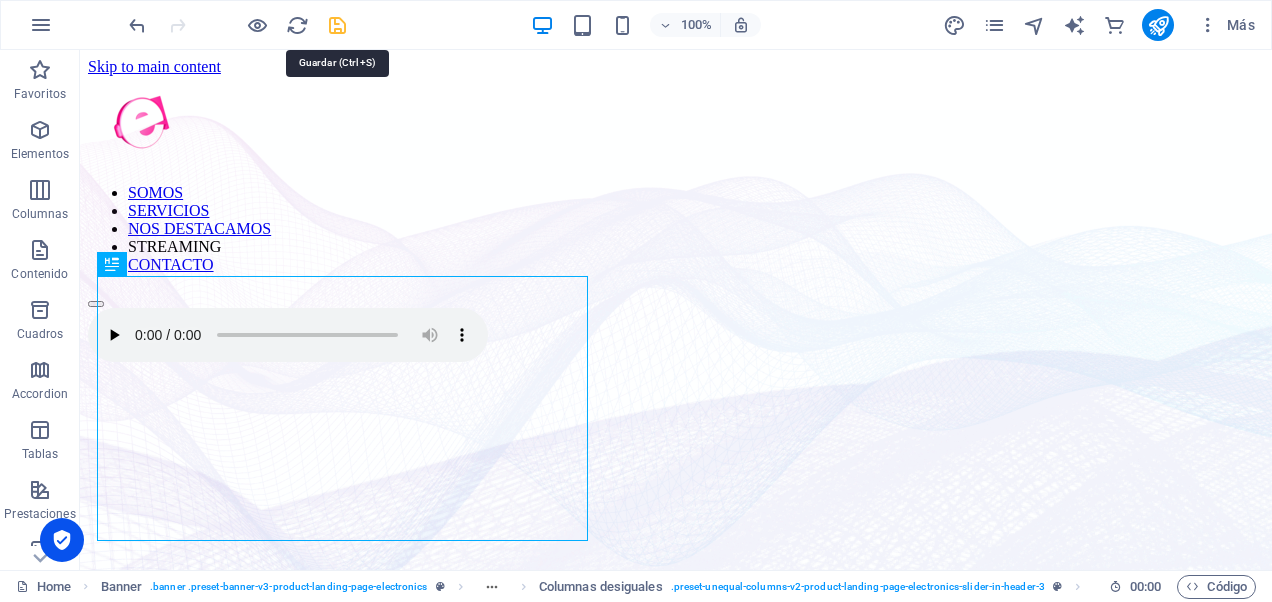 click at bounding box center [337, 25] 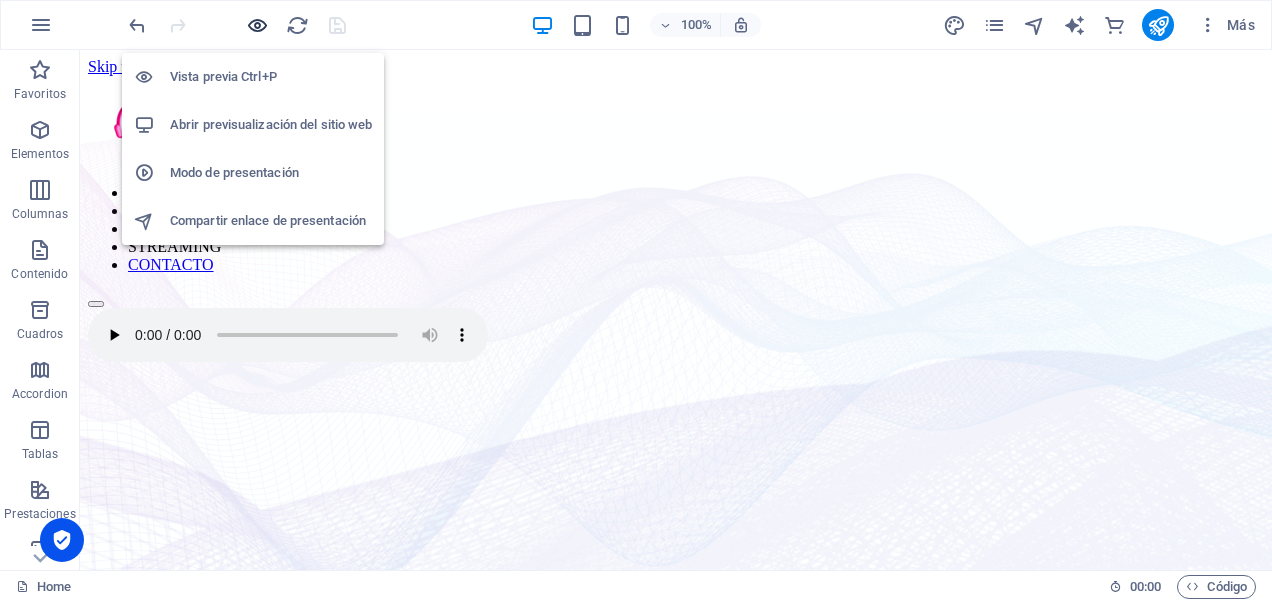 click at bounding box center (257, 25) 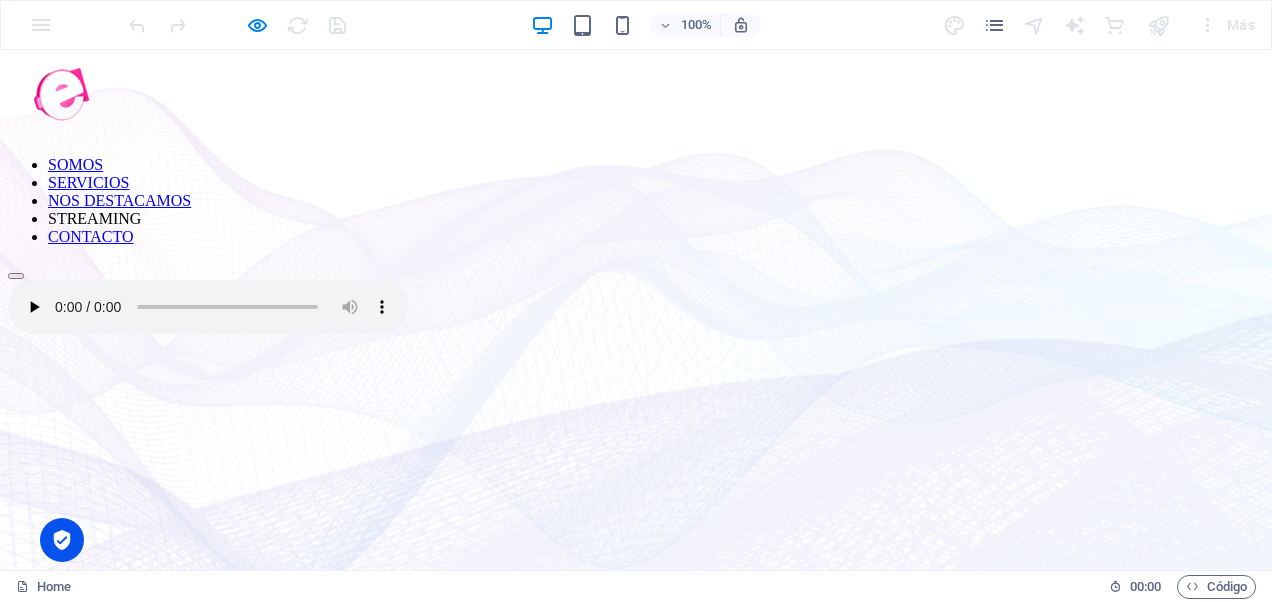 scroll, scrollTop: 0, scrollLeft: 0, axis: both 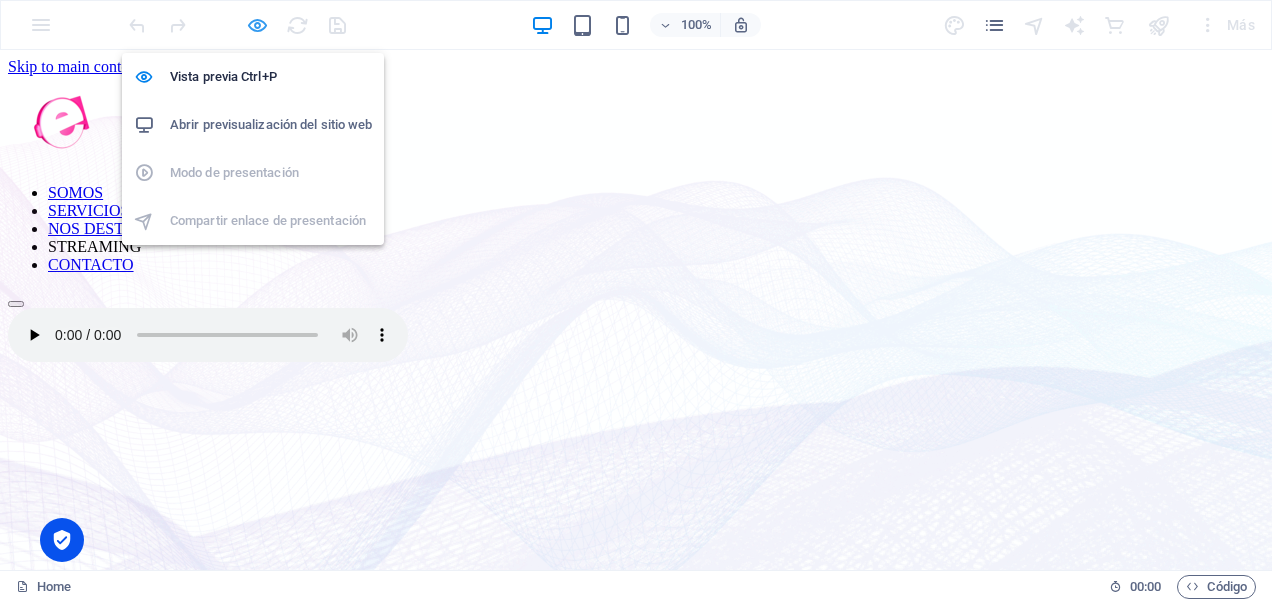 click at bounding box center [257, 25] 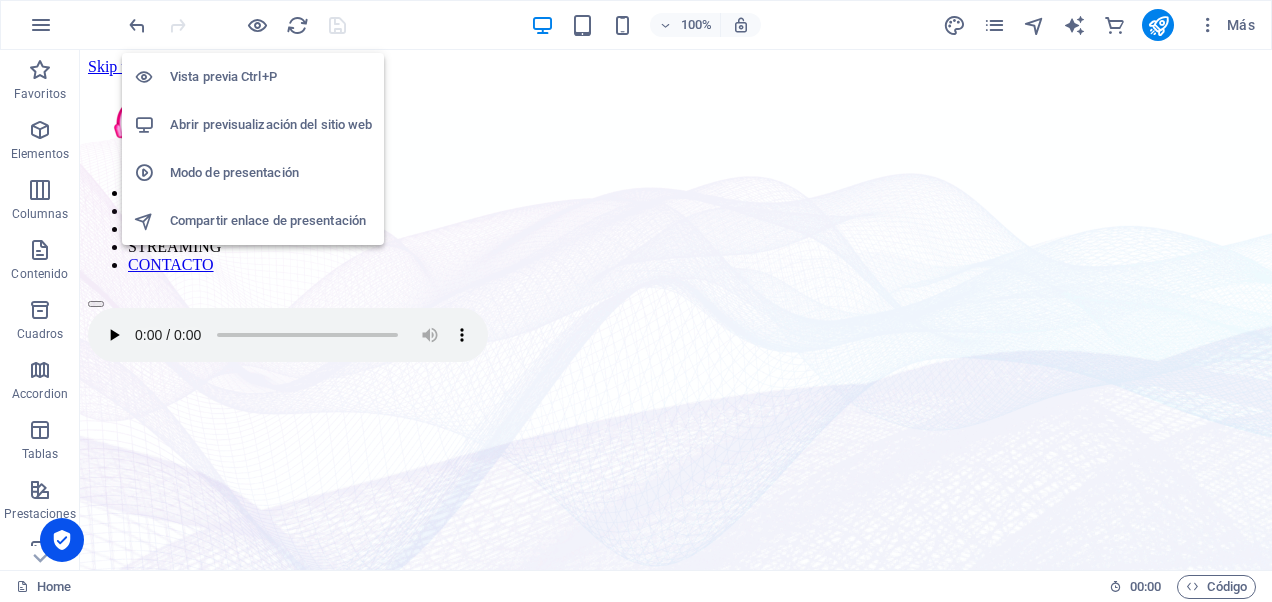click on "Vista previa Ctrl+P" at bounding box center (271, 77) 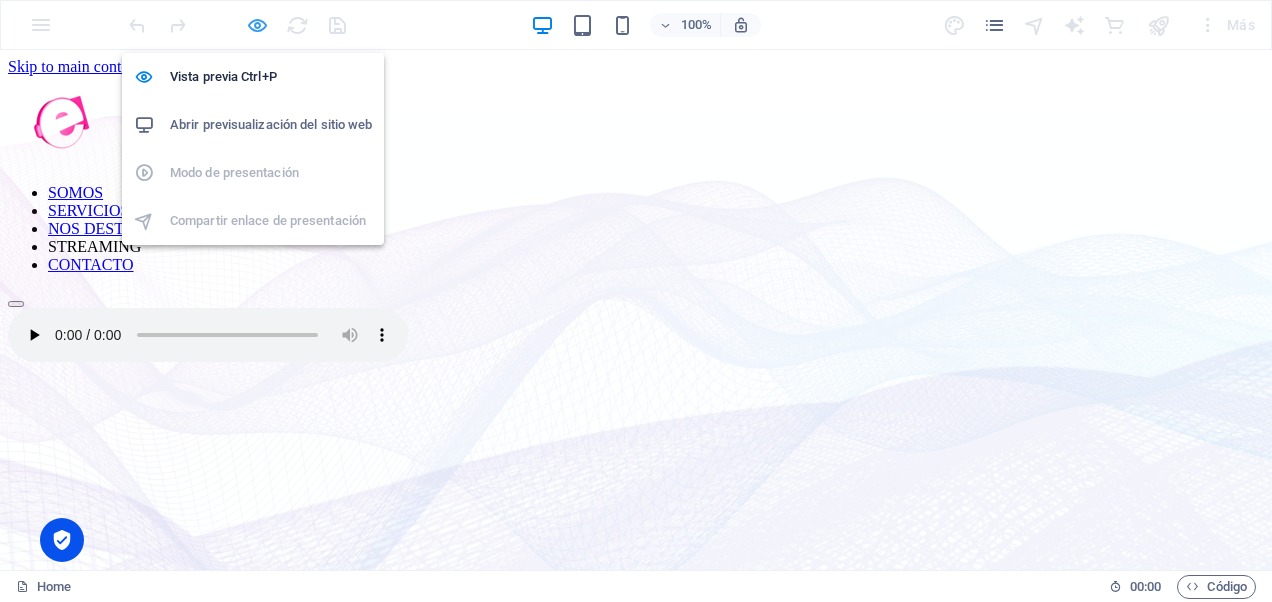 click at bounding box center (257, 25) 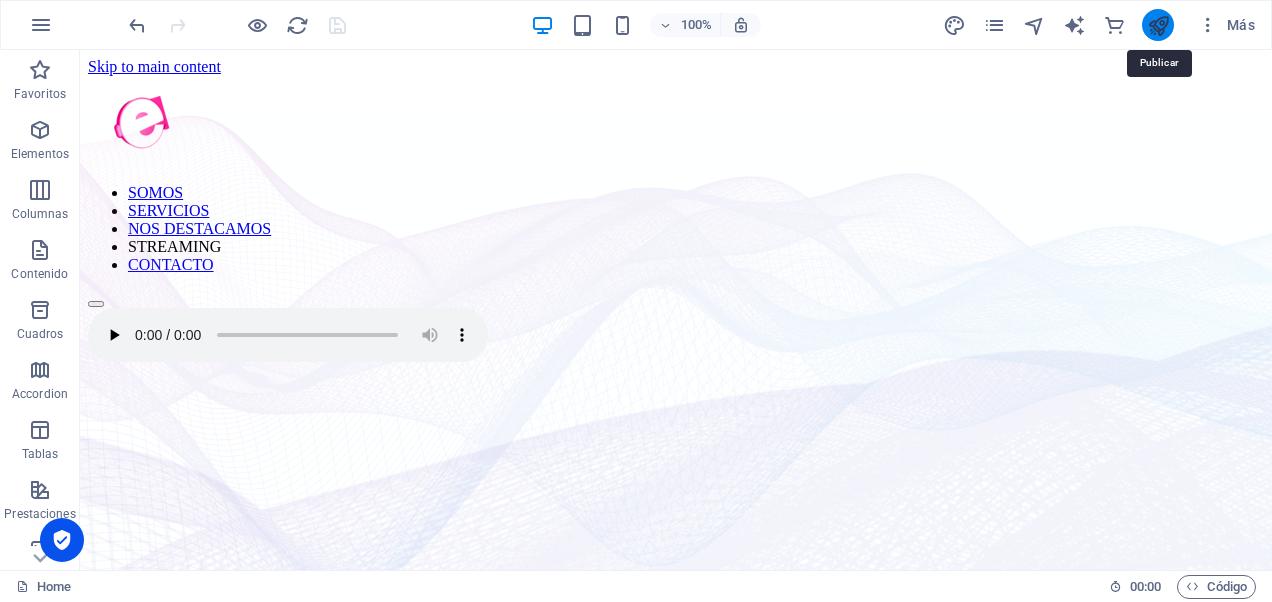 click at bounding box center [1158, 25] 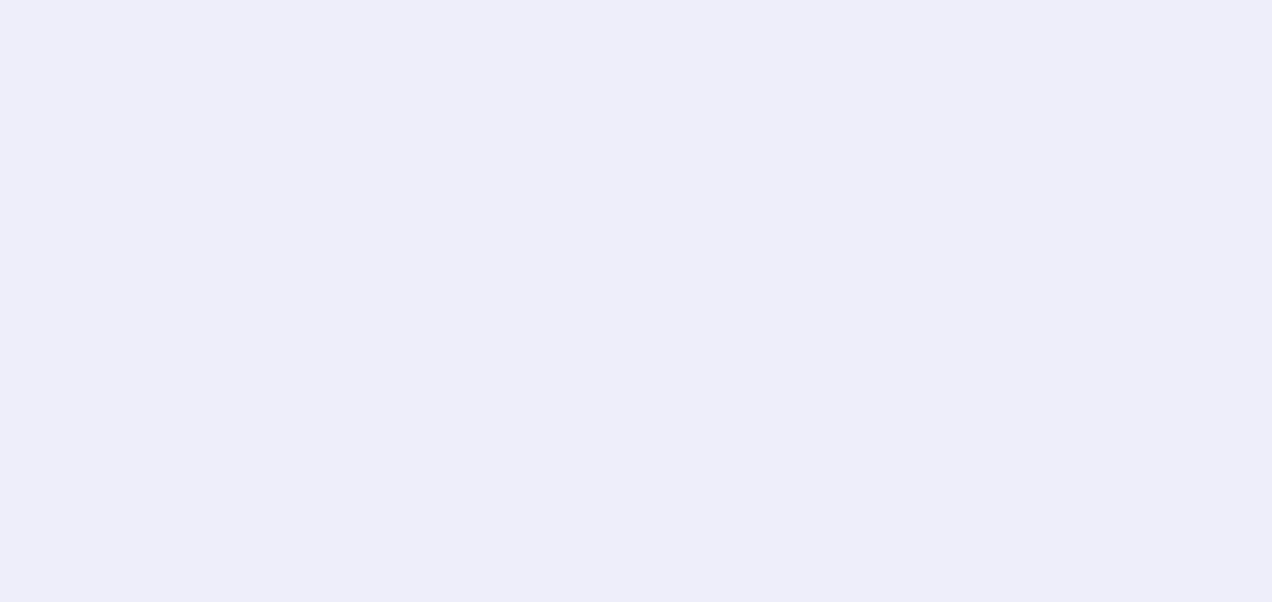 scroll, scrollTop: 0, scrollLeft: 0, axis: both 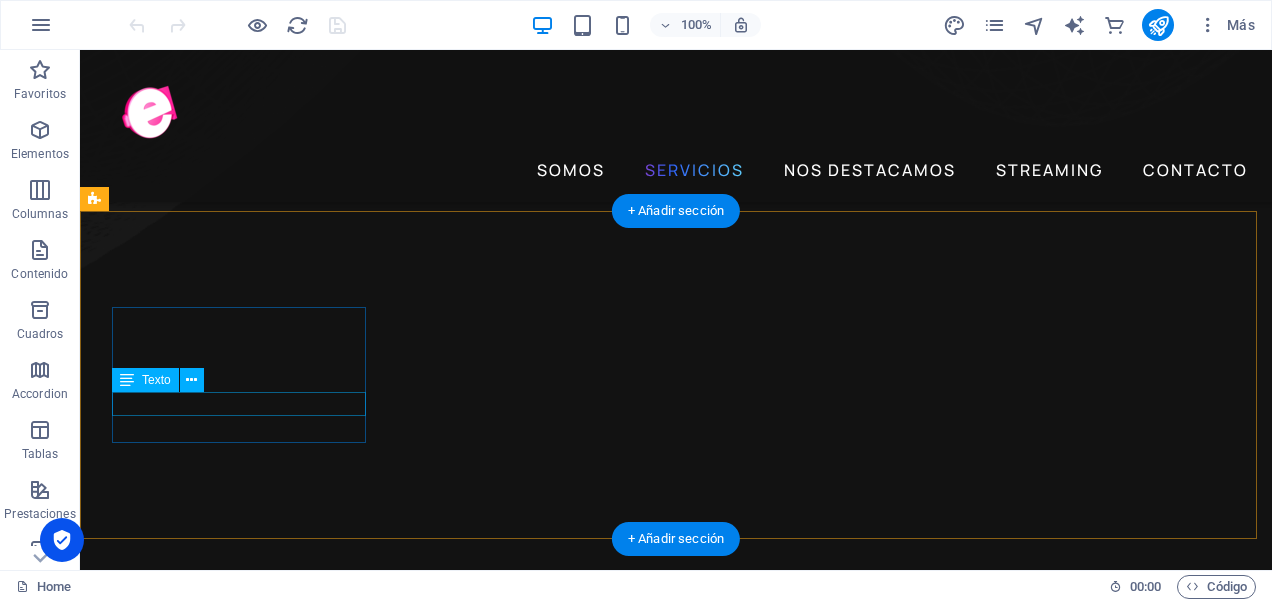 click on "SEÑAL ON LINE" at bounding box center (241, 4192) 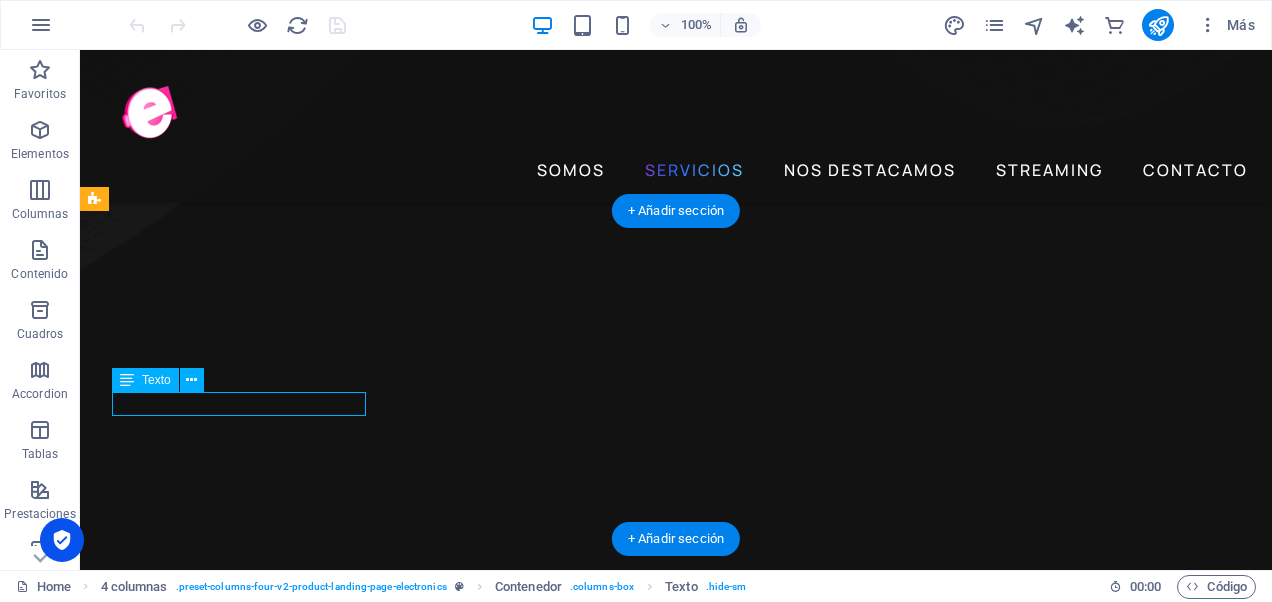 click on "SEÑAL ON LINE" at bounding box center (241, 4192) 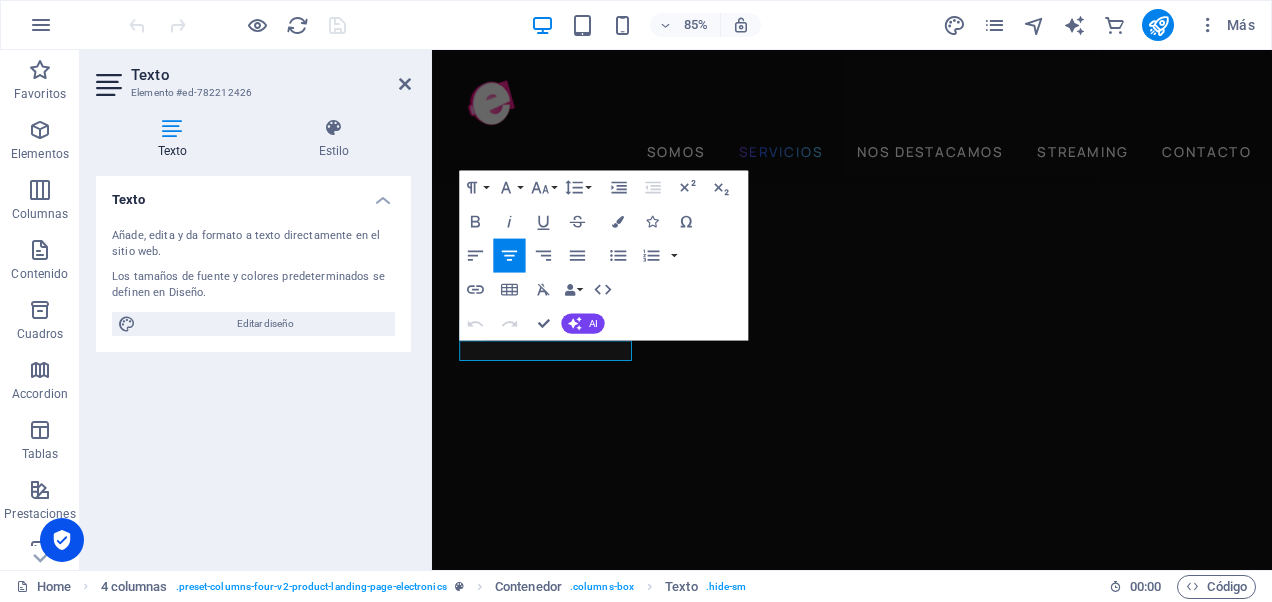 scroll, scrollTop: 2132, scrollLeft: 0, axis: vertical 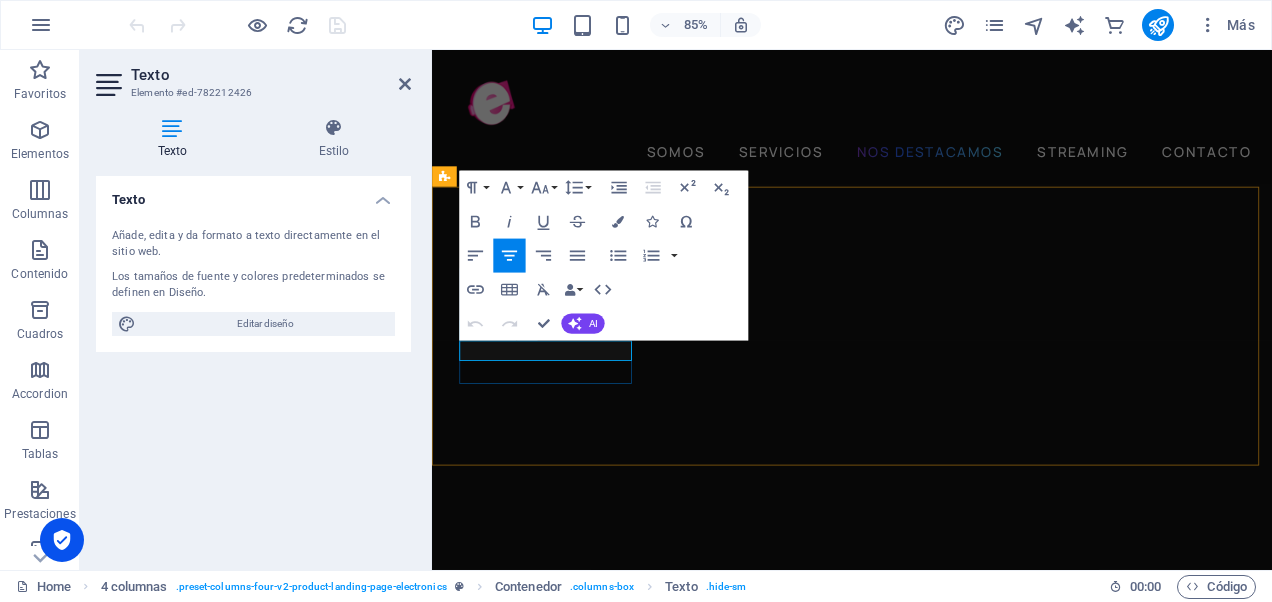 drag, startPoint x: 622, startPoint y: 404, endPoint x: 510, endPoint y: 402, distance: 112.01785 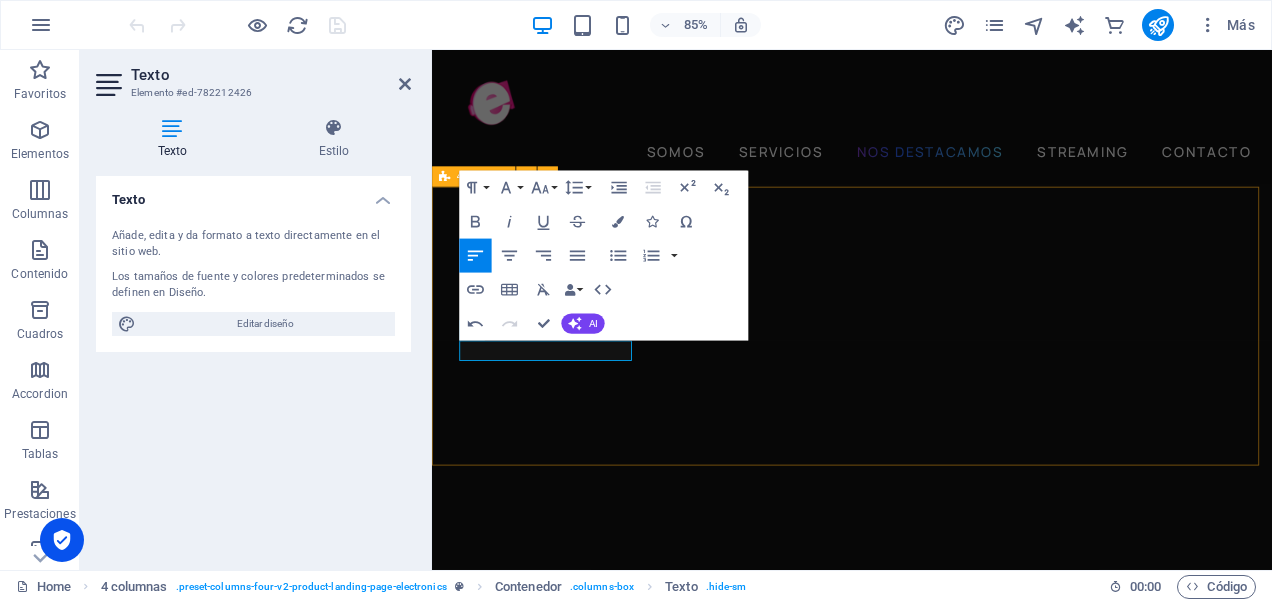 click on "​INFORMATICOS CRE PODCAST
SITIOS WEB
ARTISTAS" at bounding box center (926, 3349) 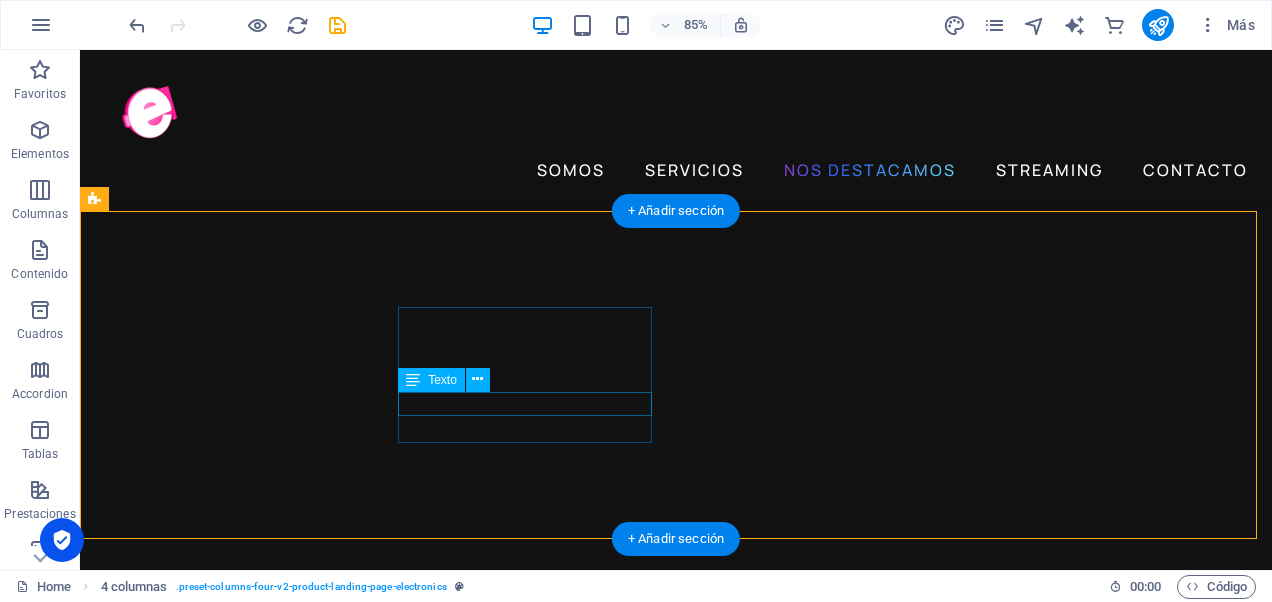 scroll, scrollTop: 1465, scrollLeft: 0, axis: vertical 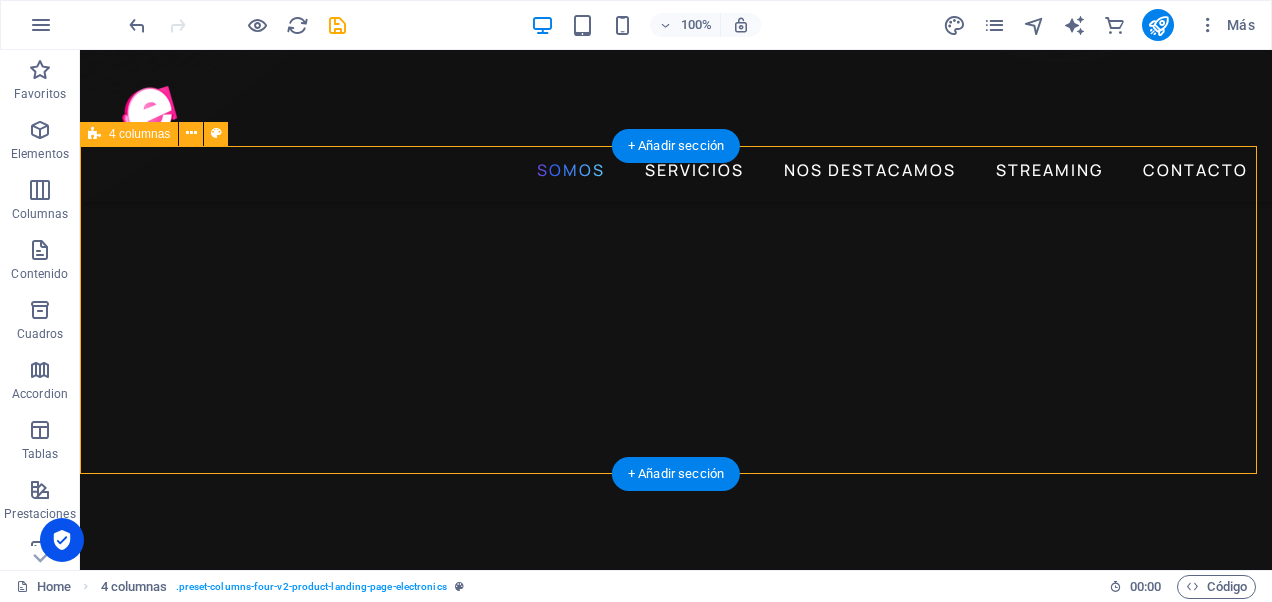 click on "INFORMATICOS CRE PODCAST
SITIOS WEB
ARTISTAS" at bounding box center [676, 4297] 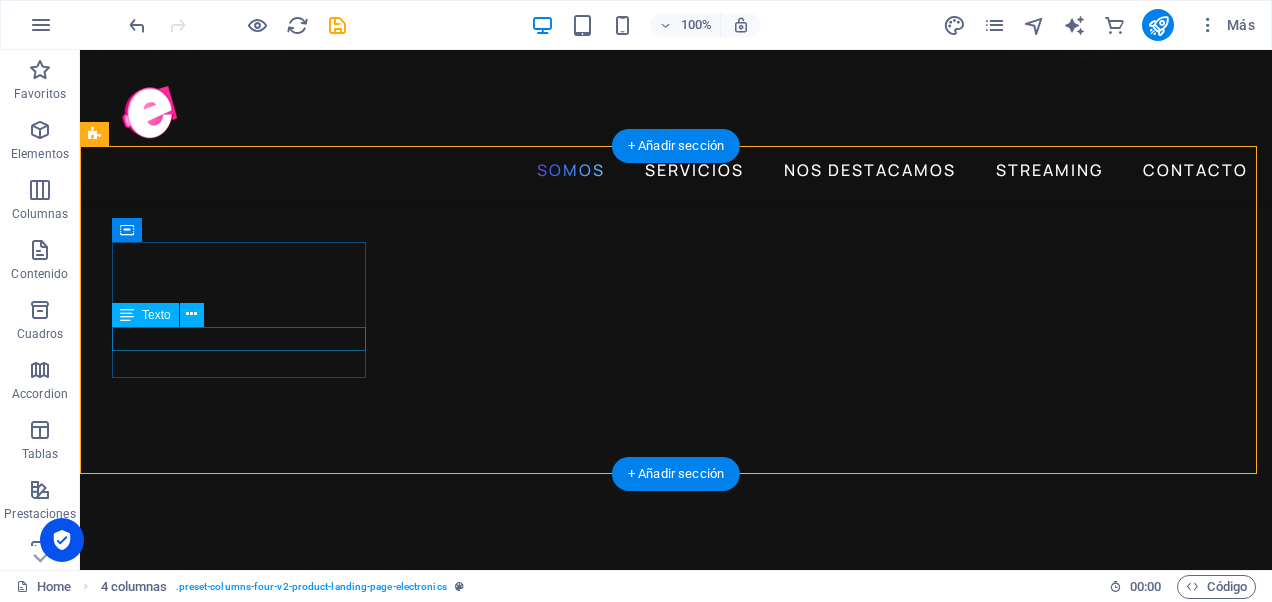 click on "INFORMATICOS" at bounding box center [241, 4127] 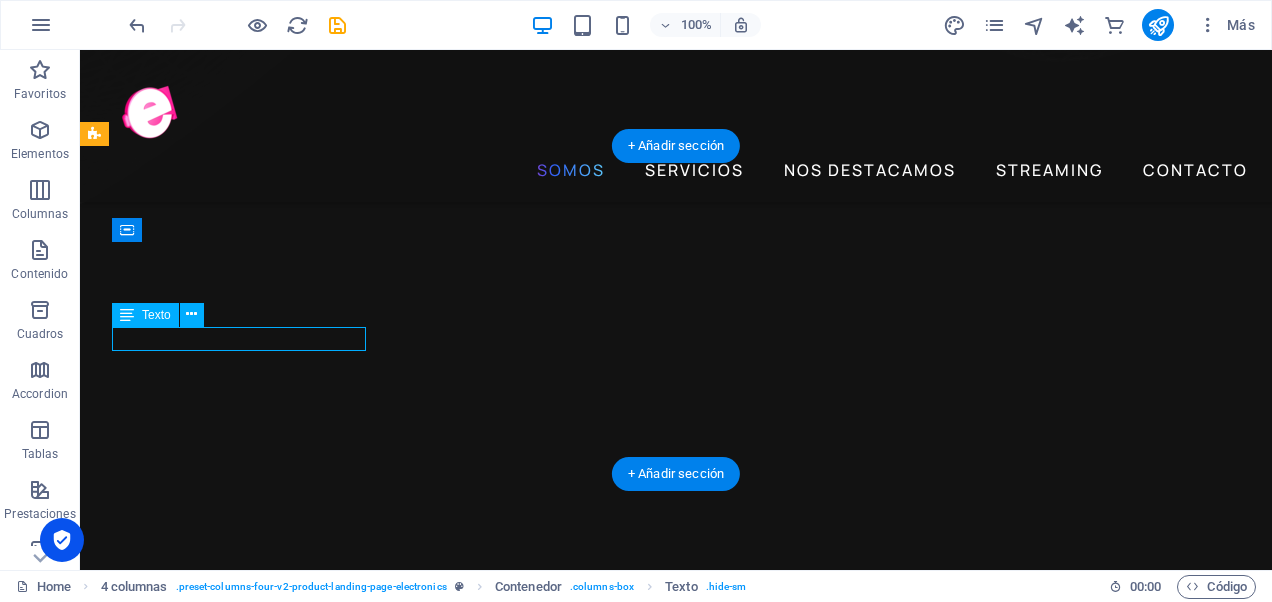 click on "INFORMATICOS" at bounding box center [241, 4127] 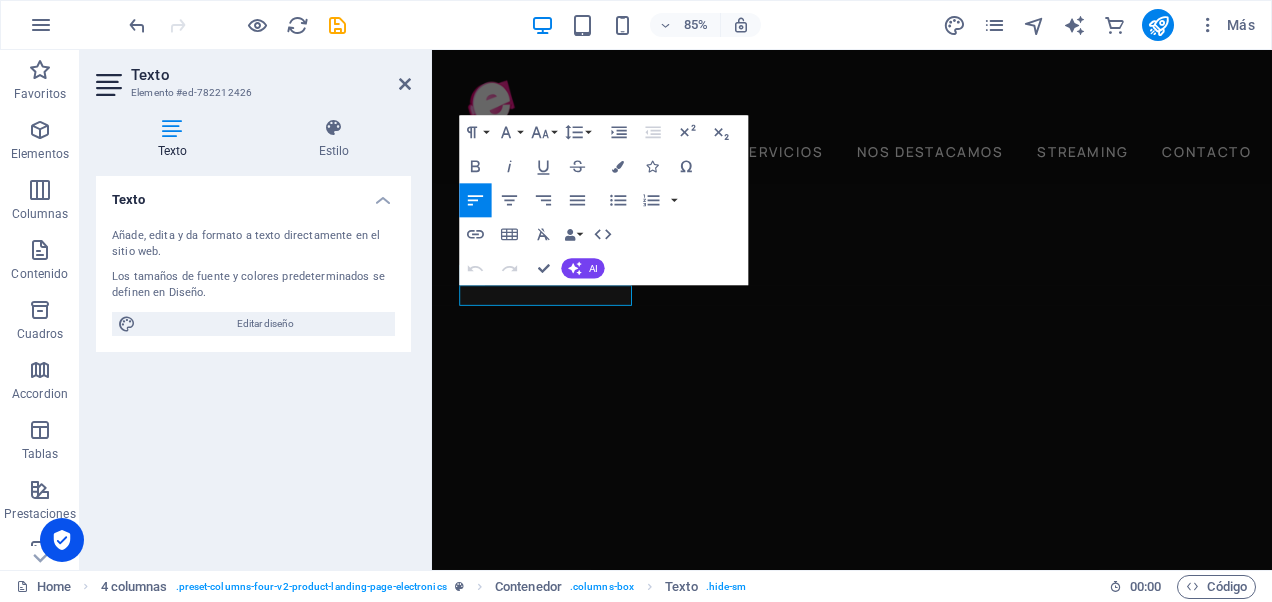 scroll, scrollTop: 2198, scrollLeft: 0, axis: vertical 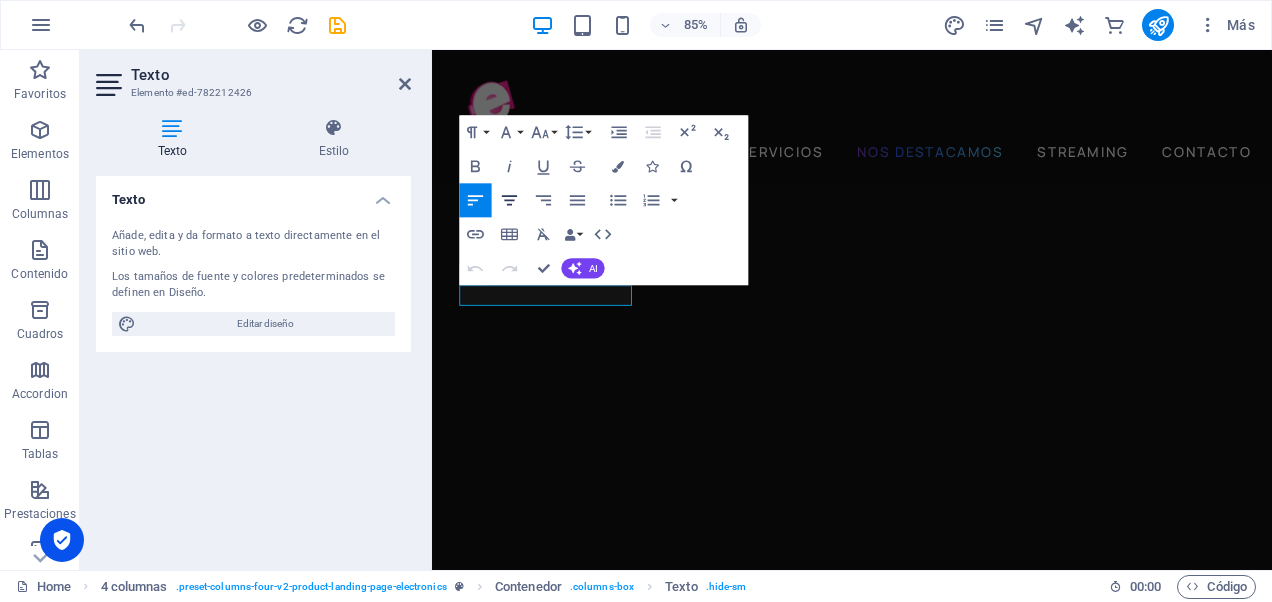 click 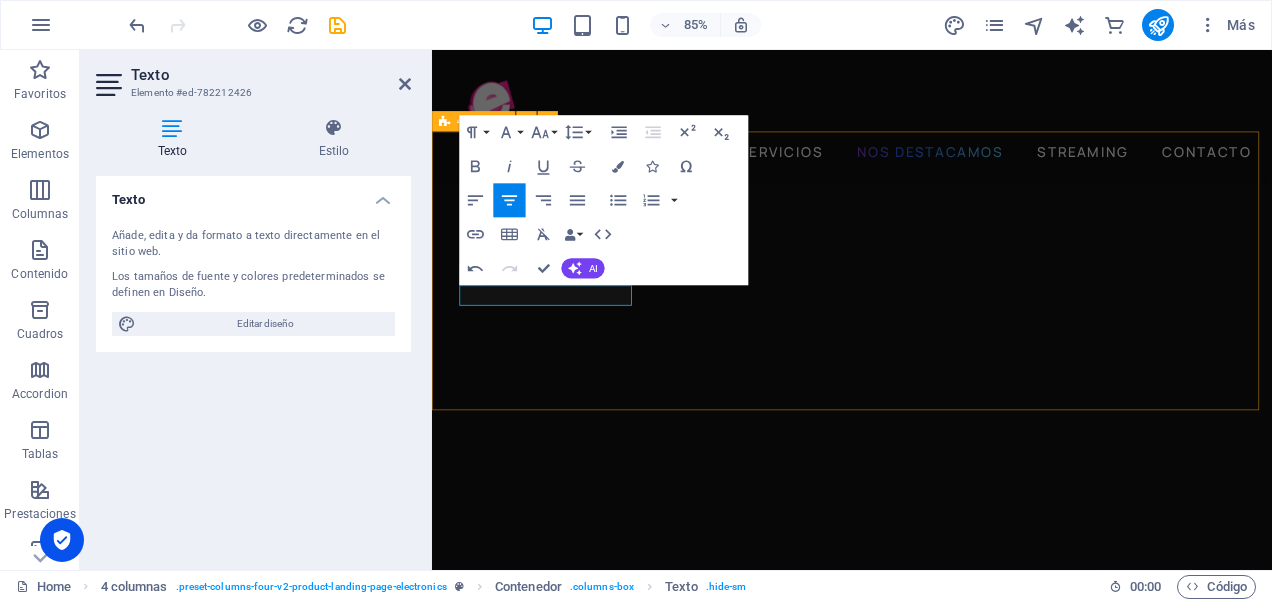 drag, startPoint x: 621, startPoint y: 431, endPoint x: 946, endPoint y: 374, distance: 329.9606 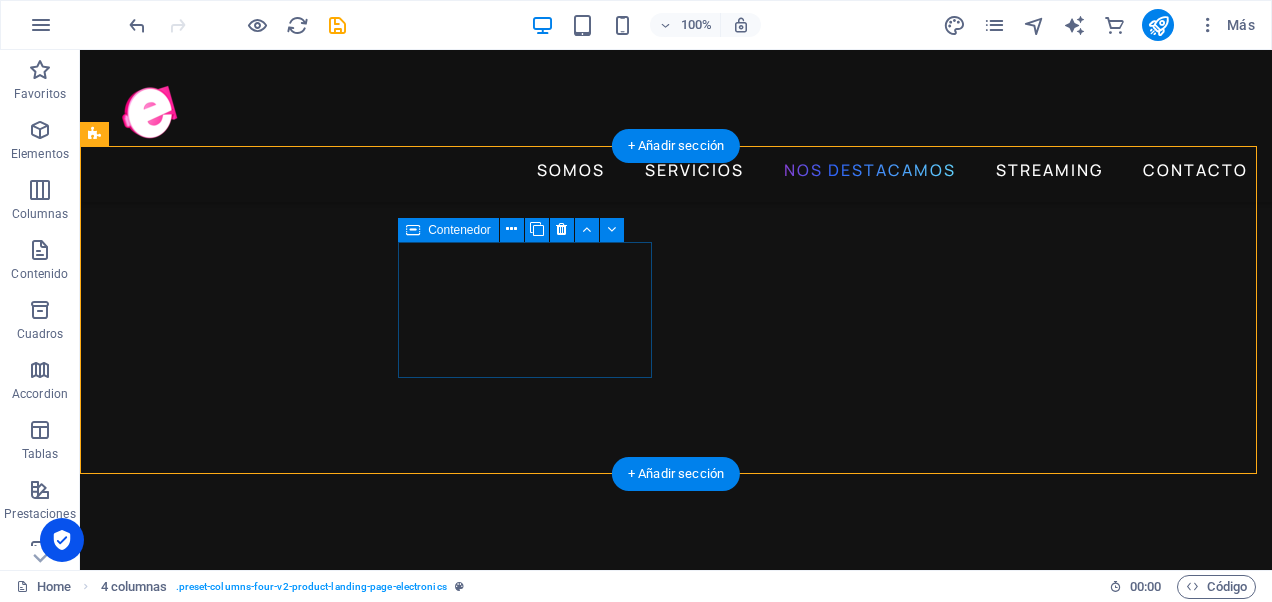 scroll, scrollTop: 1465, scrollLeft: 0, axis: vertical 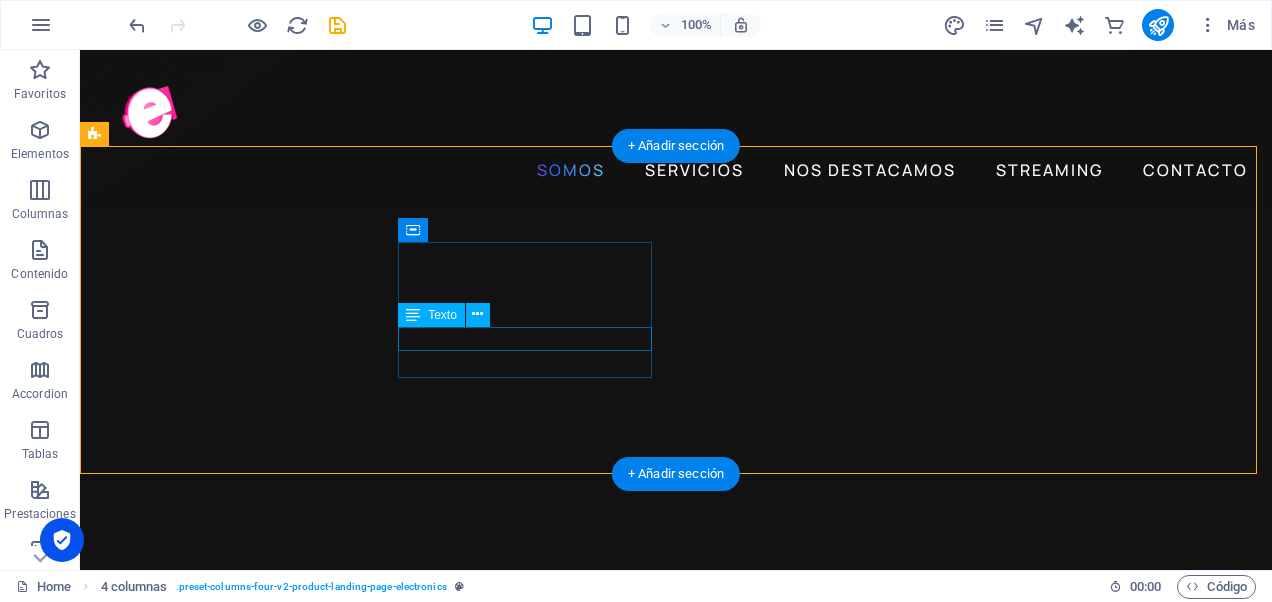click on "PODCAST" at bounding box center [241, 4276] 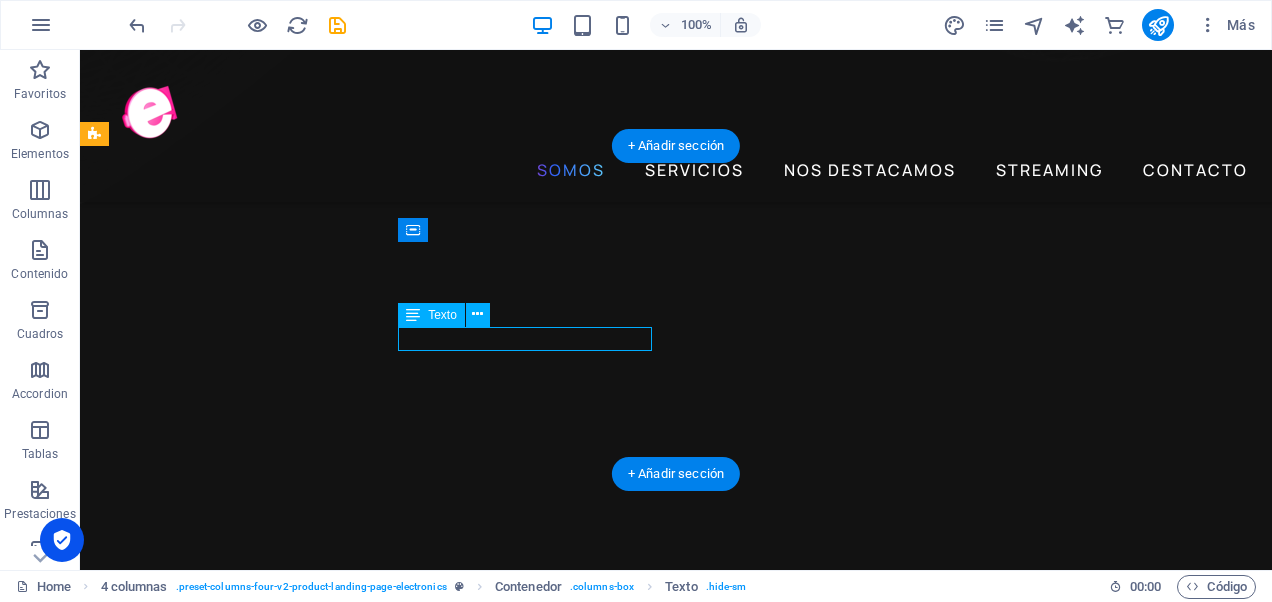click on "PODCAST" at bounding box center (241, 4276) 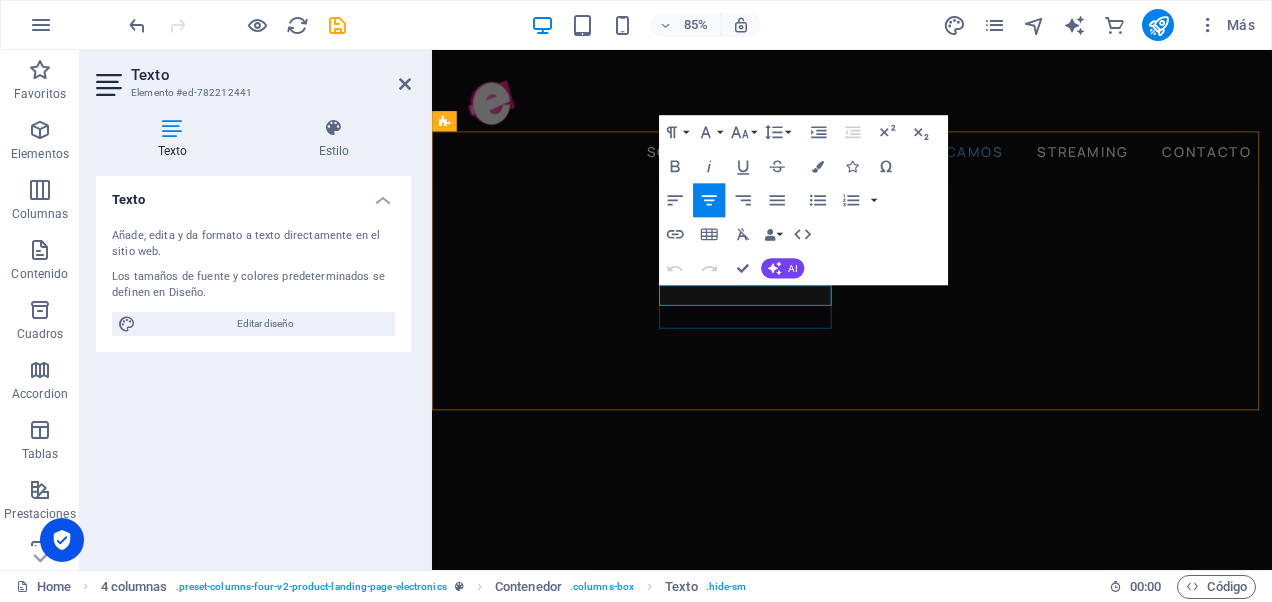 drag, startPoint x: 843, startPoint y: 336, endPoint x: 763, endPoint y: 329, distance: 80.305664 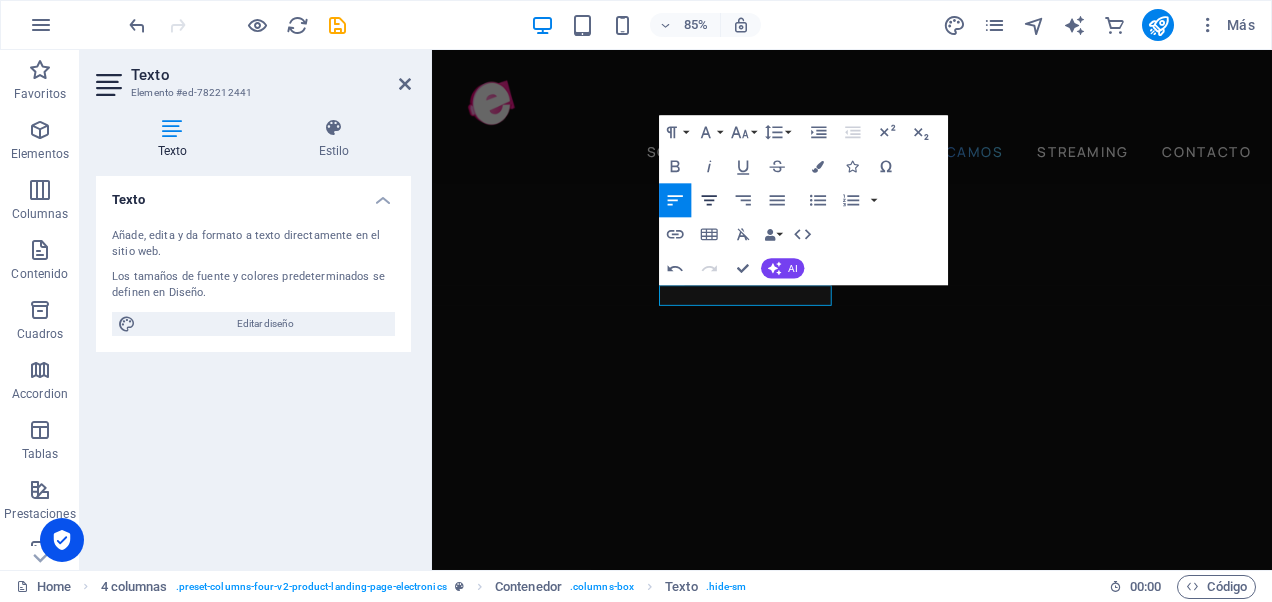 click 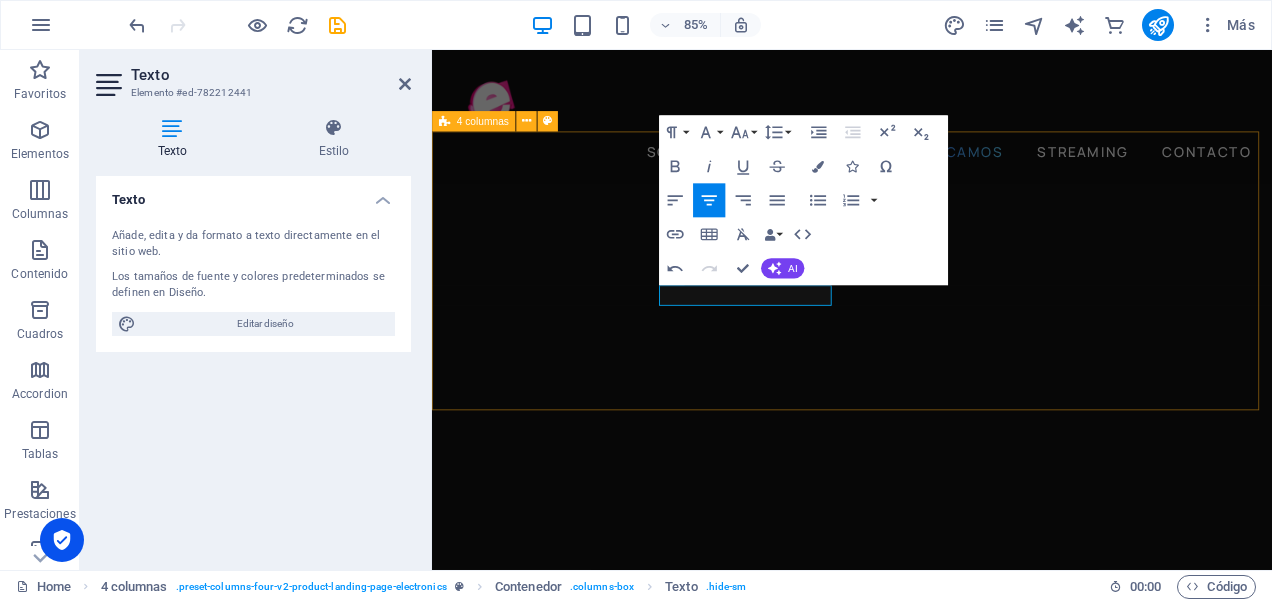 click on "INFORMATICOS CRE STREAMING
SITIOS WEB
ARTISTAS" at bounding box center [926, 3283] 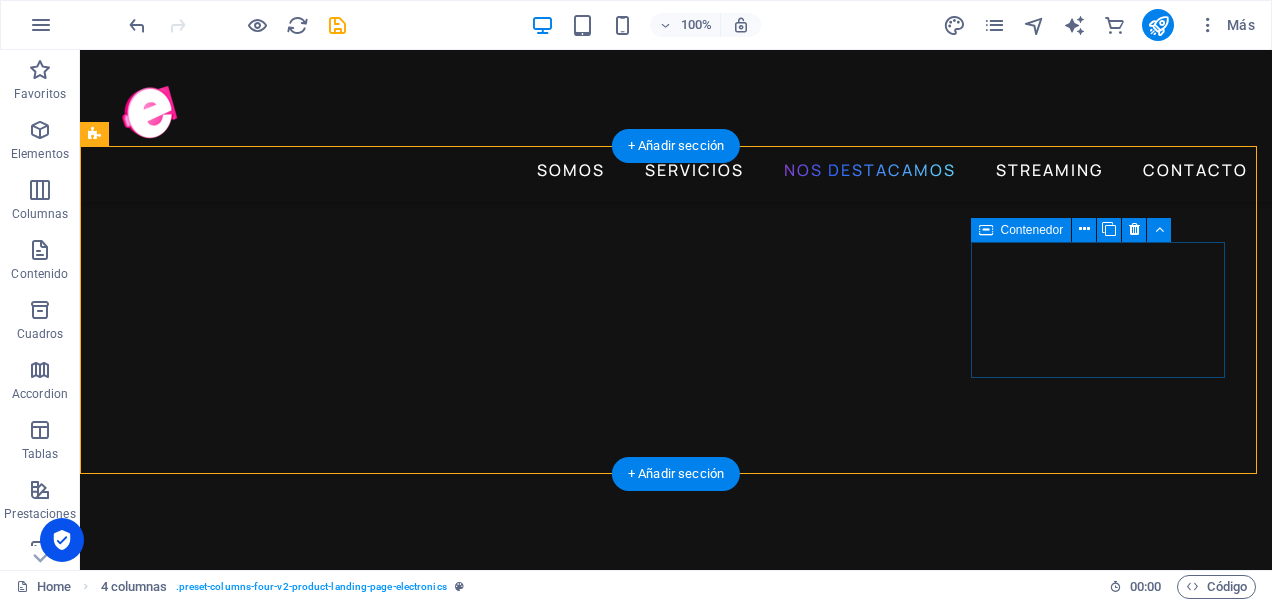 scroll, scrollTop: 1465, scrollLeft: 0, axis: vertical 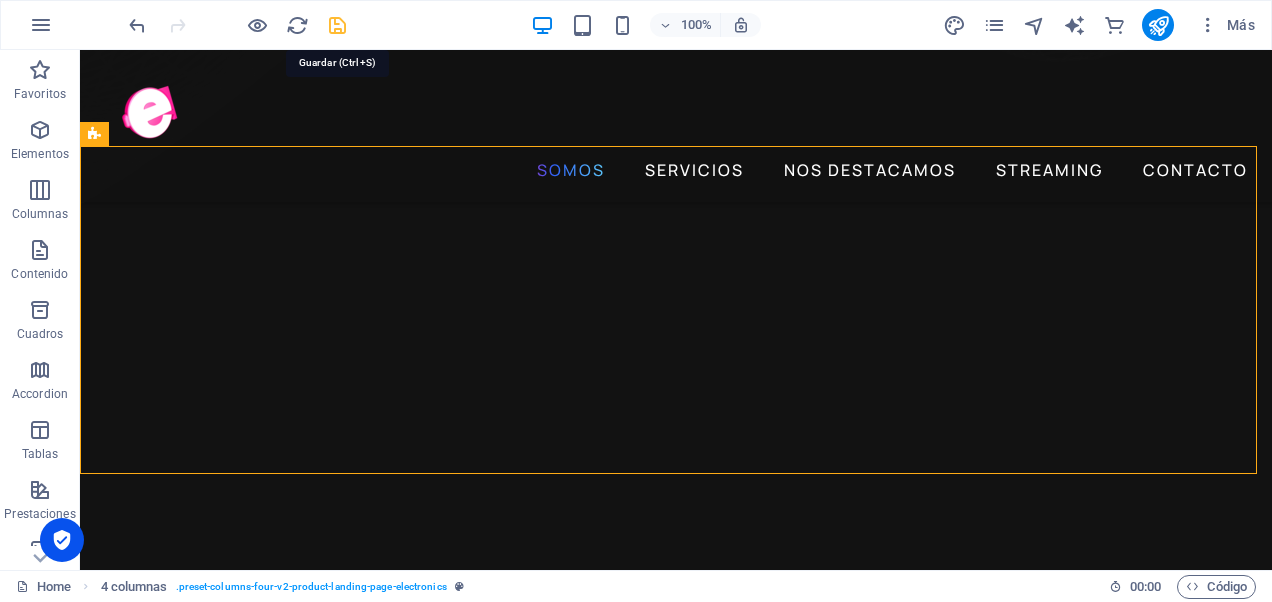 click at bounding box center [337, 25] 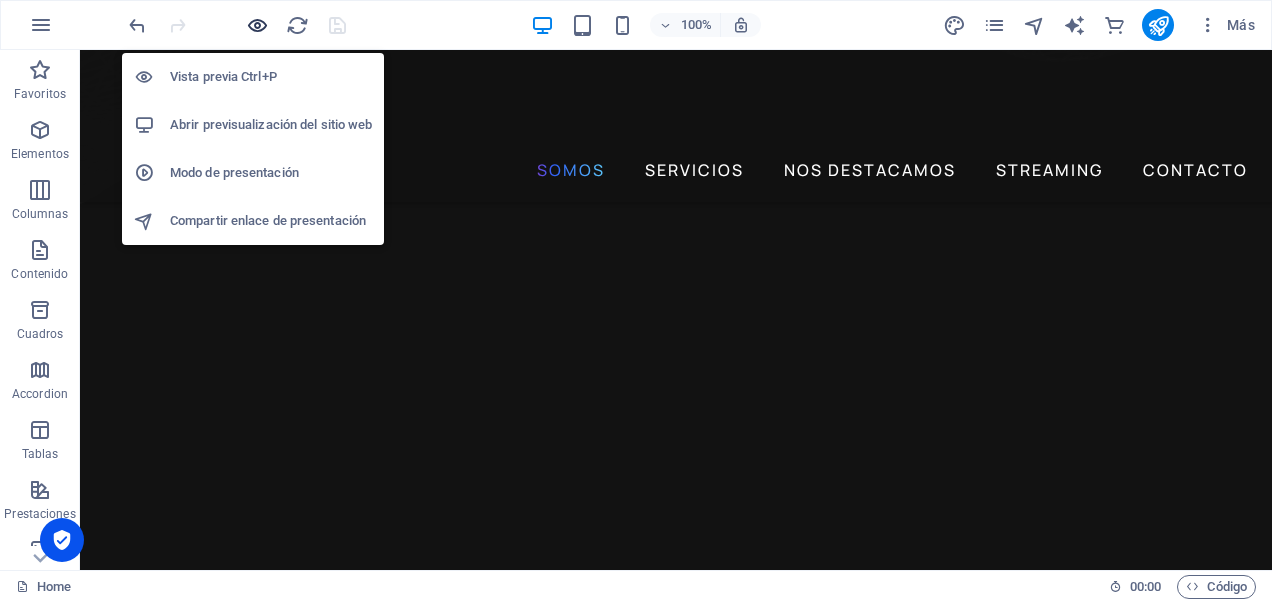 click at bounding box center [257, 25] 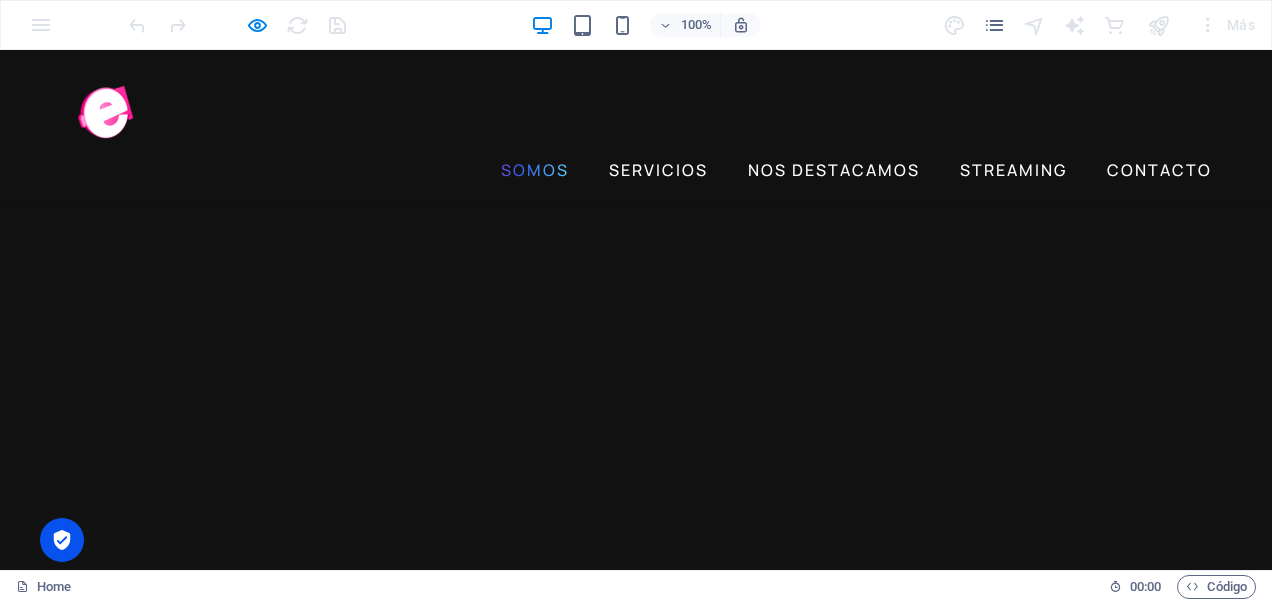 scroll, scrollTop: 978, scrollLeft: 0, axis: vertical 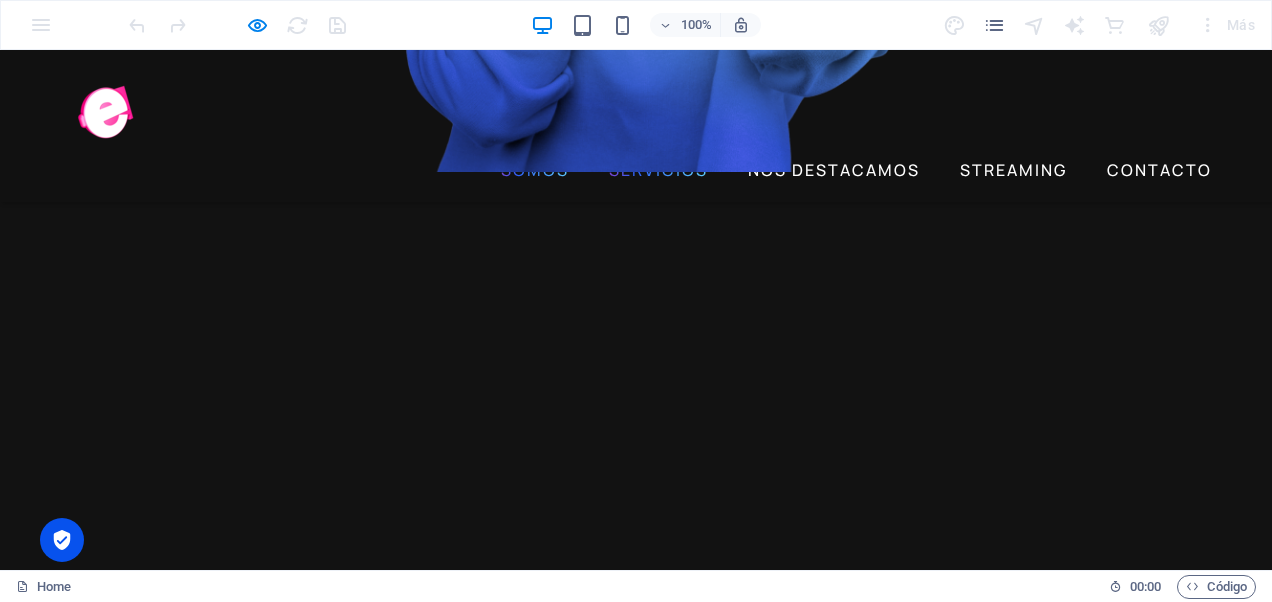 click on "SERVICIOS" at bounding box center [658, 170] 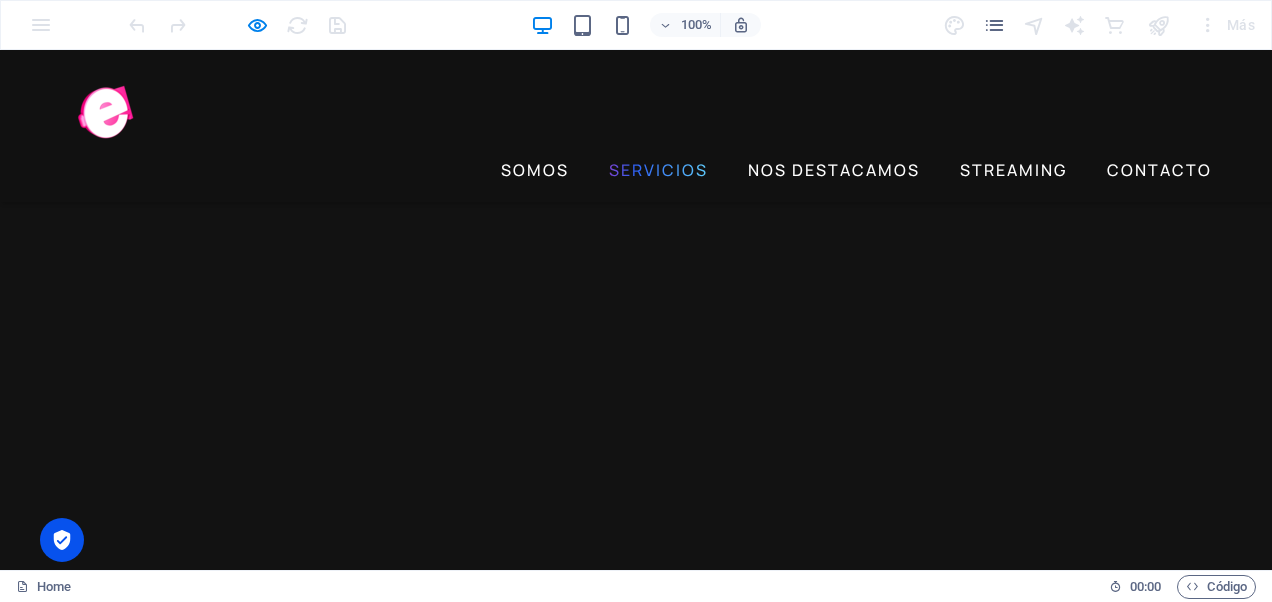scroll, scrollTop: 1426, scrollLeft: 0, axis: vertical 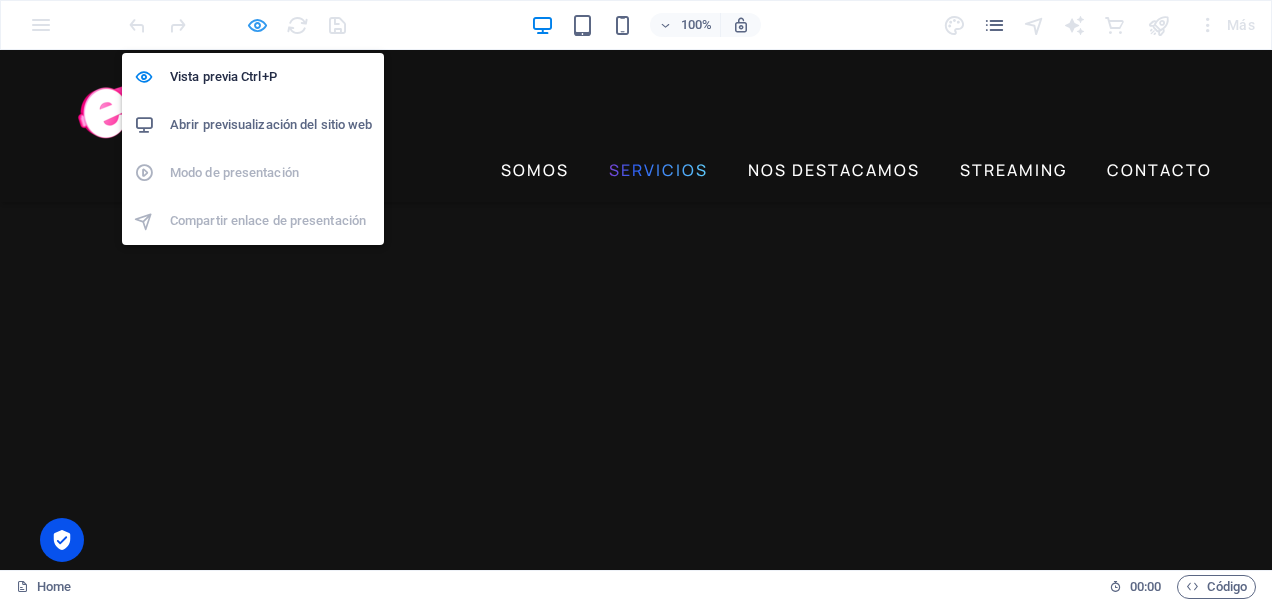 click at bounding box center [257, 25] 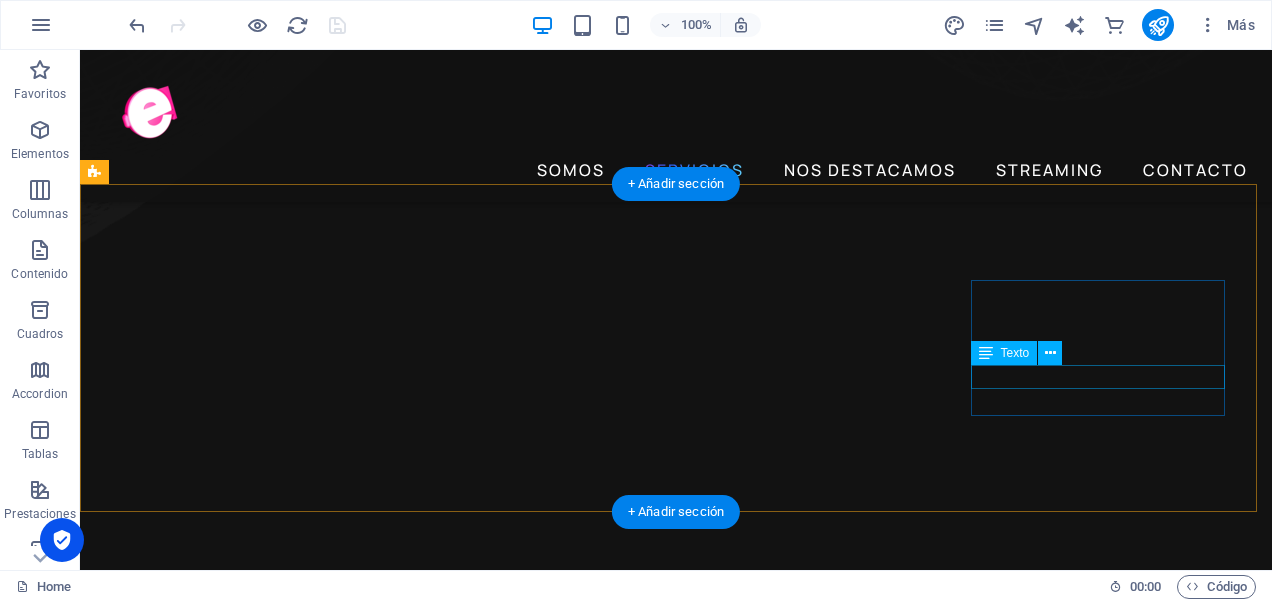 click on "ARTISTAS" at bounding box center [241, 4592] 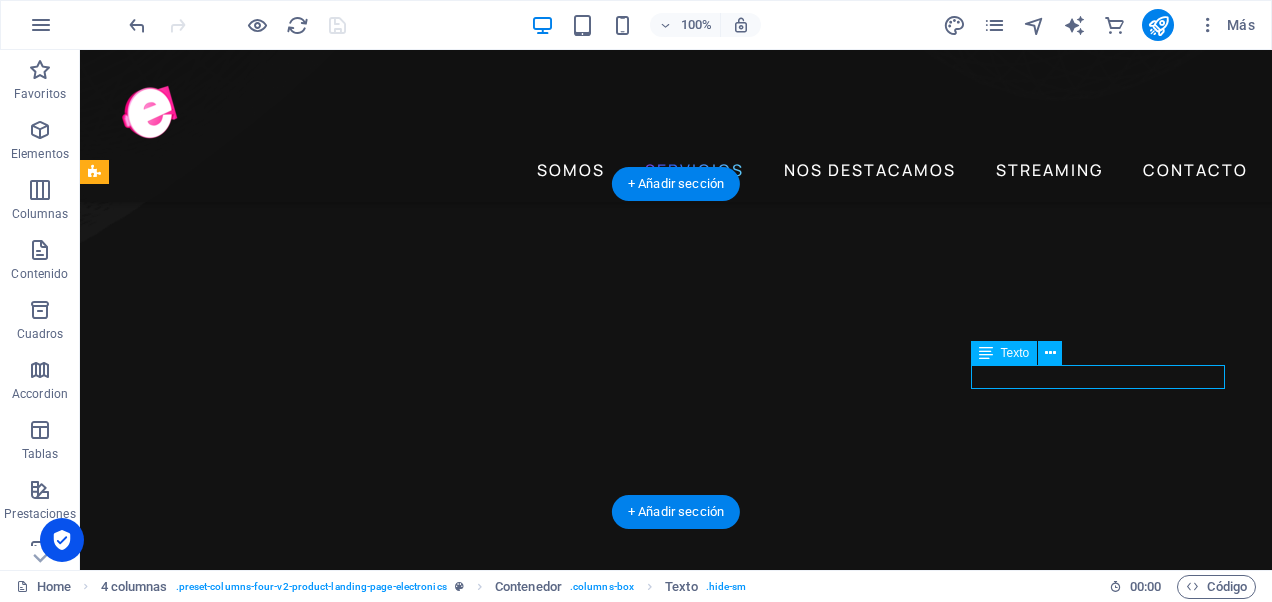 click on "ARTISTAS" at bounding box center (241, 4592) 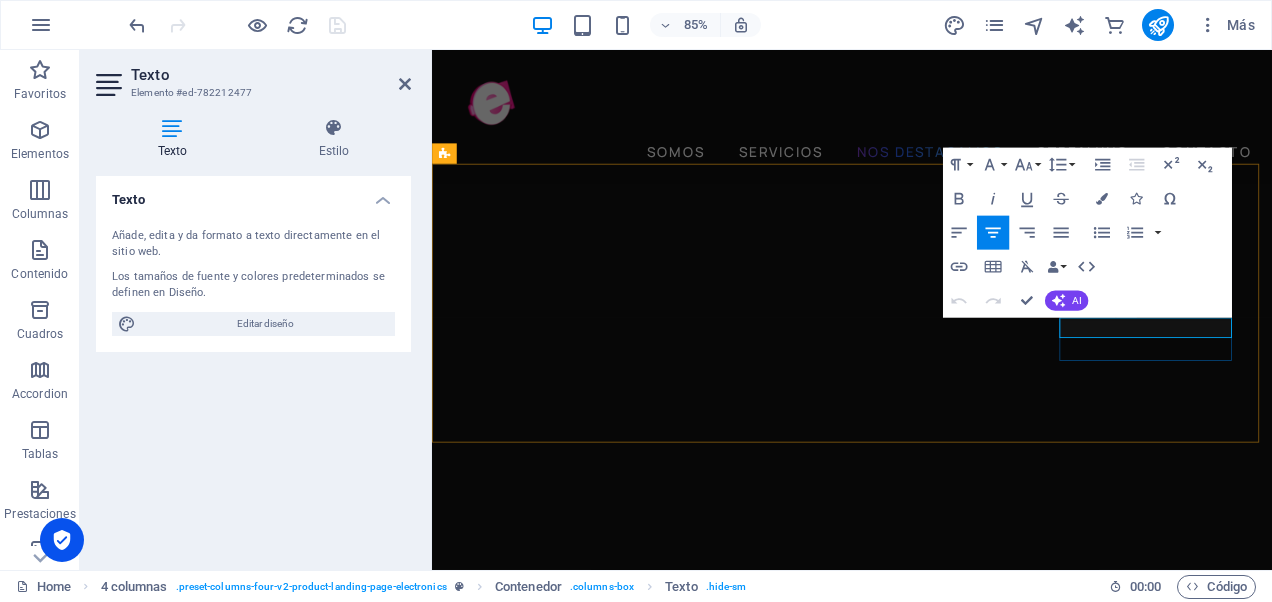 drag, startPoint x: 1311, startPoint y: 378, endPoint x: 1238, endPoint y: 386, distance: 73.43705 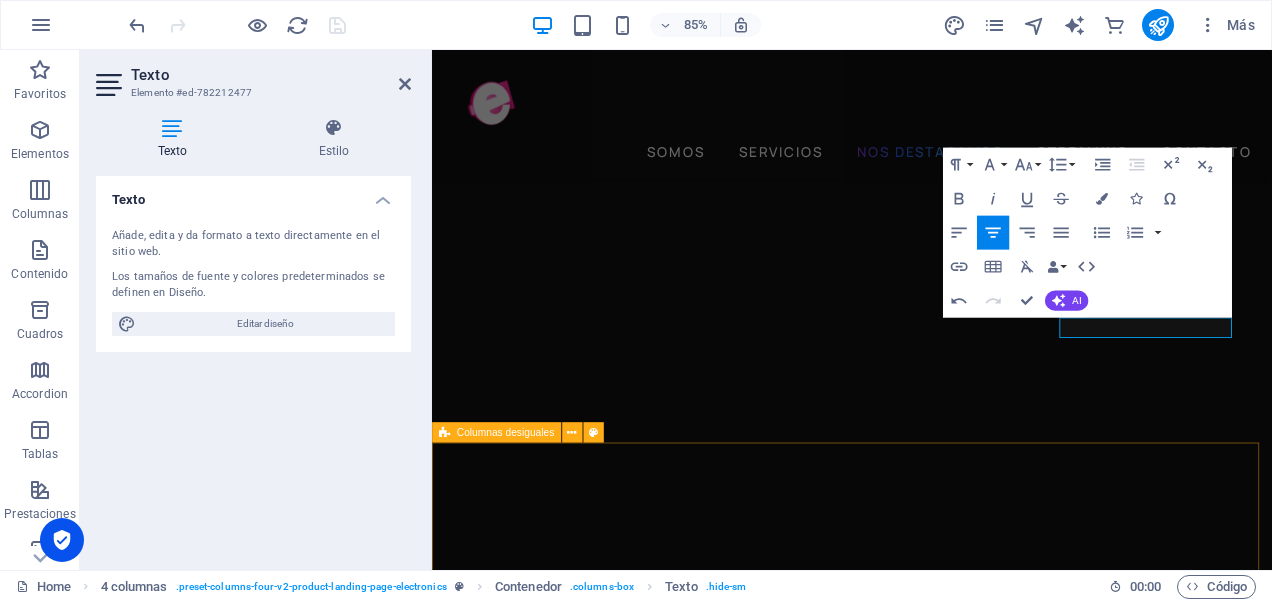 click on "MISION Impulsamos la creatividad y la innovación digital para transformar ideas en experiencias memorables." at bounding box center [926, 3889] 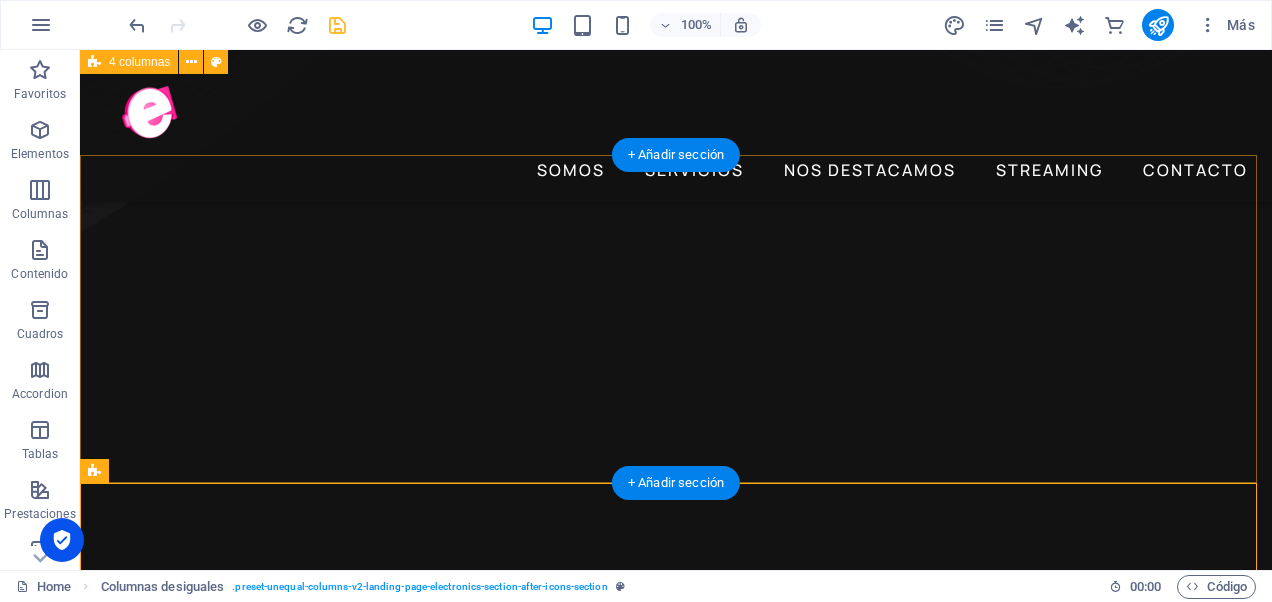 scroll, scrollTop: 1386, scrollLeft: 0, axis: vertical 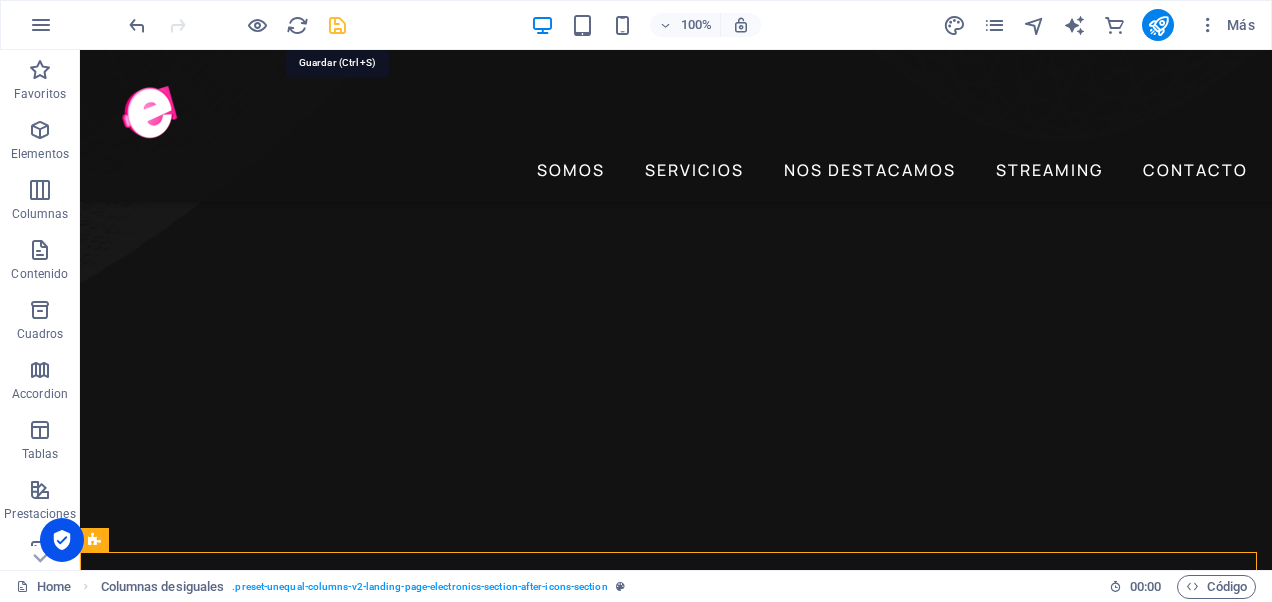 click at bounding box center [337, 25] 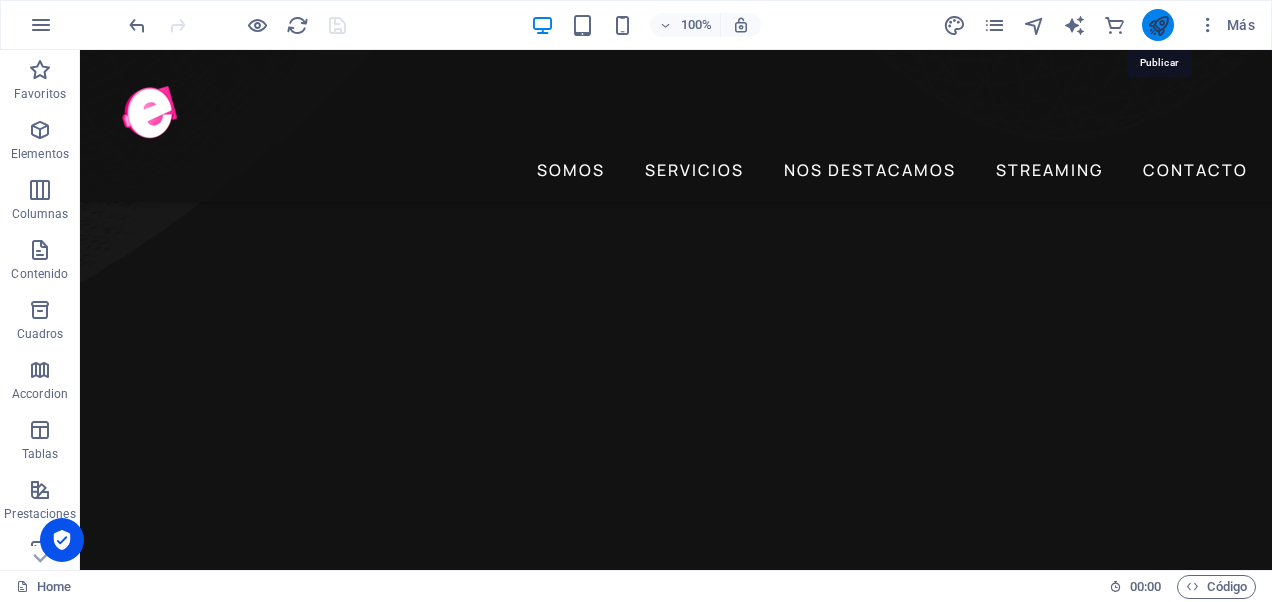 click at bounding box center (1158, 25) 